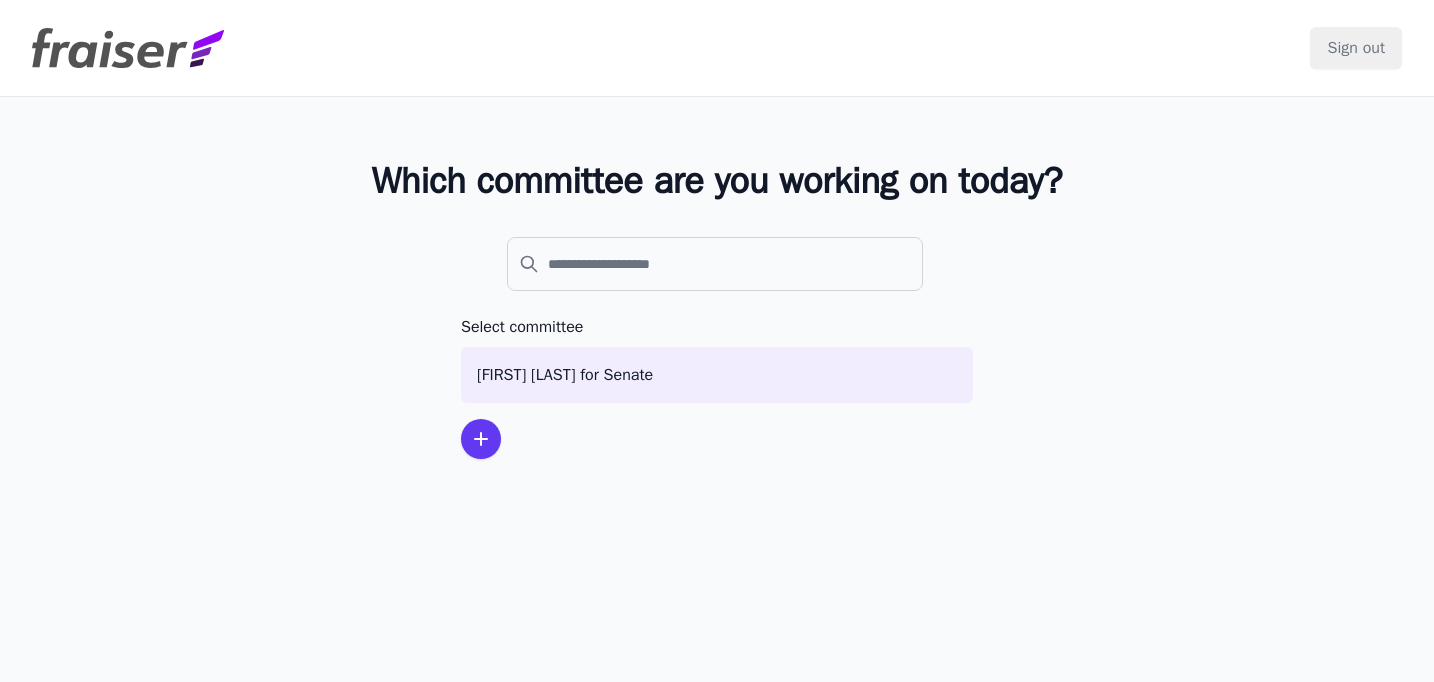 scroll, scrollTop: 0, scrollLeft: 0, axis: both 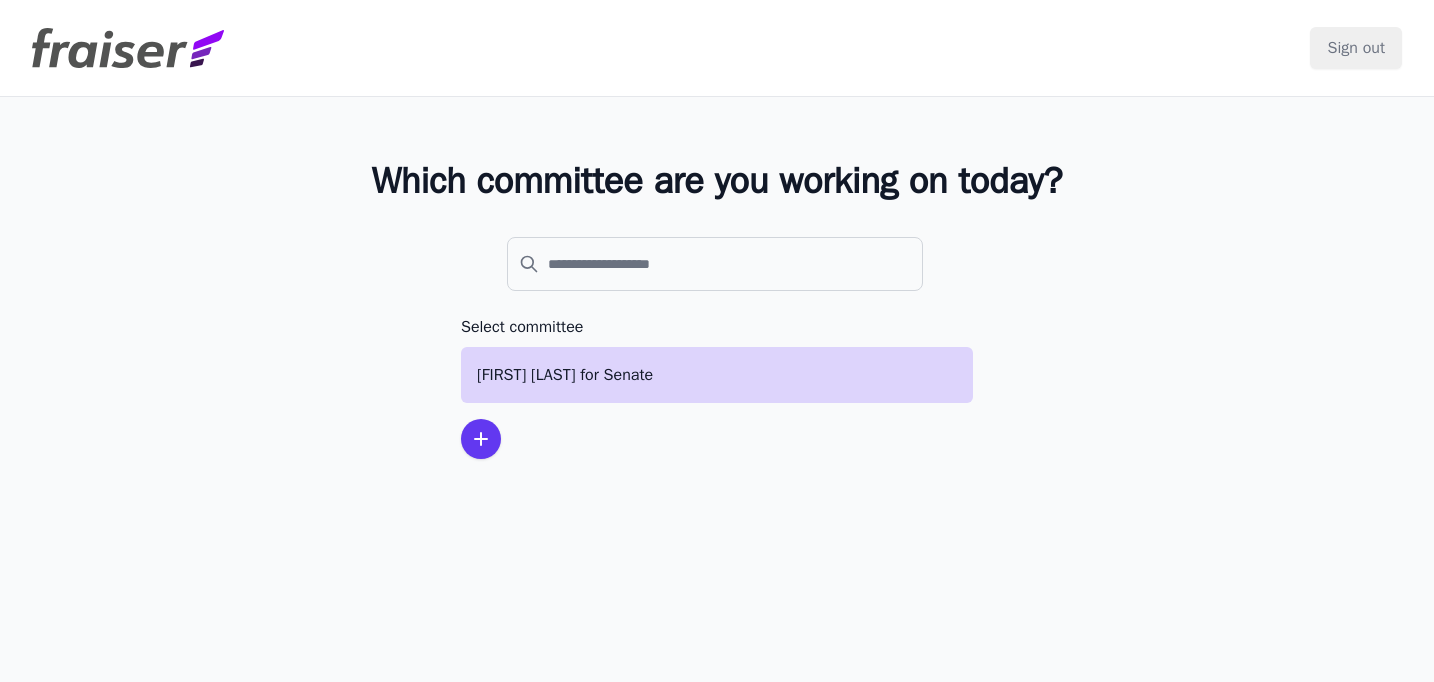click on "[FIRST] [LAST] for Senate" at bounding box center [717, 375] 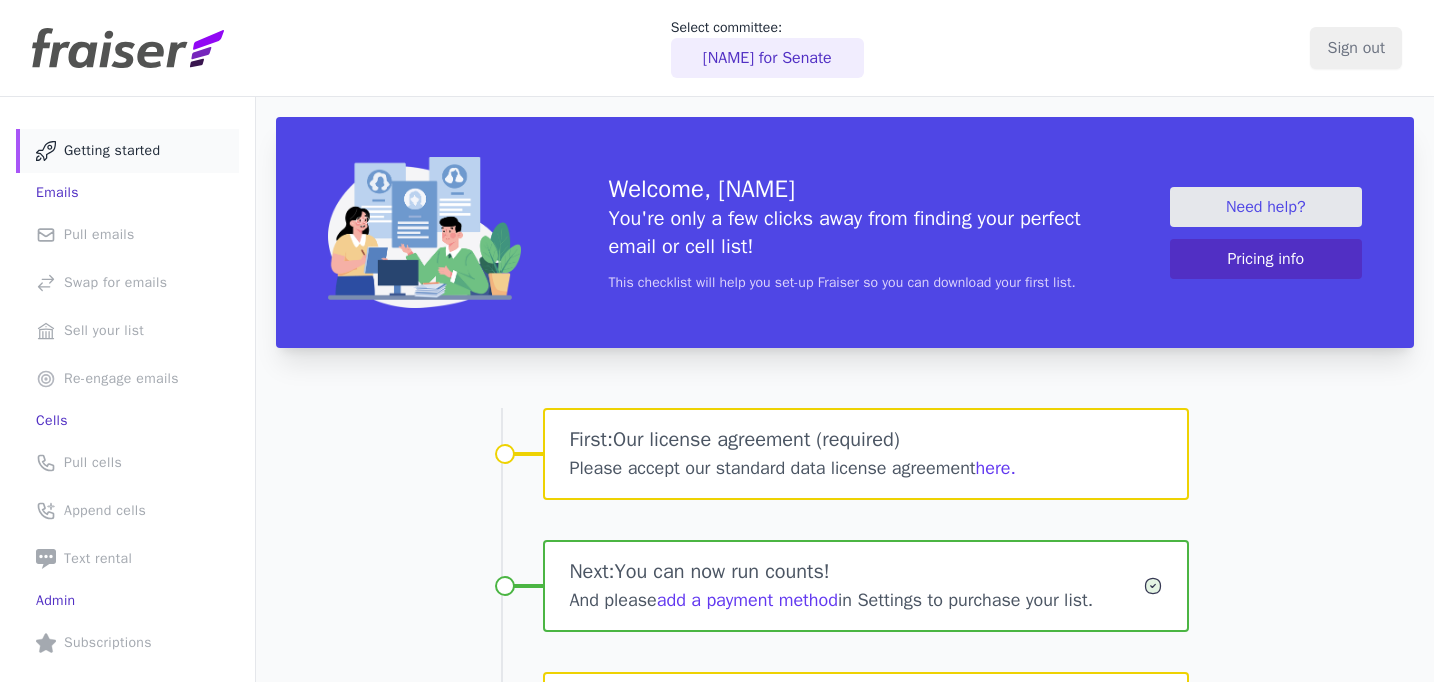 scroll, scrollTop: 0, scrollLeft: 0, axis: both 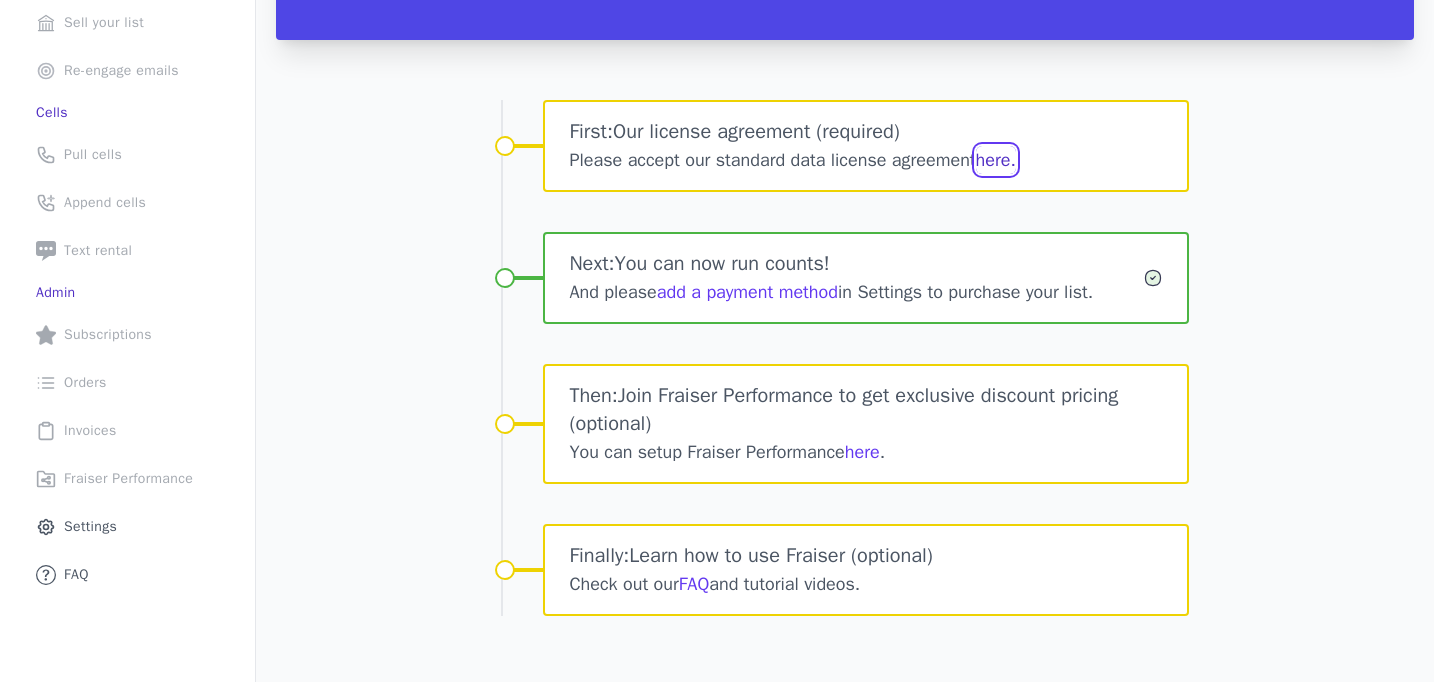 click on "here." at bounding box center (996, 160) 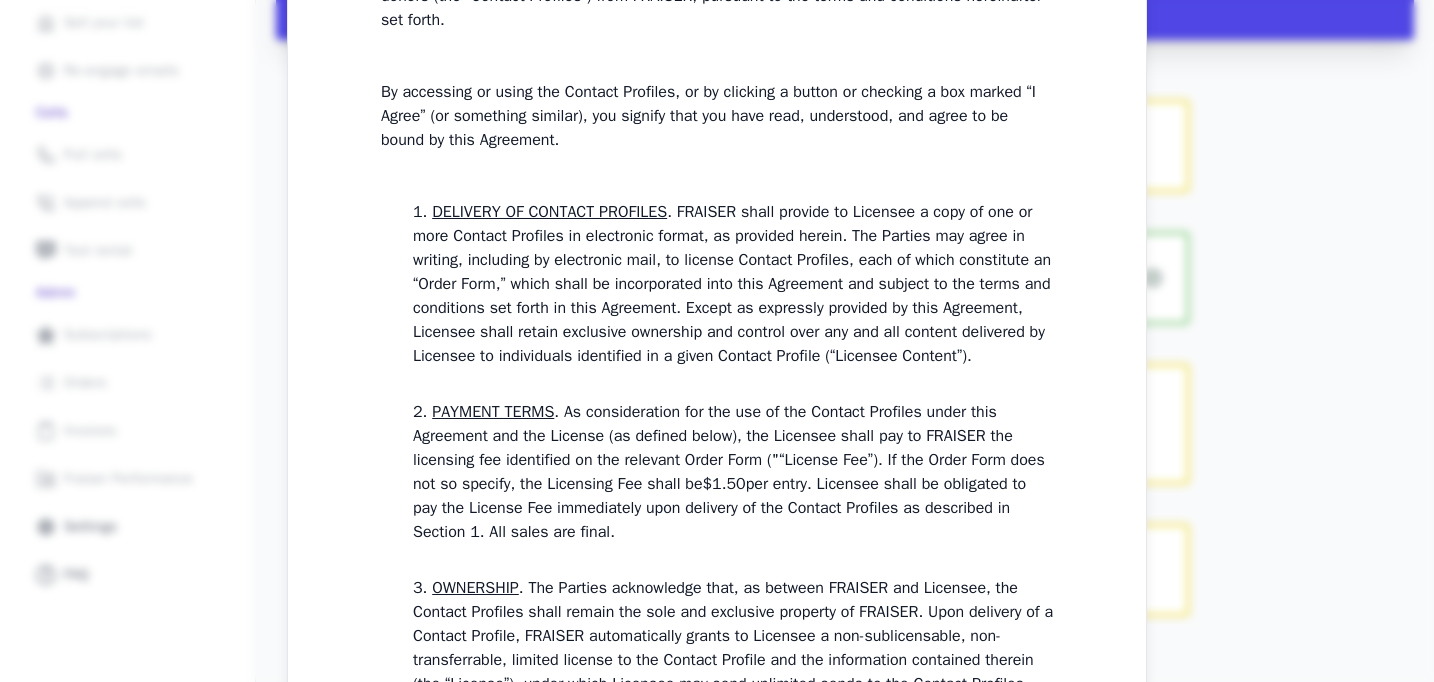 scroll, scrollTop: 424, scrollLeft: 0, axis: vertical 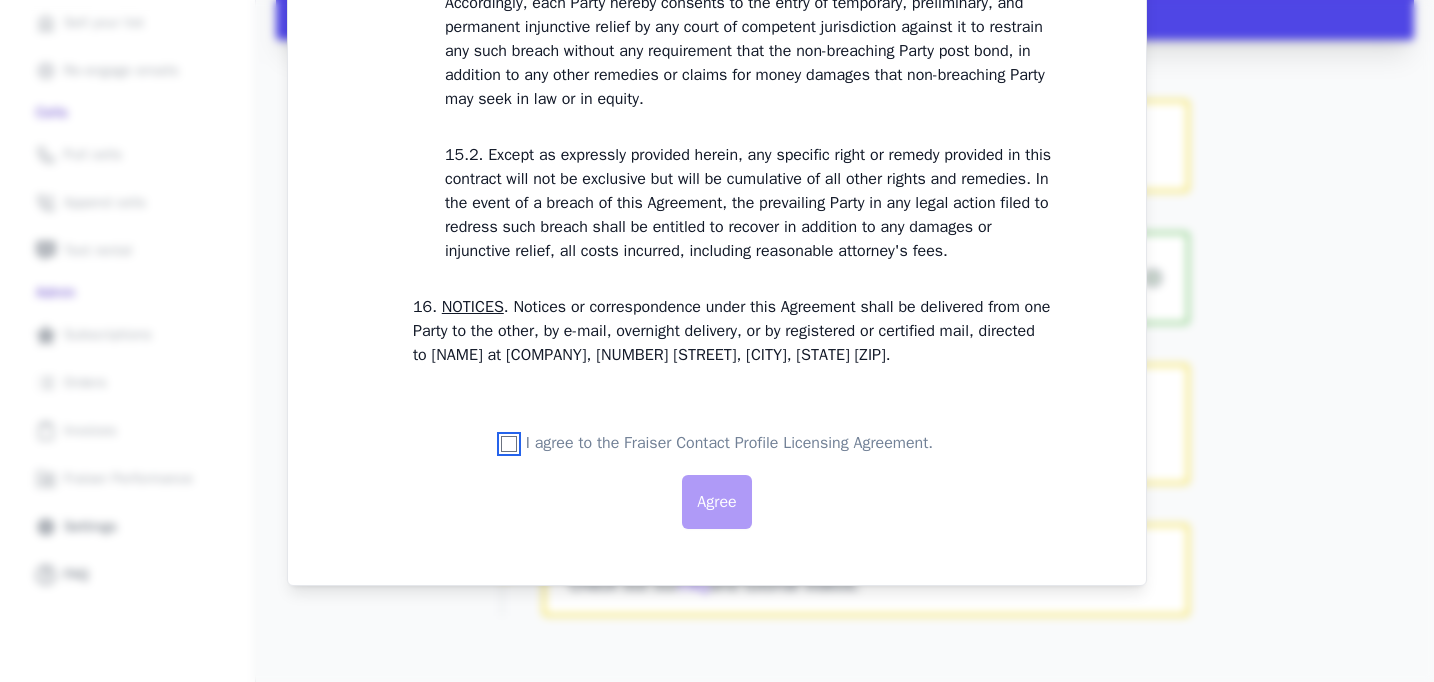 click on "I agree to the Fraiser Contact Profile Licensing Agreement." at bounding box center [509, 444] 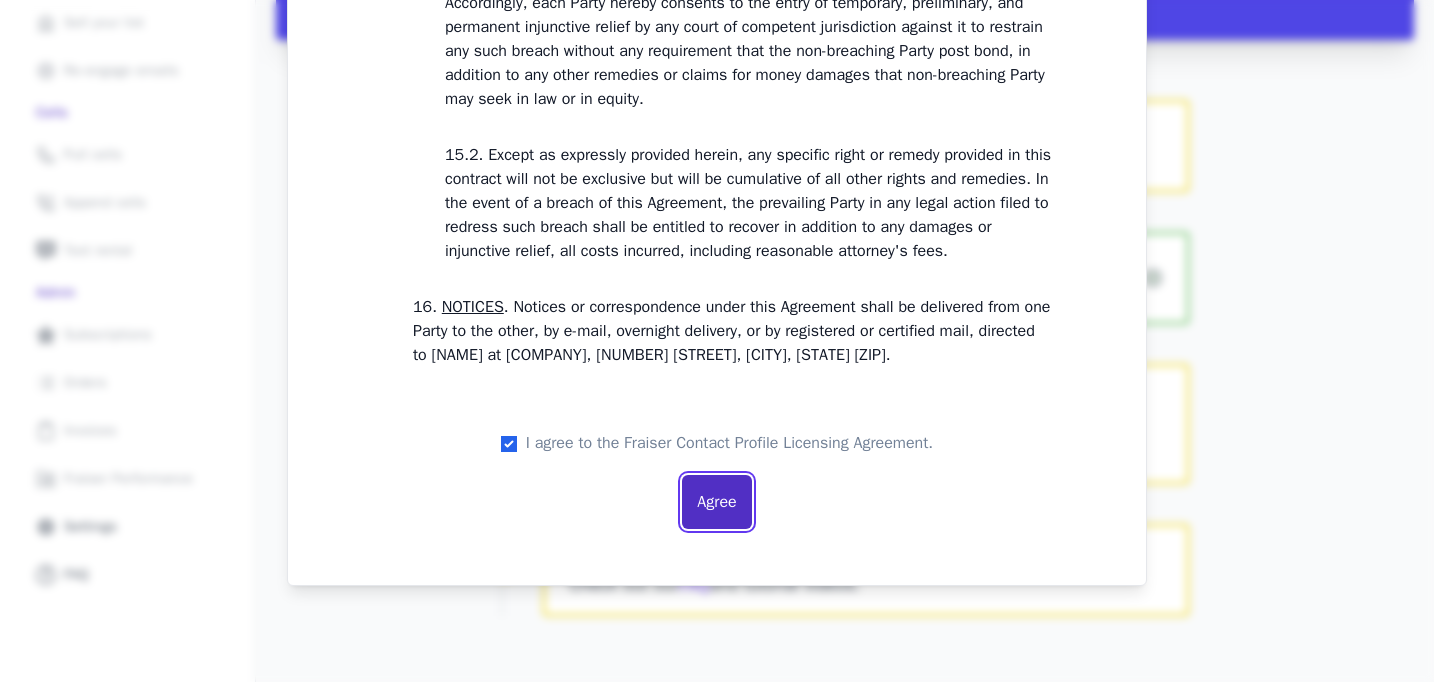 click on "Agree" at bounding box center (716, 502) 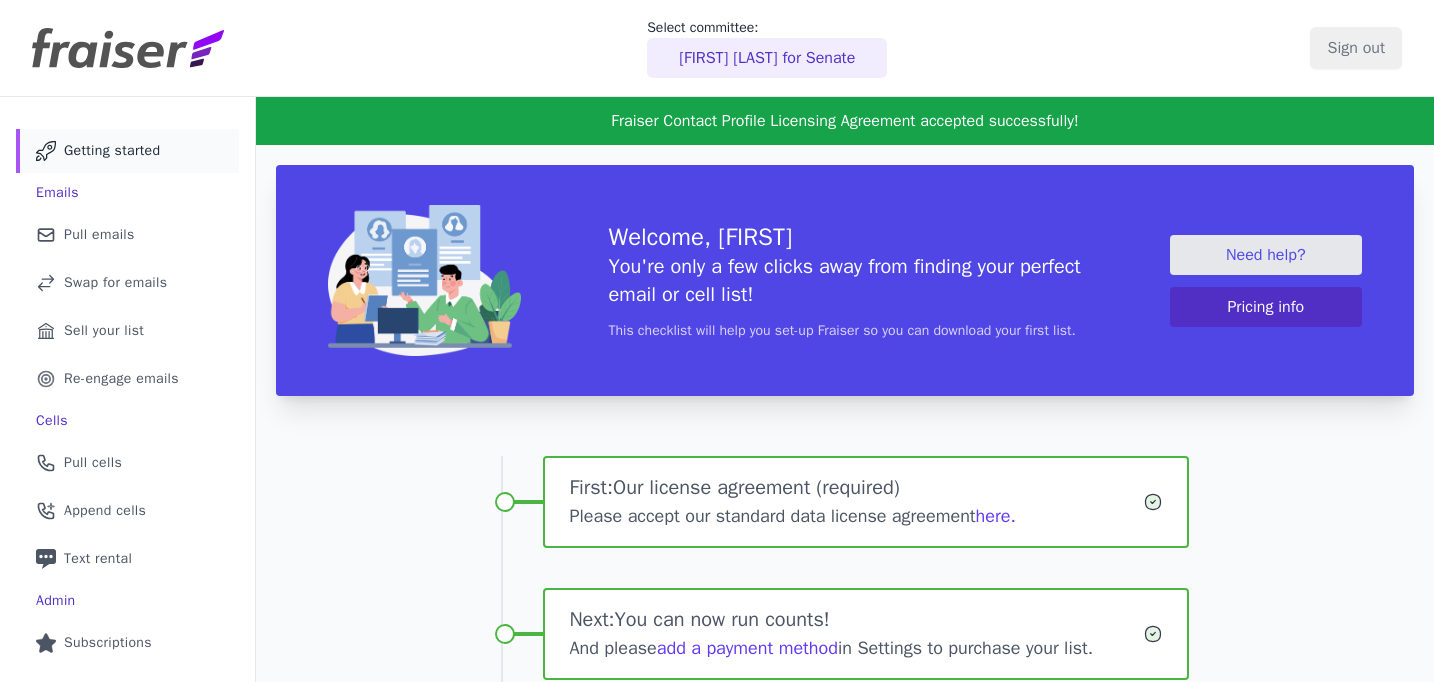 scroll, scrollTop: 0, scrollLeft: 0, axis: both 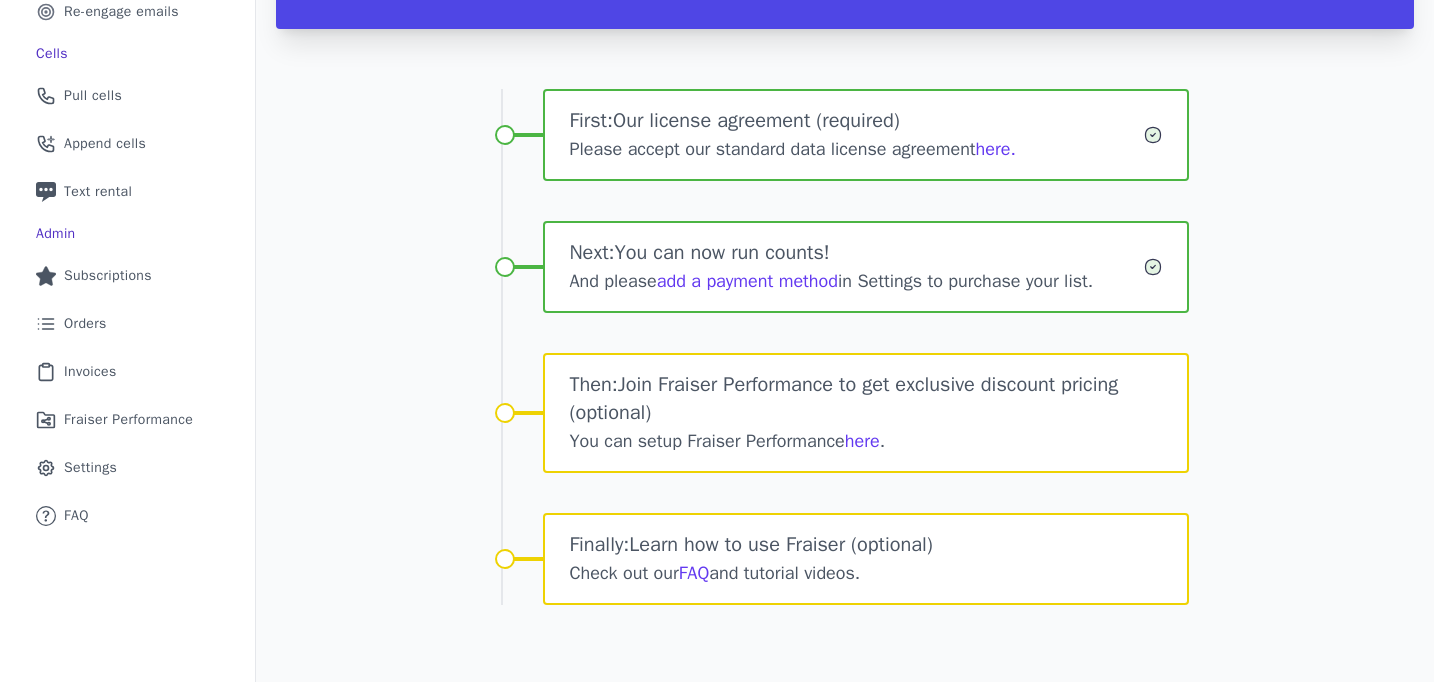 click on "Next:  You can now run counts!" at bounding box center (855, 253) 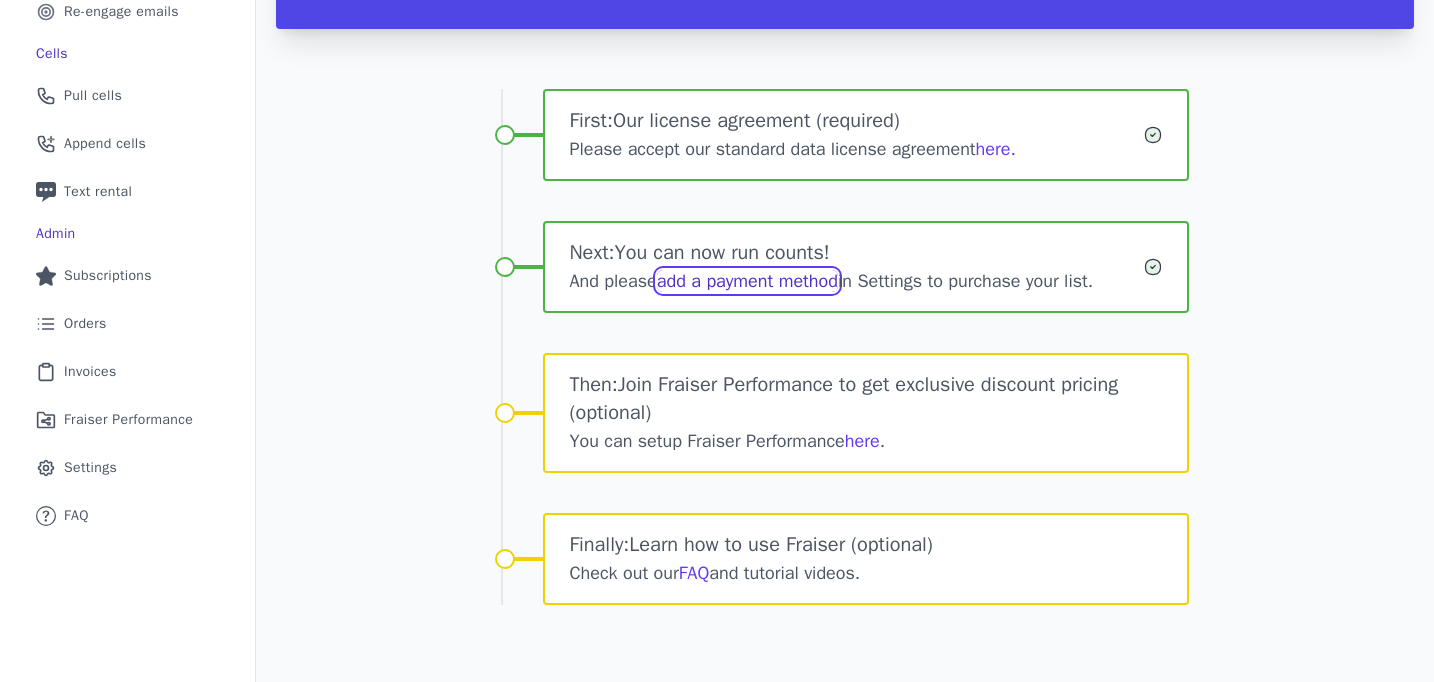 click on "add a payment method" at bounding box center (747, 281) 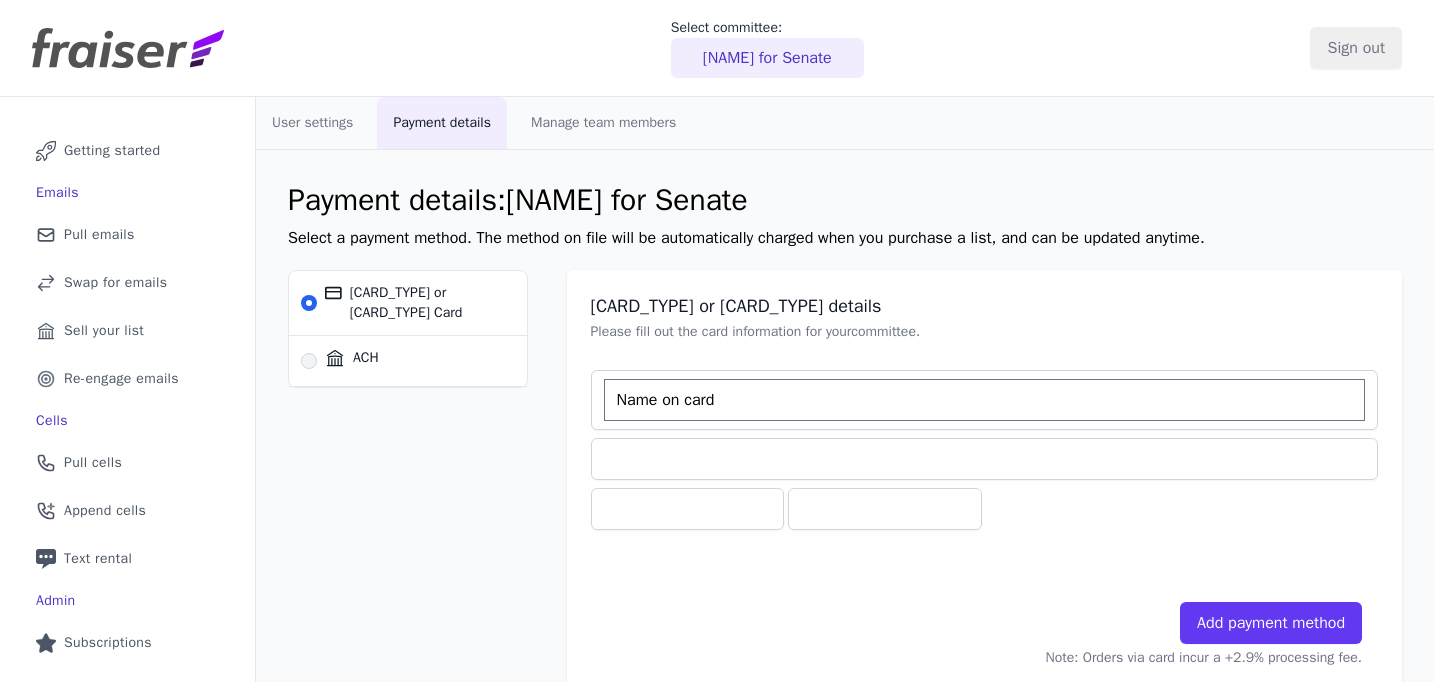scroll, scrollTop: 0, scrollLeft: 0, axis: both 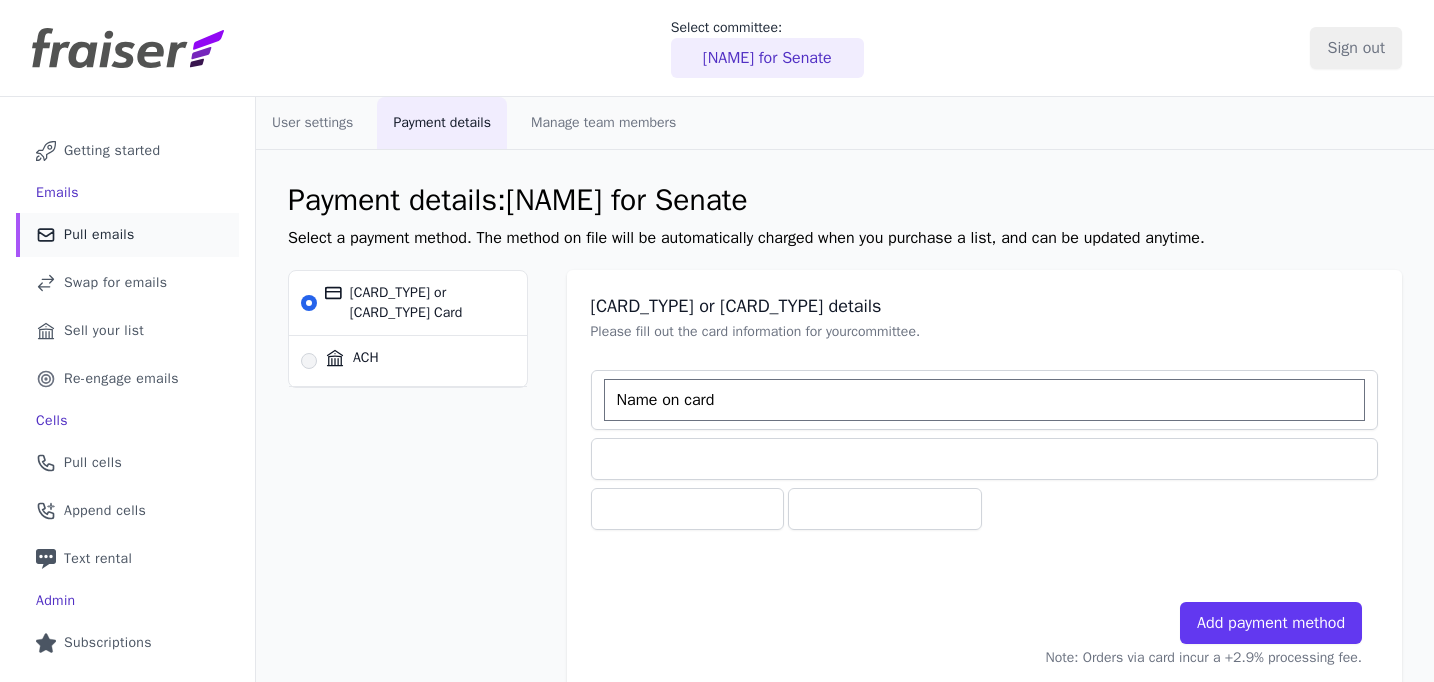 click on "Mail Icon Outline of a mail envelope
Pull emails" at bounding box center [127, 235] 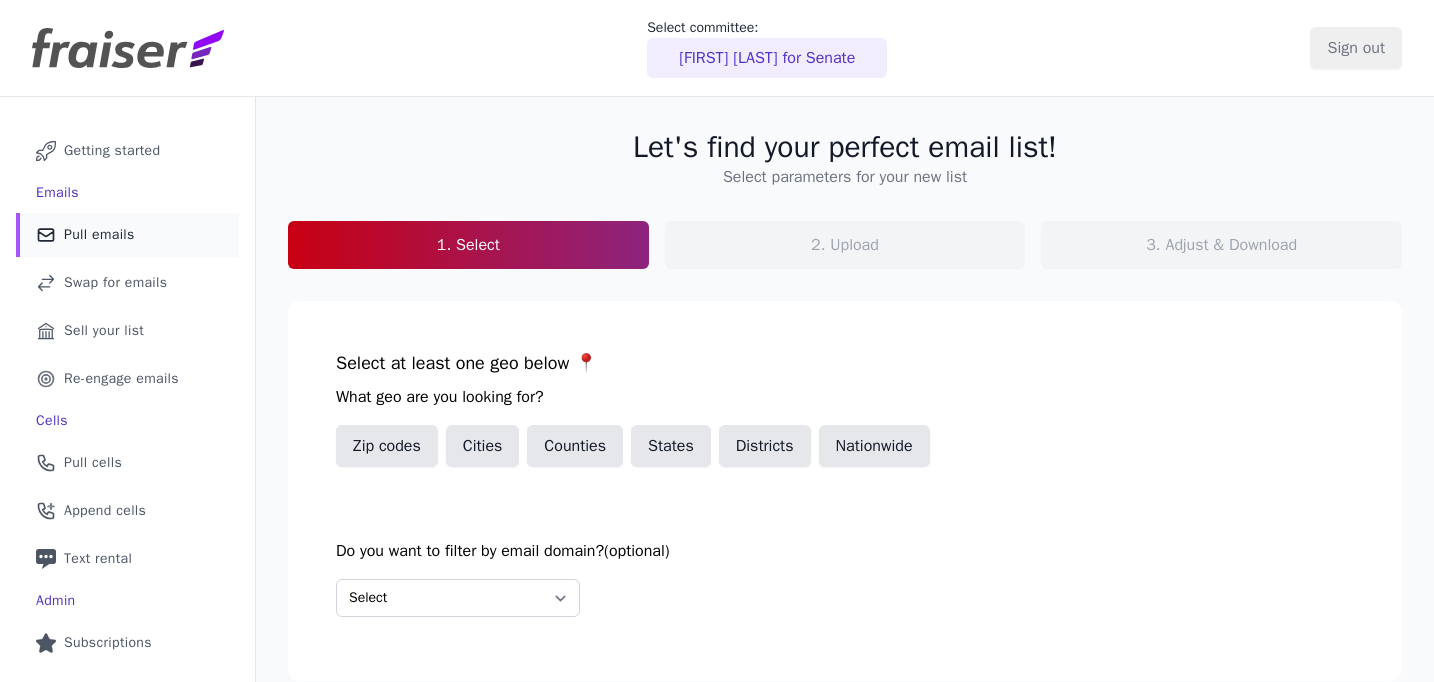 scroll, scrollTop: 0, scrollLeft: 0, axis: both 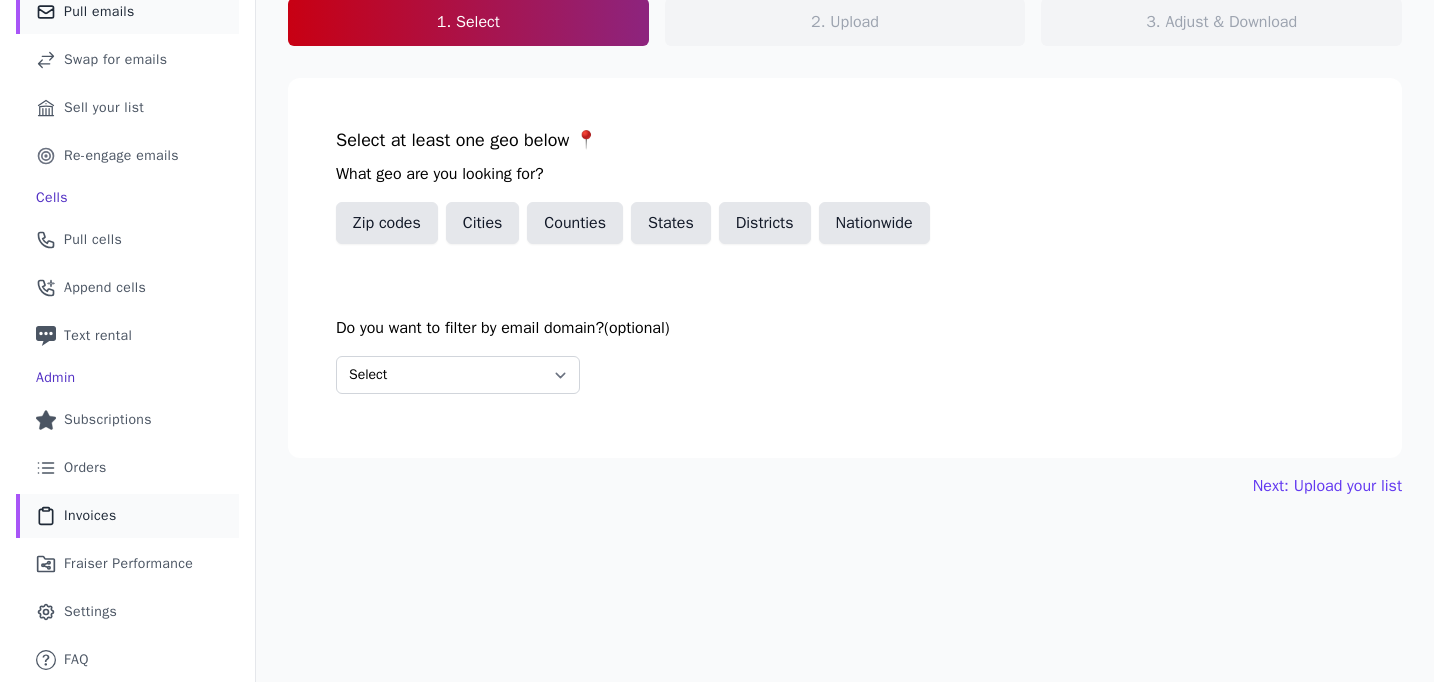 click on "Clipboard Icon Outline of a clipboard
Invoices" at bounding box center [127, 516] 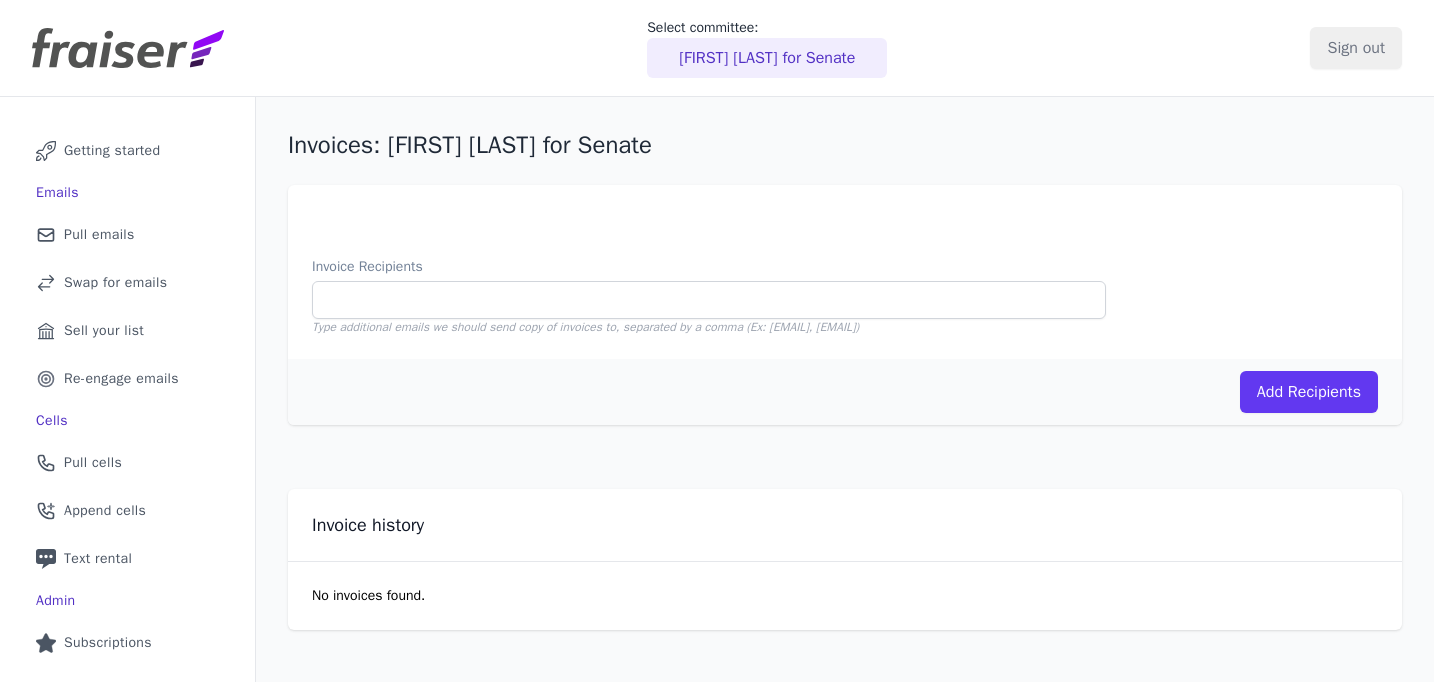 scroll, scrollTop: 0, scrollLeft: 0, axis: both 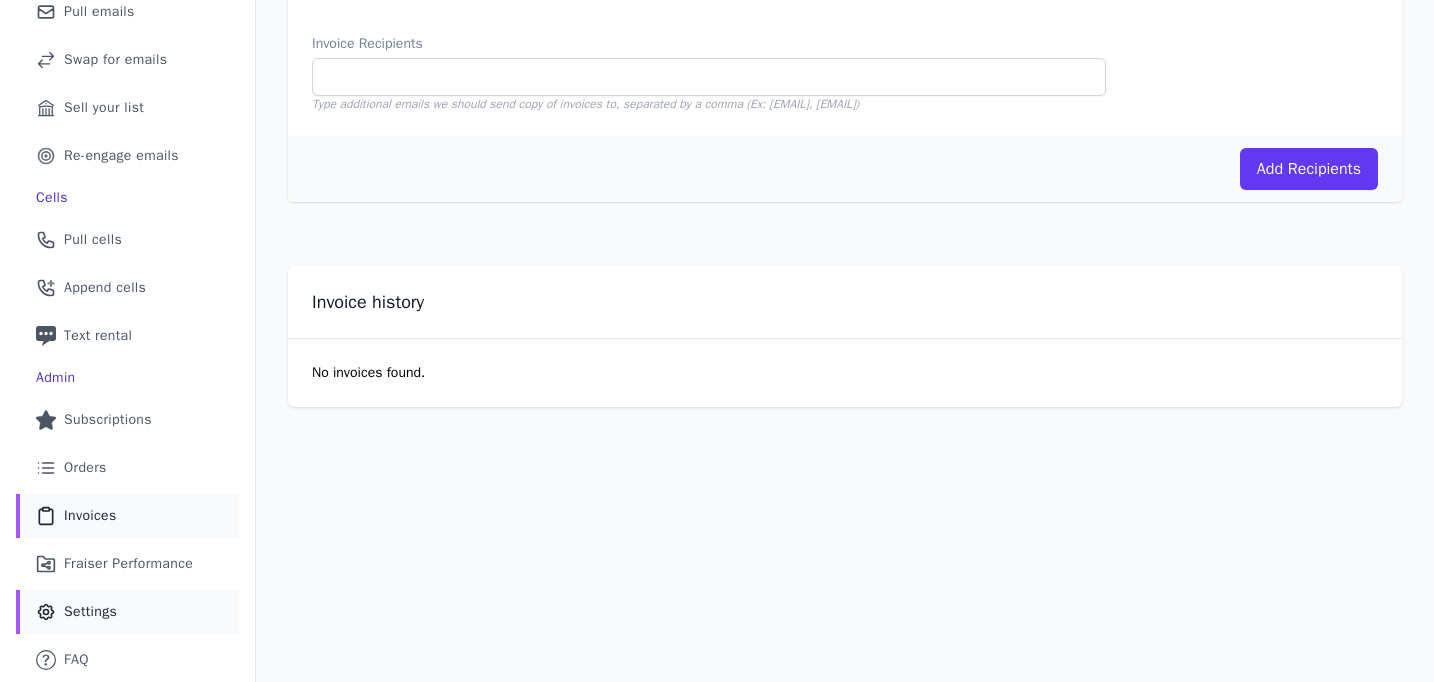 click on "Gear Icon Outline of a gear
Settings" at bounding box center [127, 612] 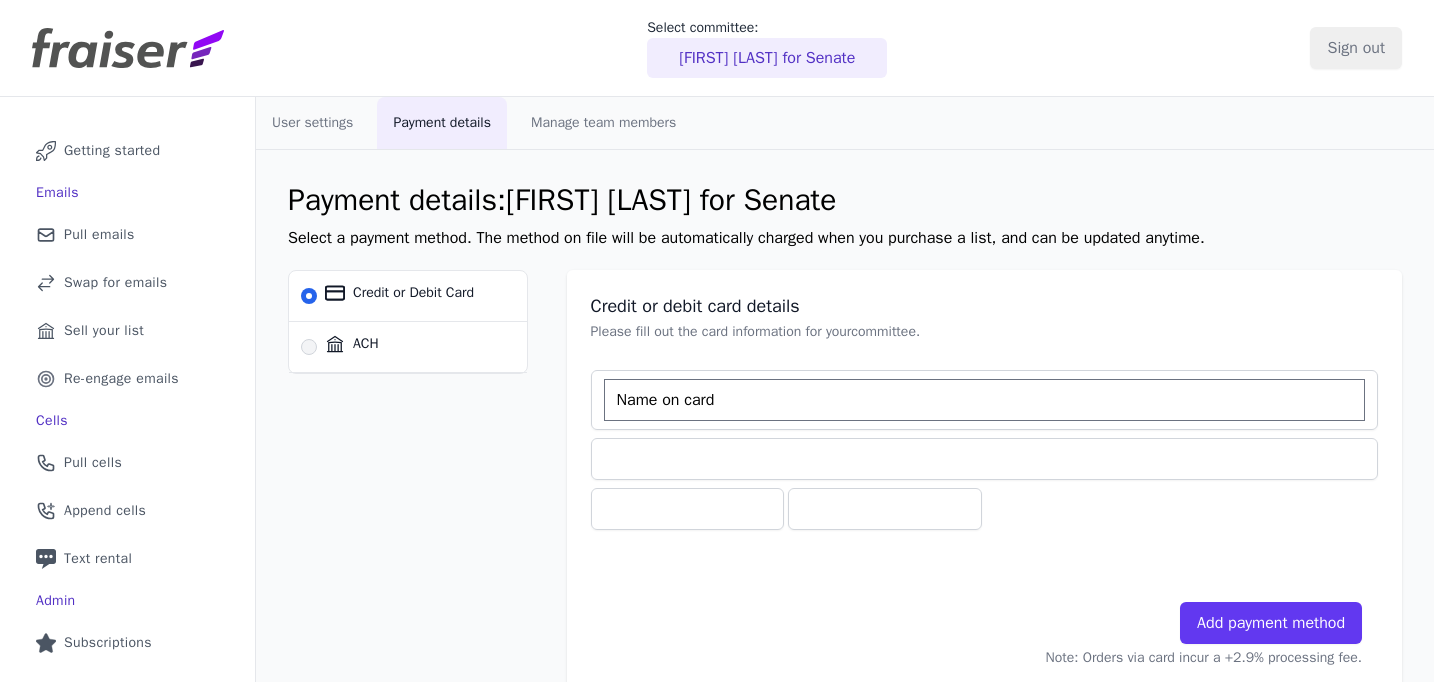 scroll, scrollTop: 0, scrollLeft: 0, axis: both 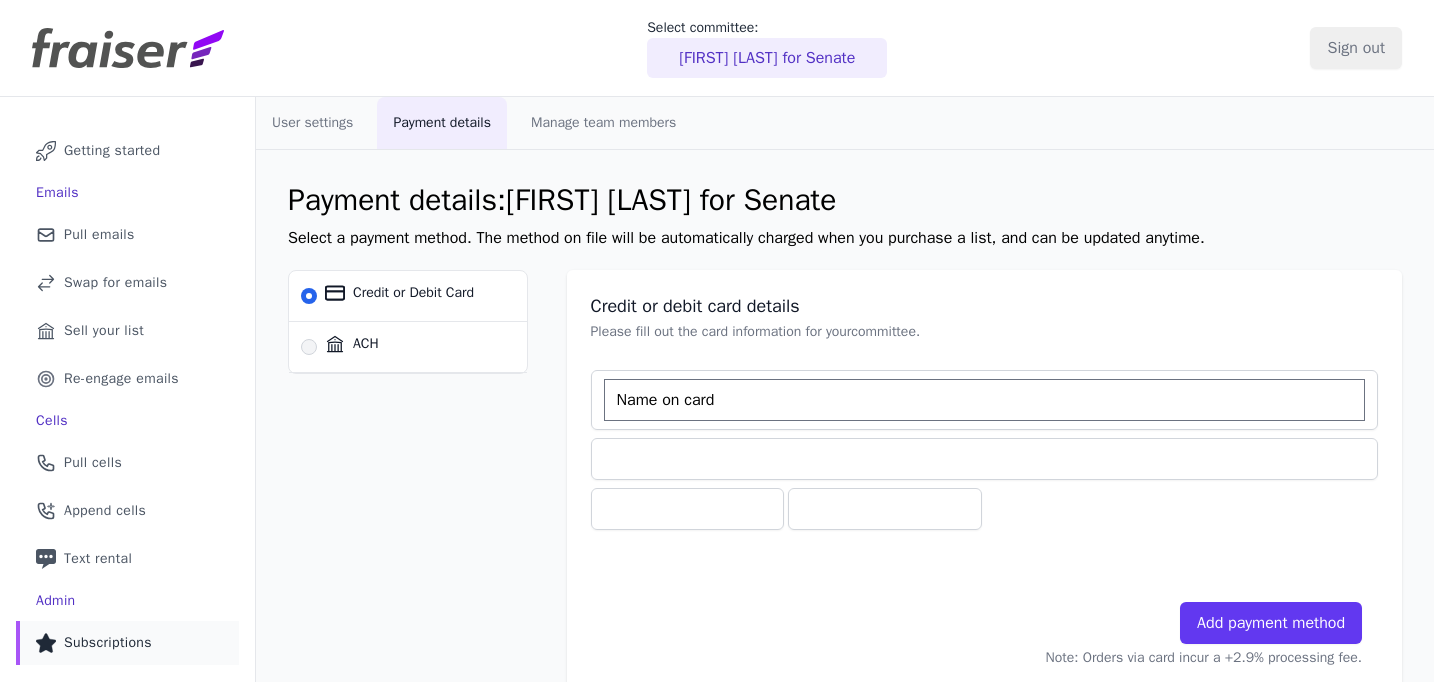 click on "Subscriptions" at bounding box center (108, 643) 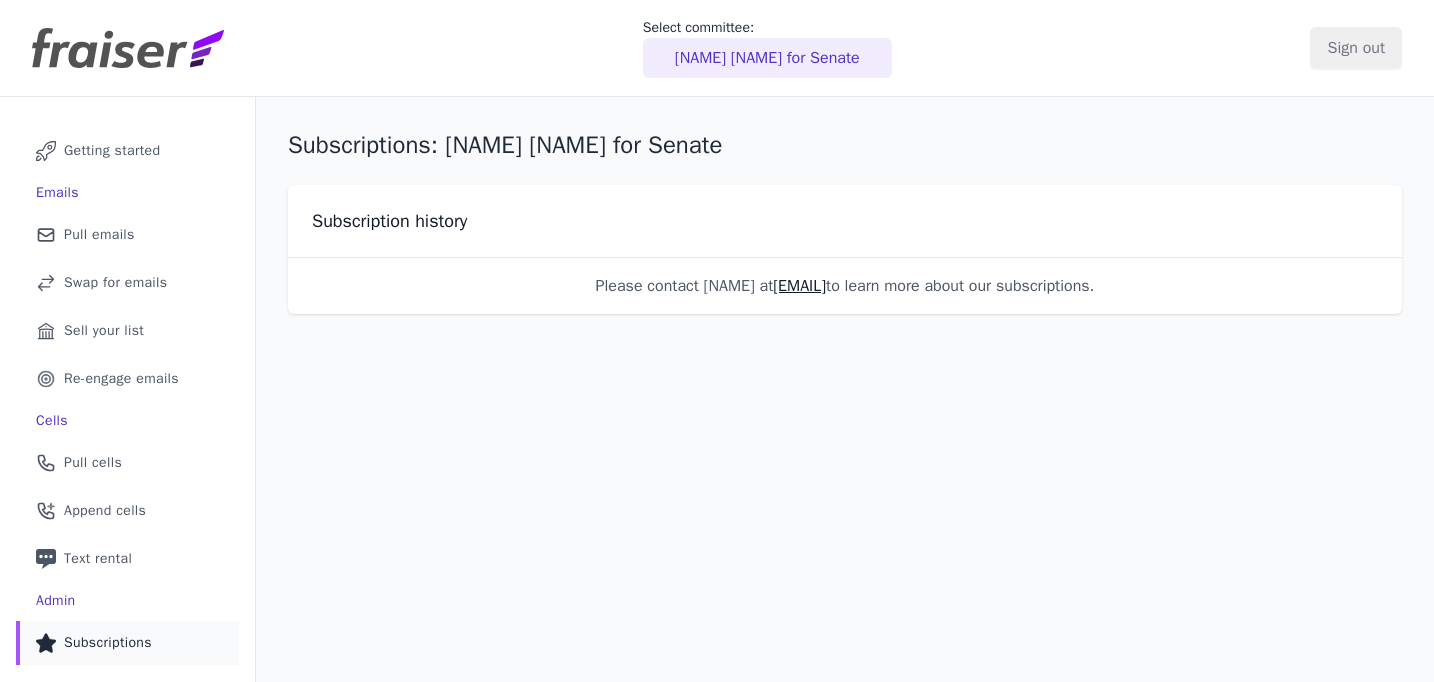 scroll, scrollTop: 0, scrollLeft: 0, axis: both 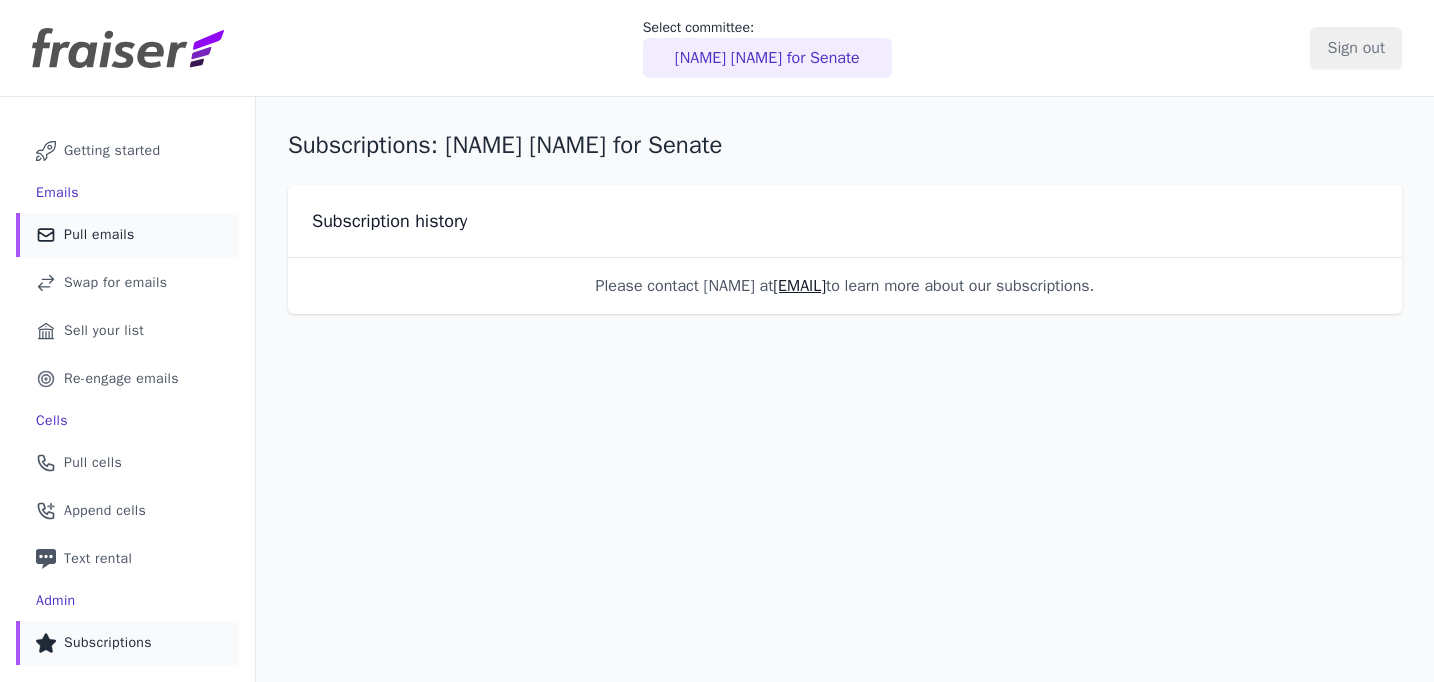 click on "Pull emails" at bounding box center (99, 235) 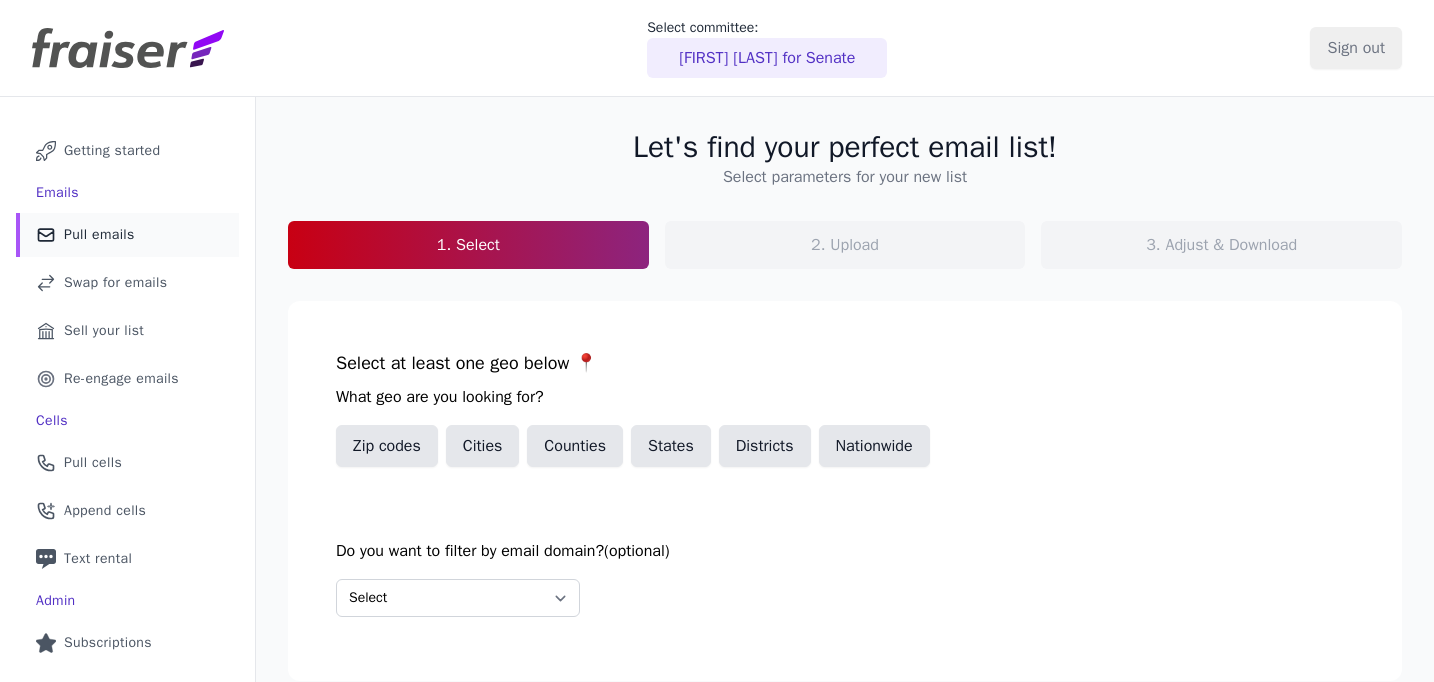 scroll, scrollTop: 0, scrollLeft: 0, axis: both 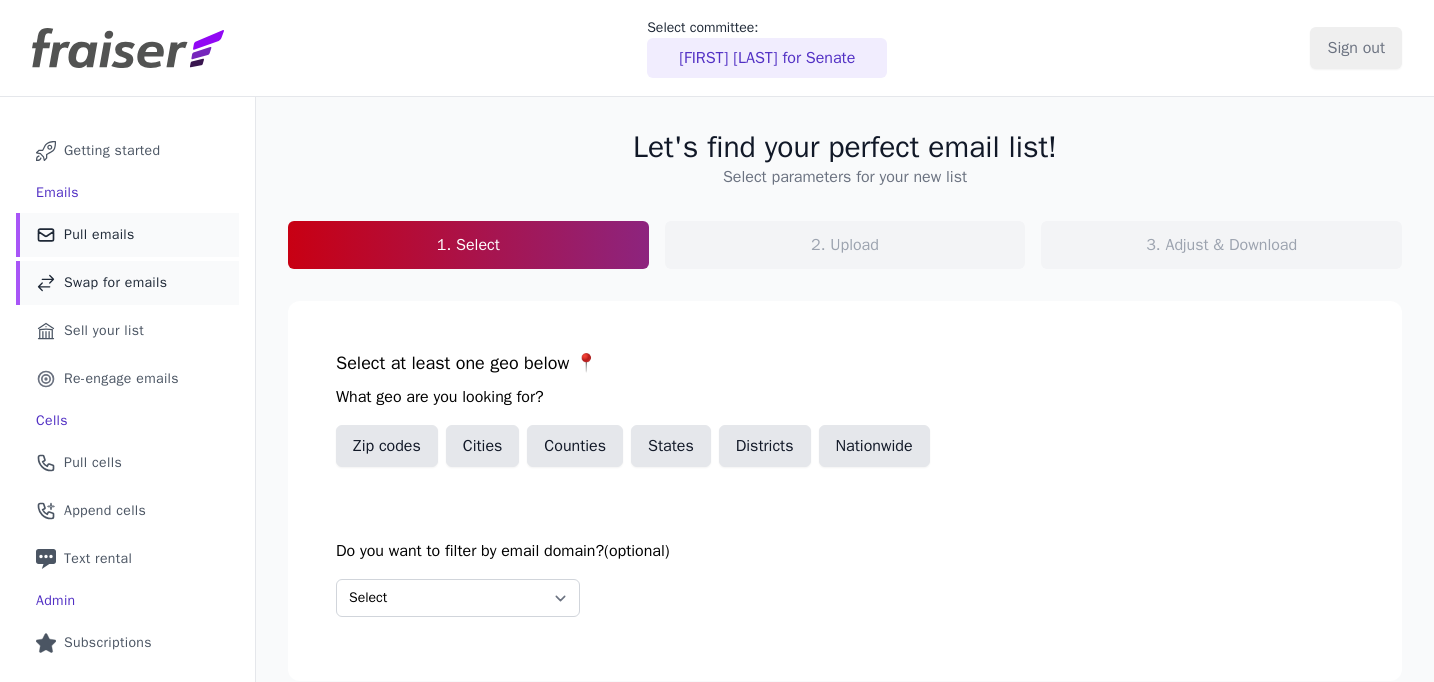 click on "Swap Icon Outline of a swap
Swap for emails" at bounding box center [127, 283] 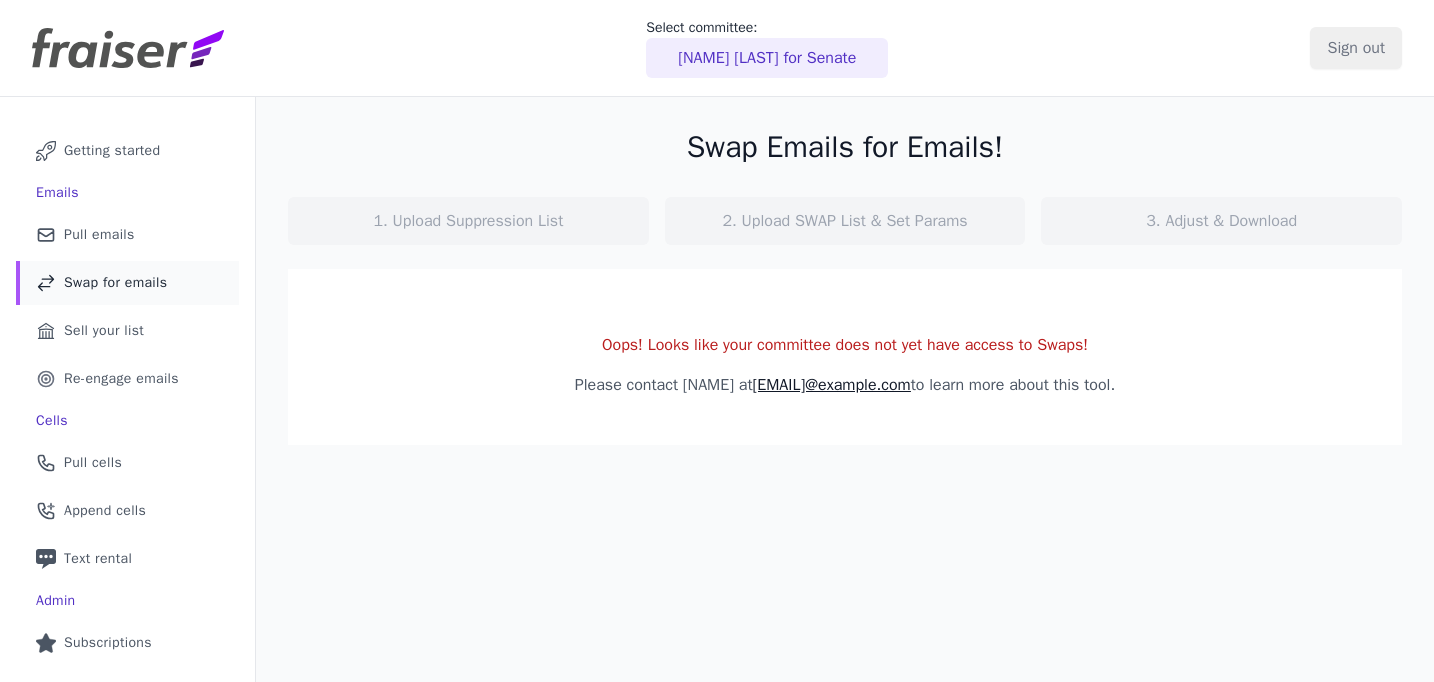 scroll, scrollTop: 0, scrollLeft: 0, axis: both 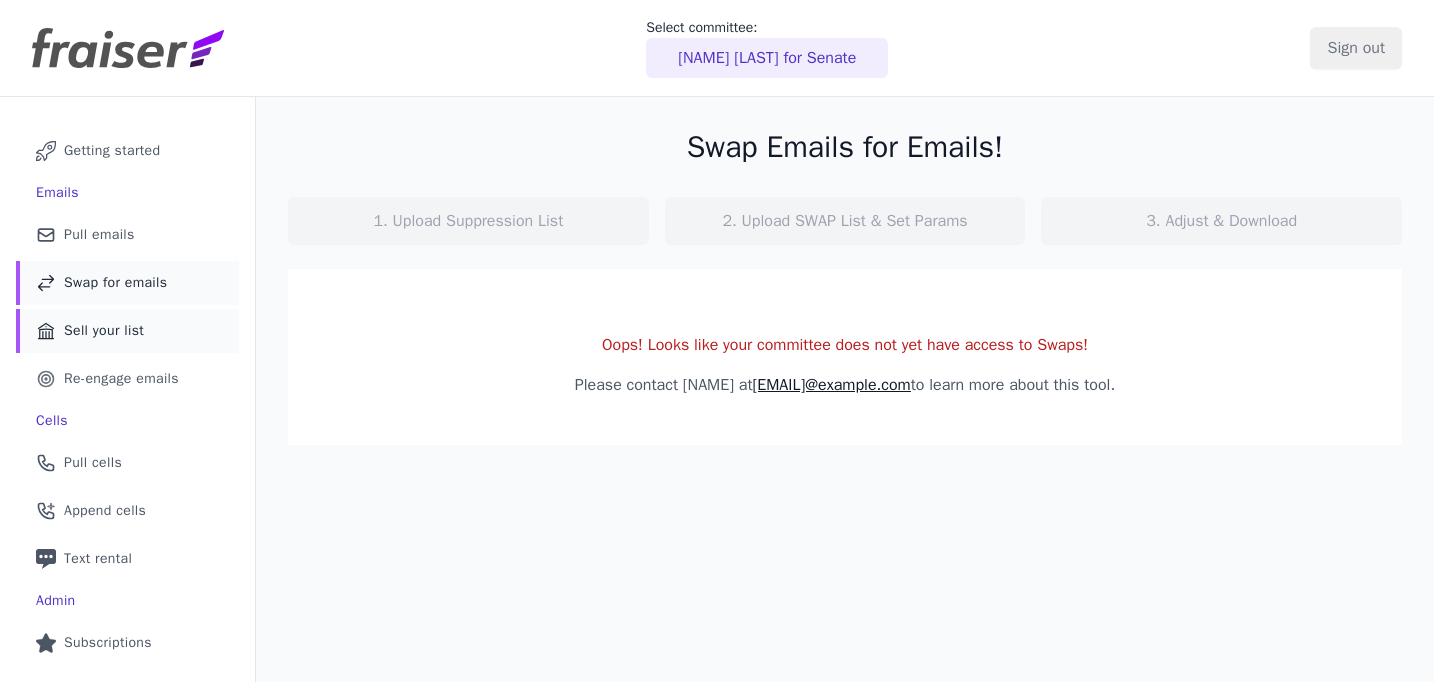 click on "Sell your list" at bounding box center [104, 331] 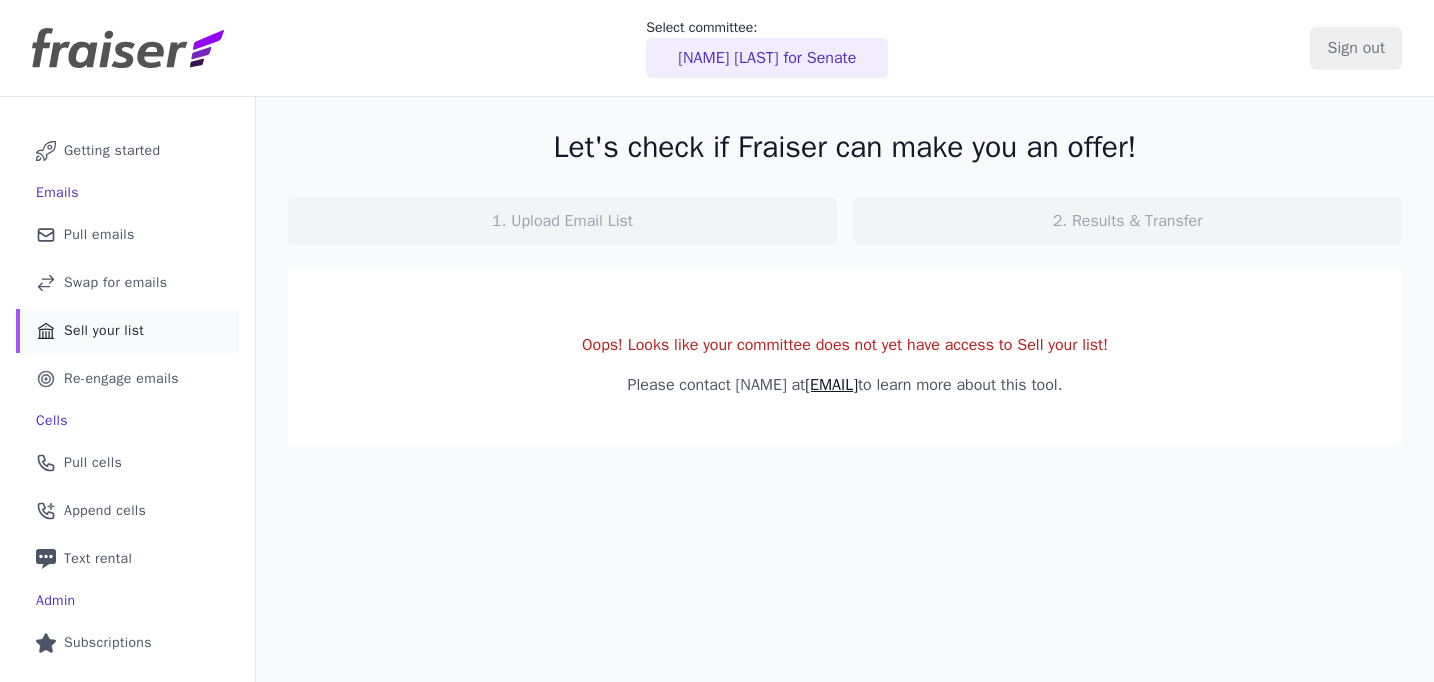 scroll, scrollTop: 0, scrollLeft: 0, axis: both 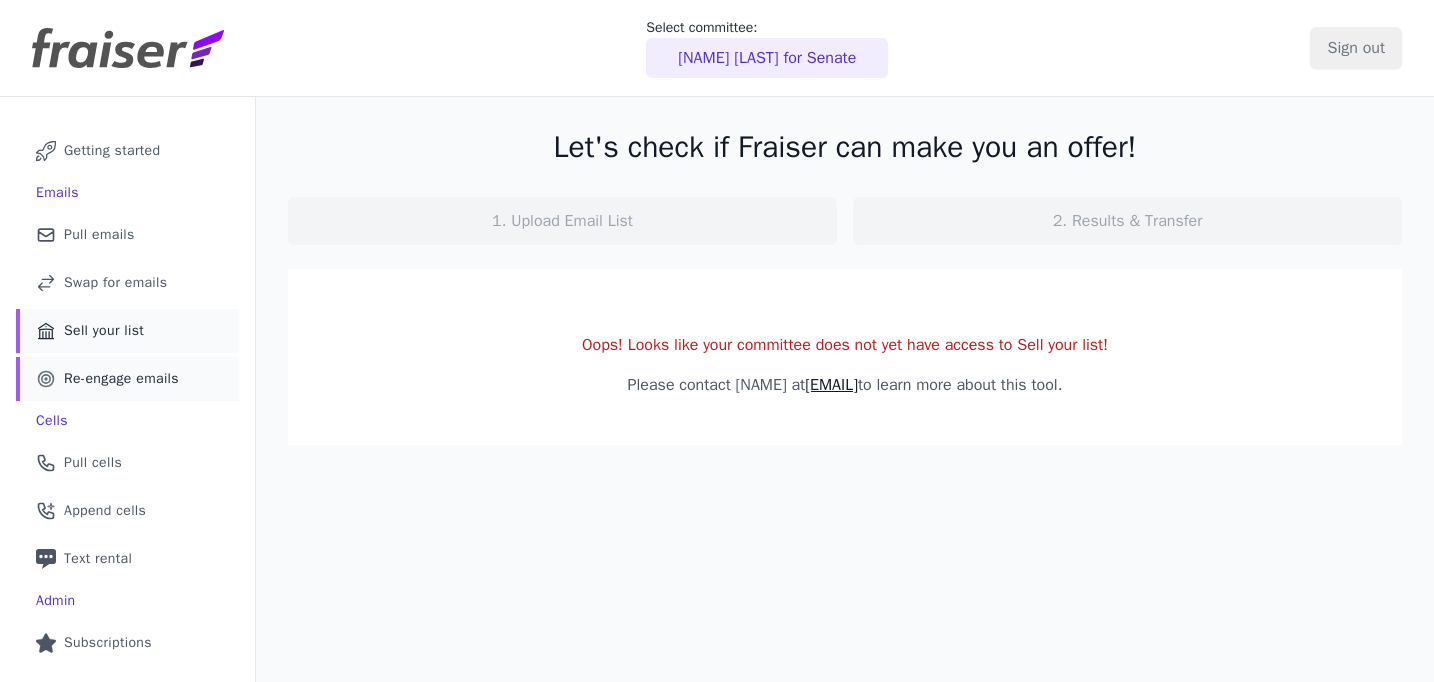 click on "Re-engage emails" at bounding box center [121, 379] 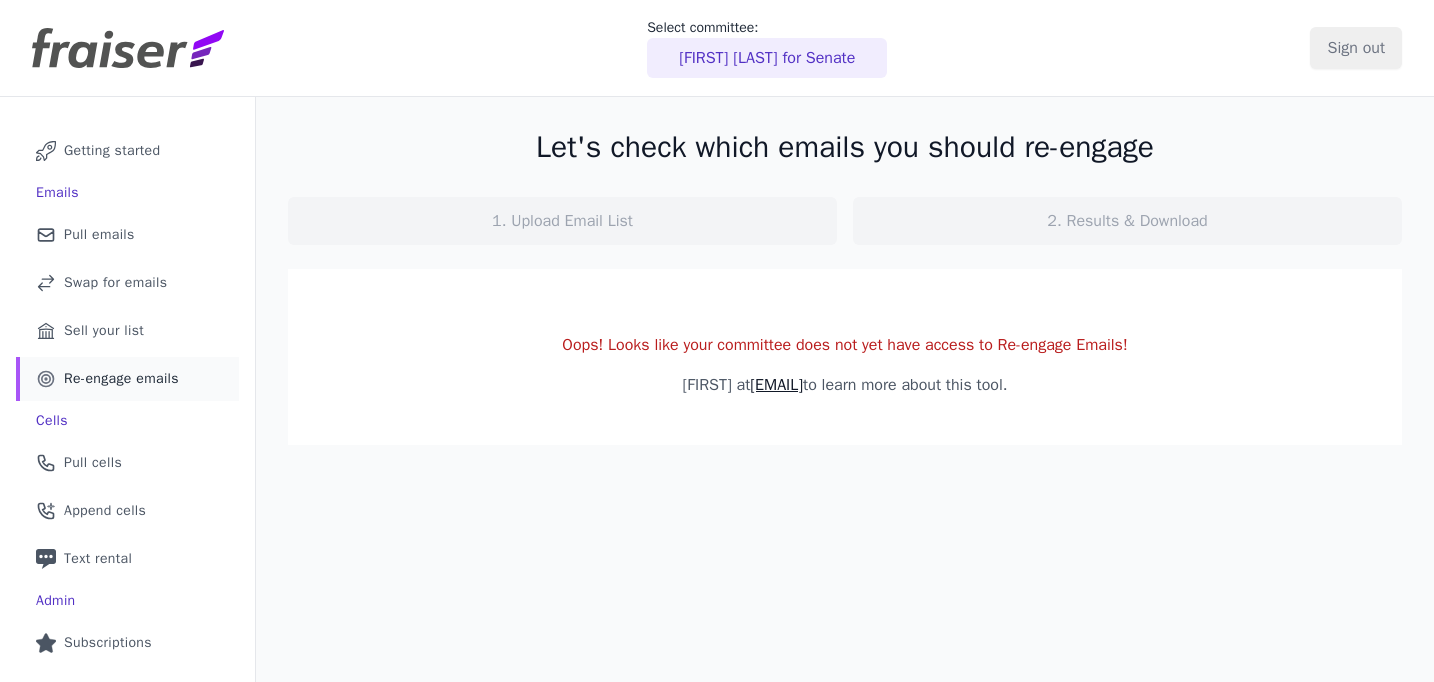 scroll, scrollTop: 0, scrollLeft: 0, axis: both 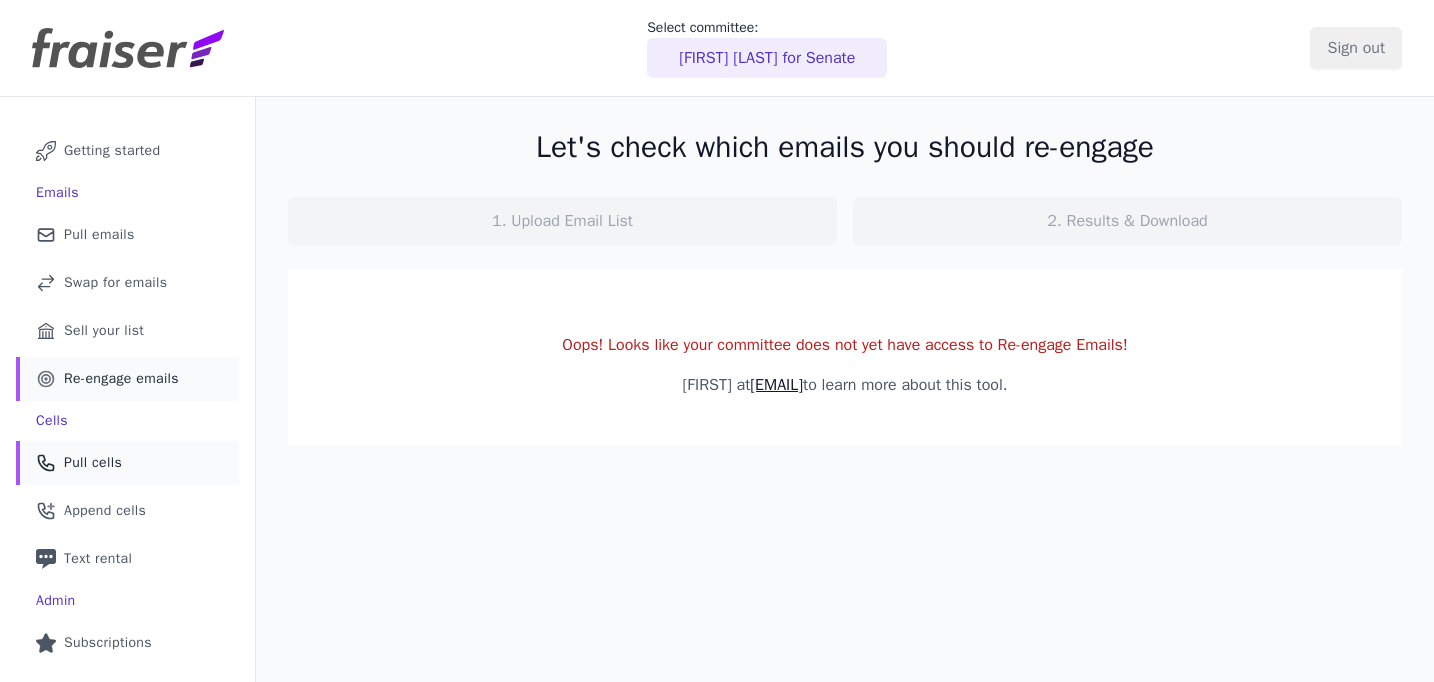 click on "Pull cells" at bounding box center [93, 463] 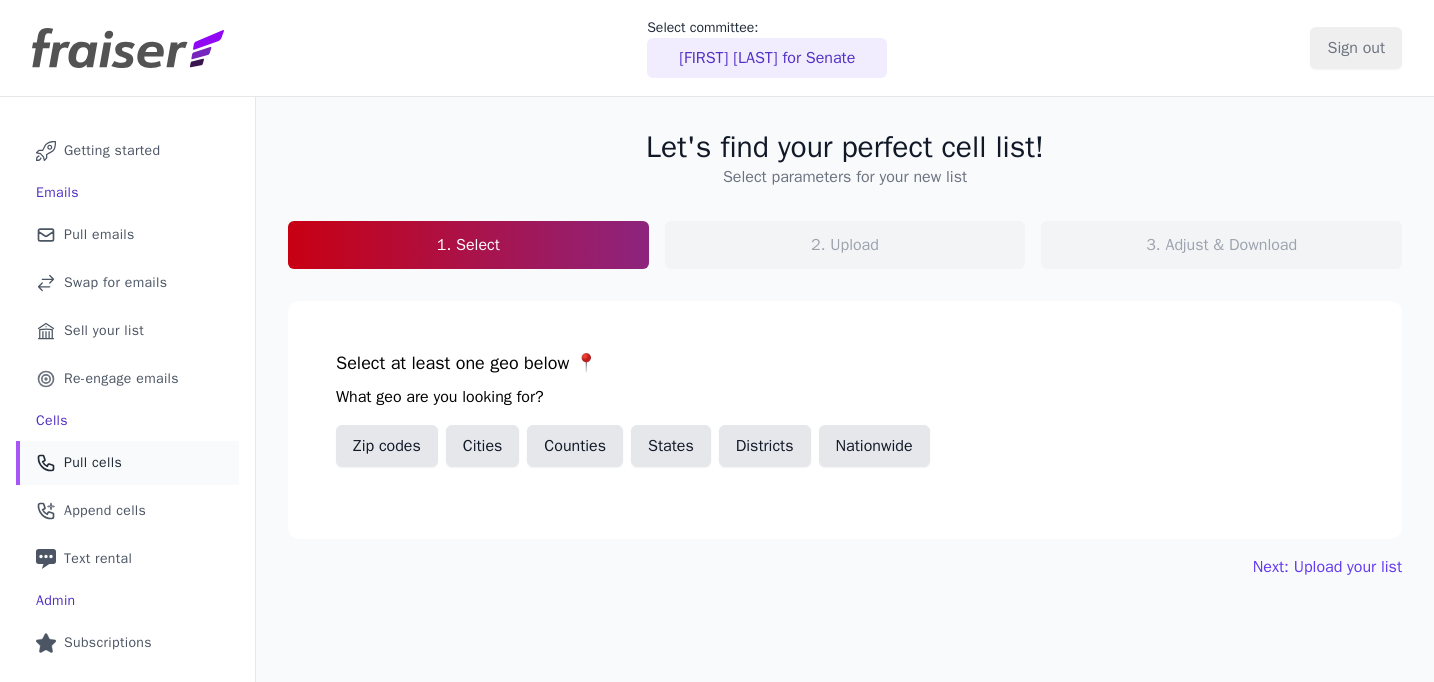 scroll, scrollTop: 0, scrollLeft: 0, axis: both 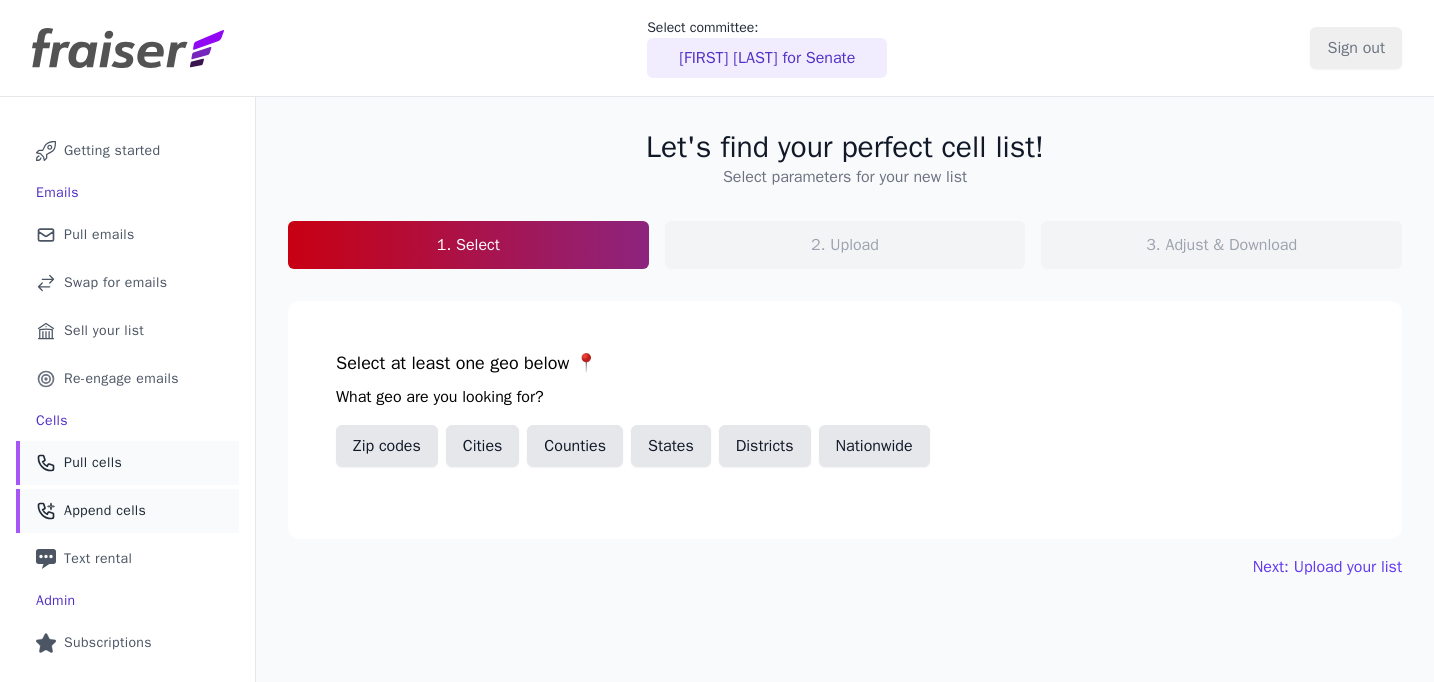 click on "Append cells" at bounding box center [105, 511] 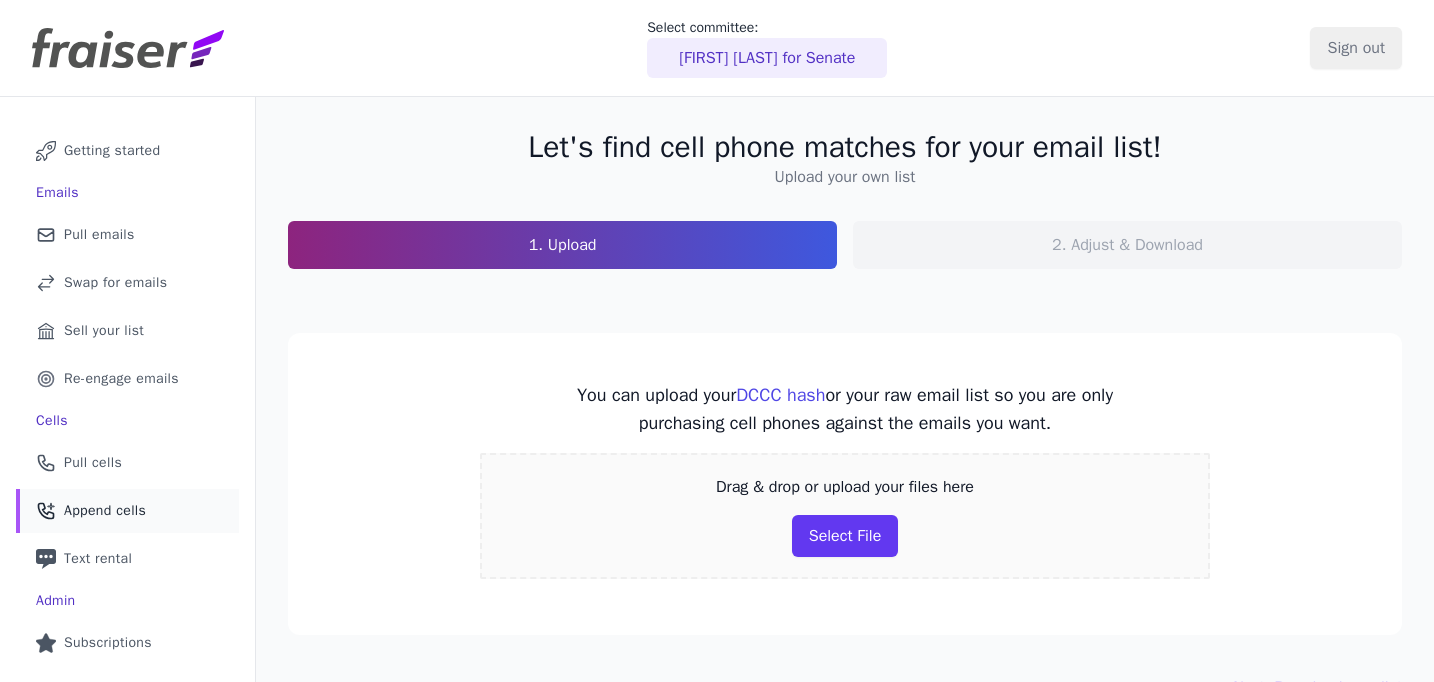 scroll, scrollTop: 0, scrollLeft: 0, axis: both 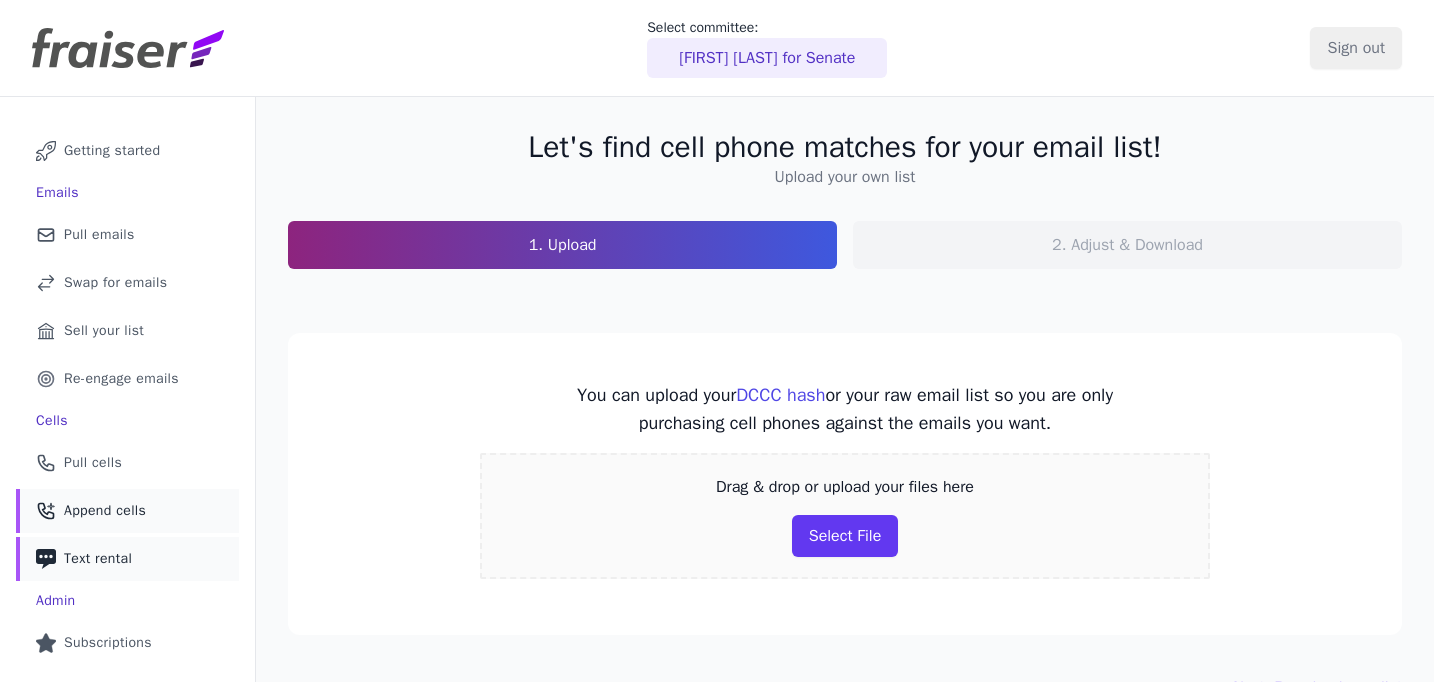 click on "Text rental" at bounding box center (98, 559) 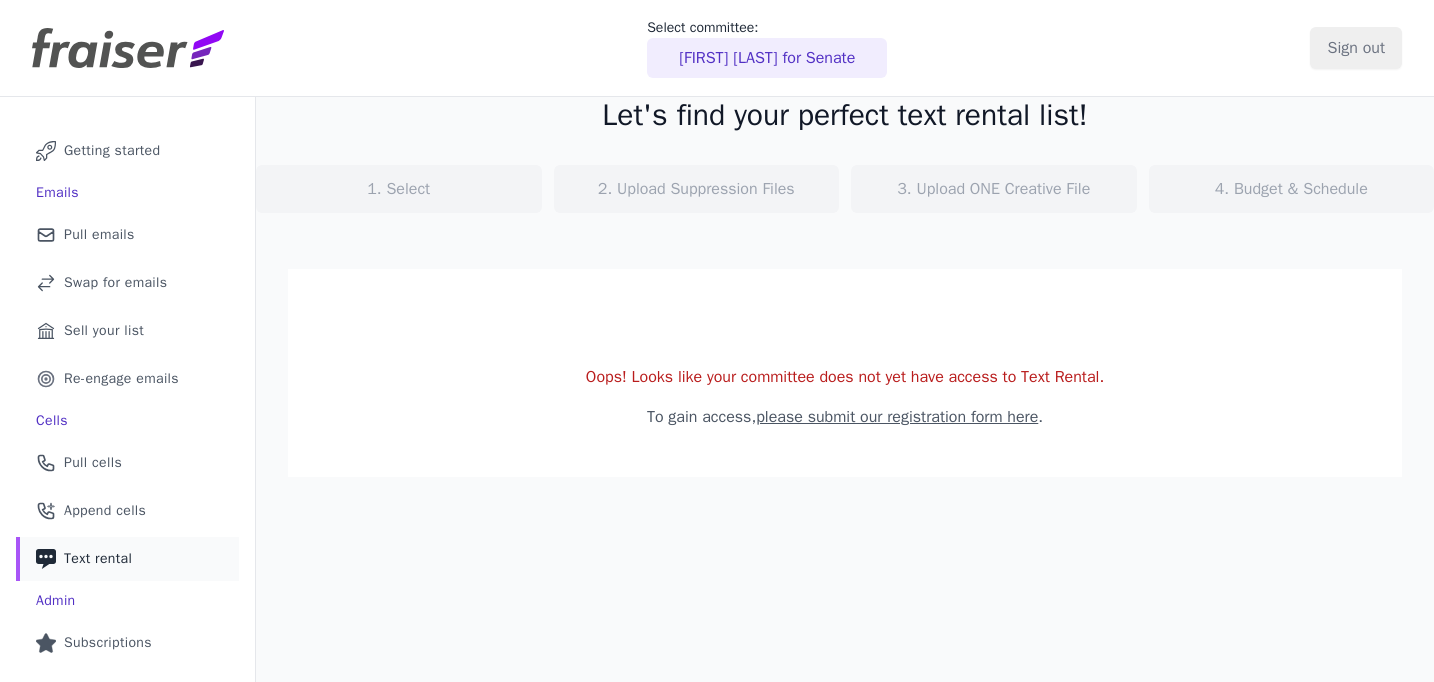 scroll, scrollTop: 0, scrollLeft: 0, axis: both 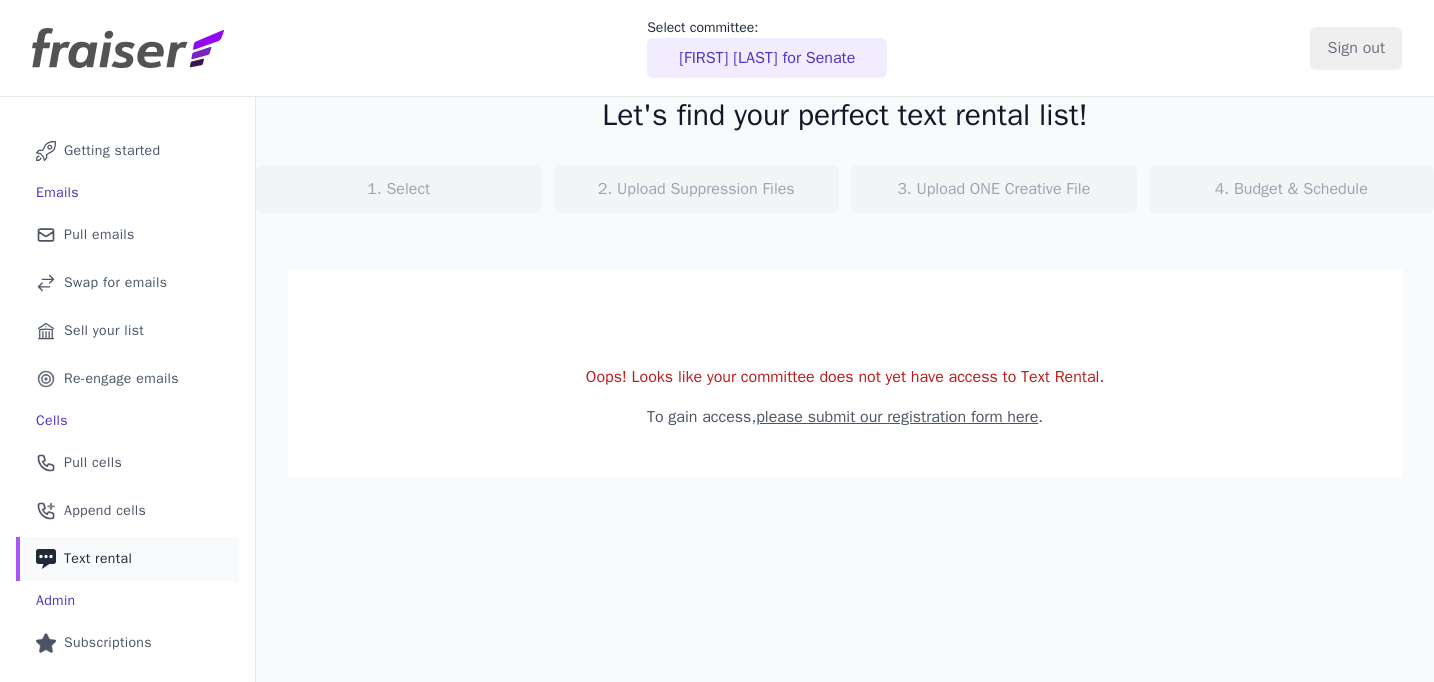 click on "please submit our registration form here" at bounding box center [897, 417] 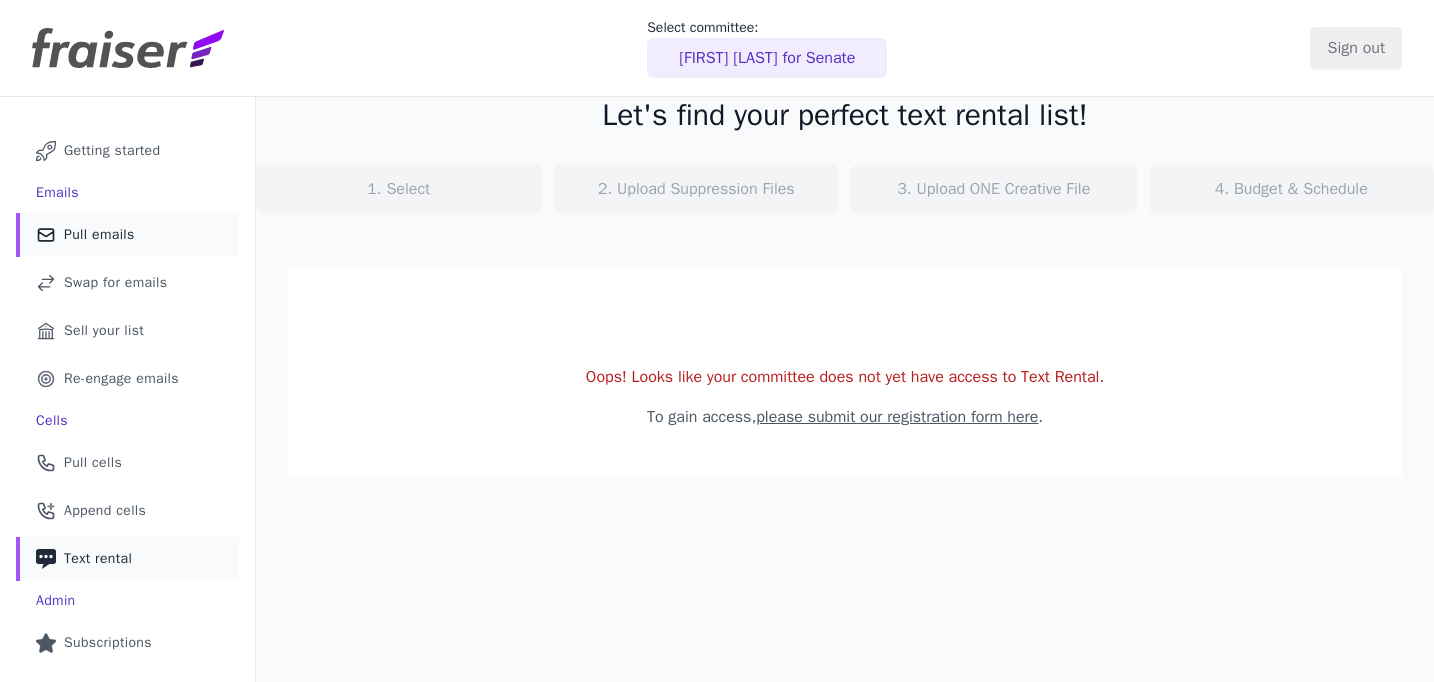 click on "Mail Icon Outline of a mail envelope
Pull emails" at bounding box center (127, 235) 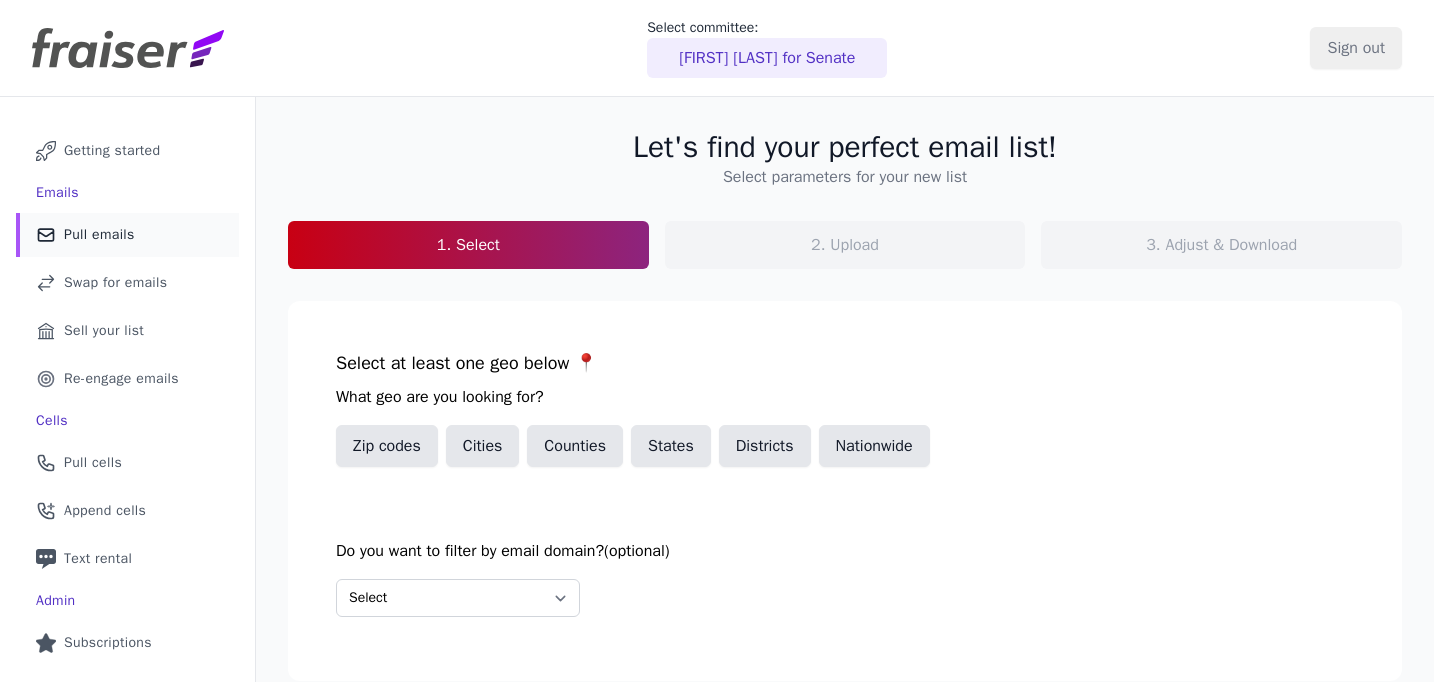 scroll, scrollTop: 0, scrollLeft: 0, axis: both 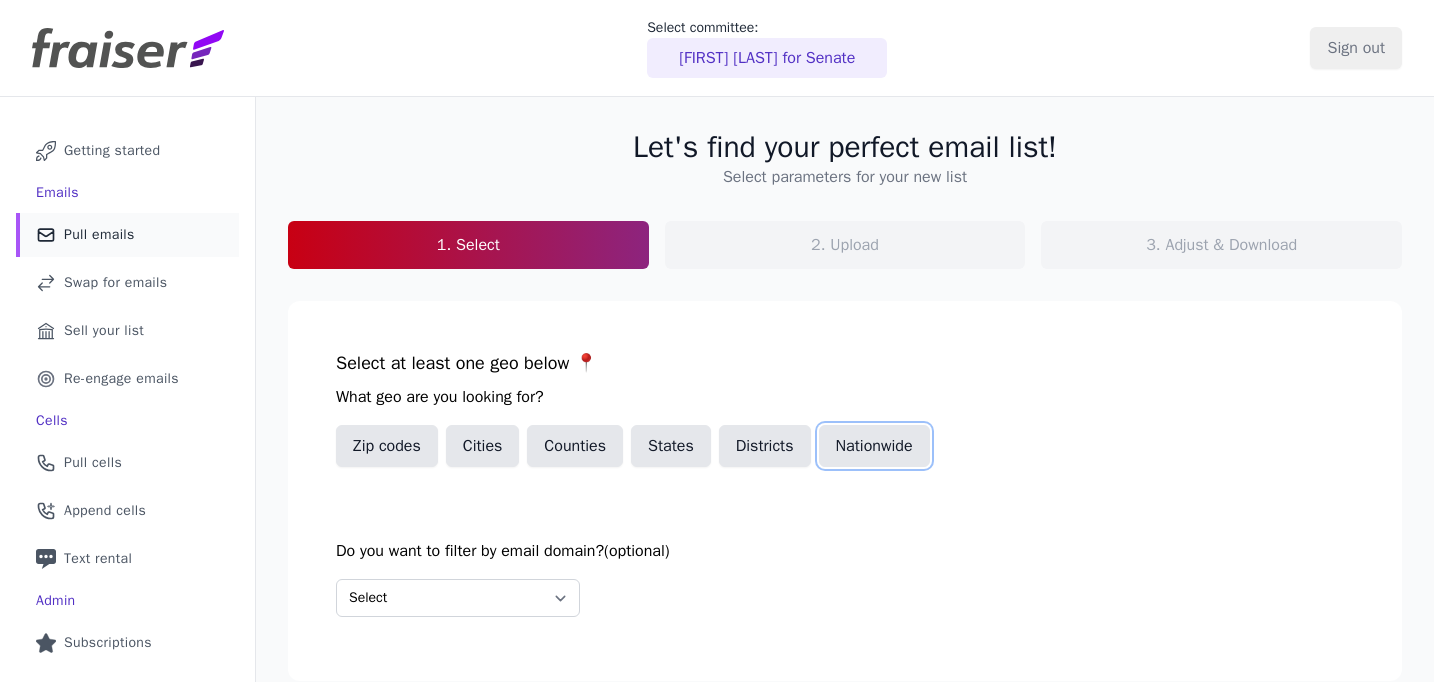 click on "Nationwide" at bounding box center [874, 446] 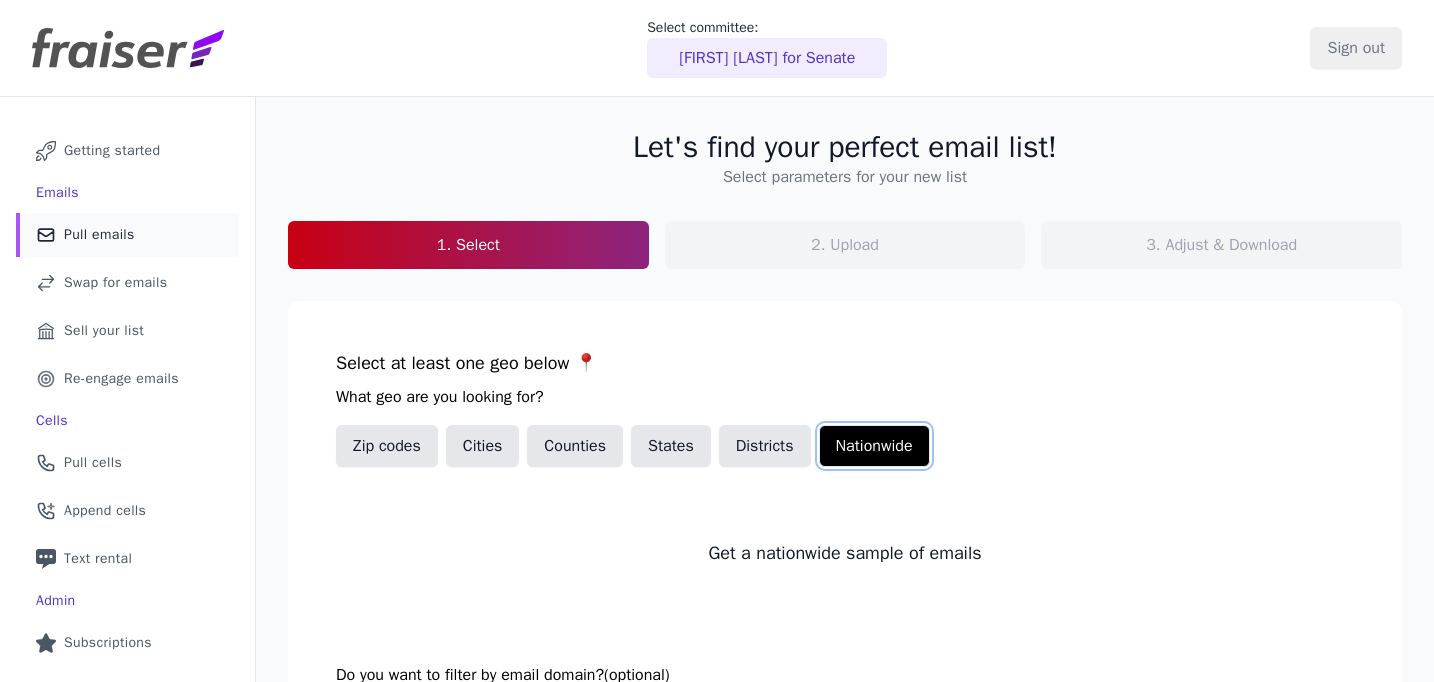 scroll, scrollTop: 223, scrollLeft: 0, axis: vertical 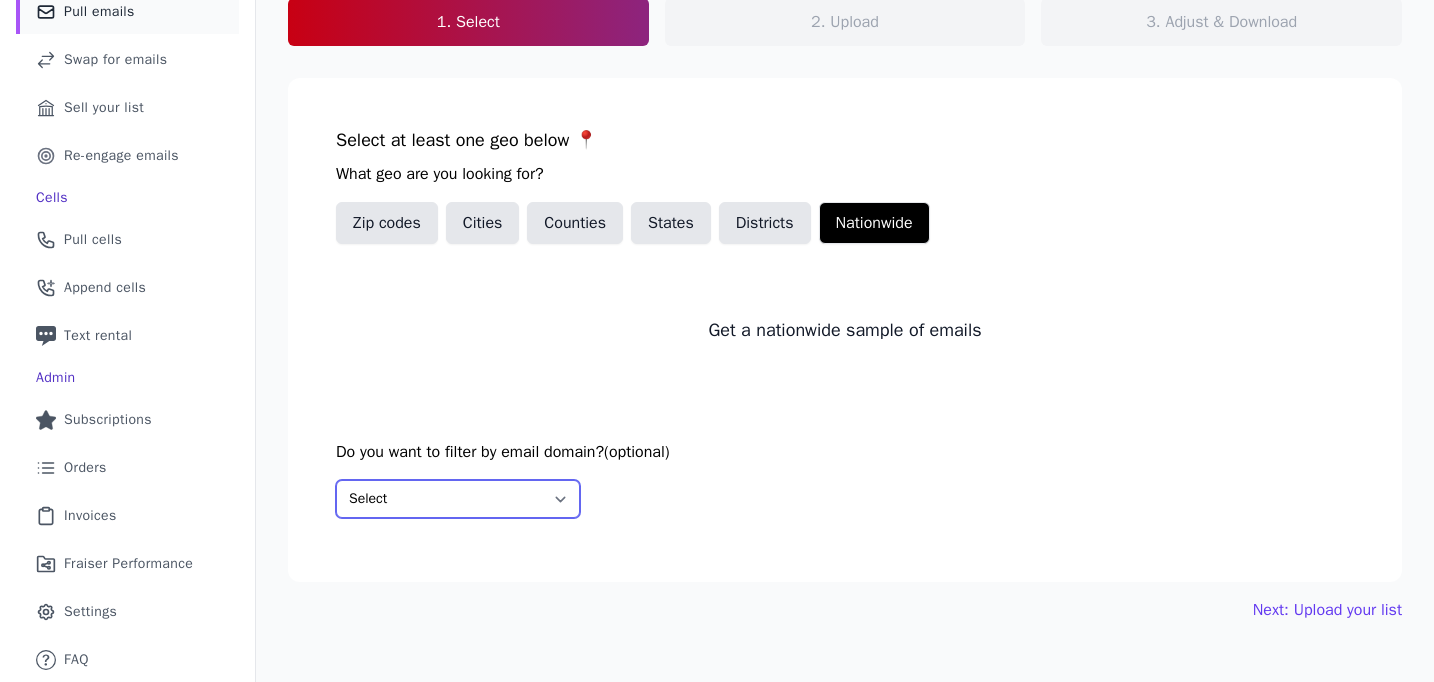 click on "Select Include only these domains Include none of these domains" at bounding box center (458, 499) 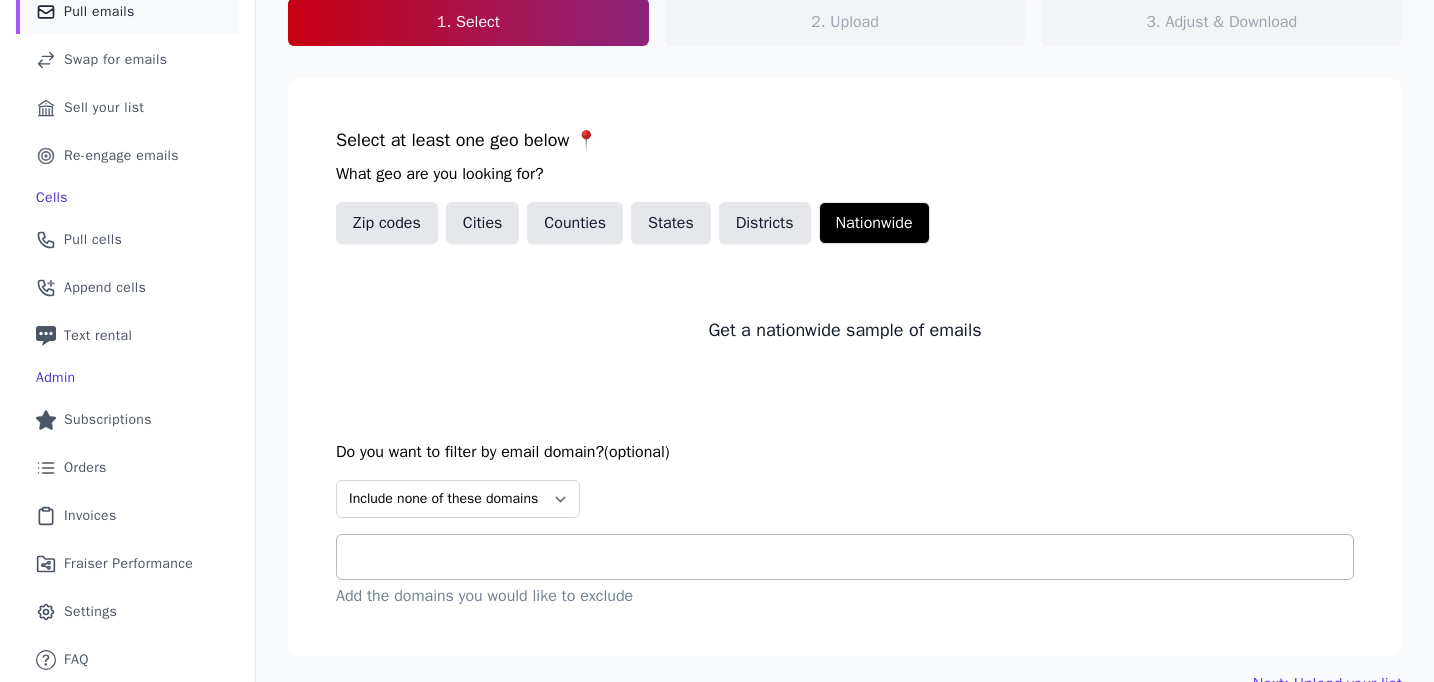 click at bounding box center (853, 557) 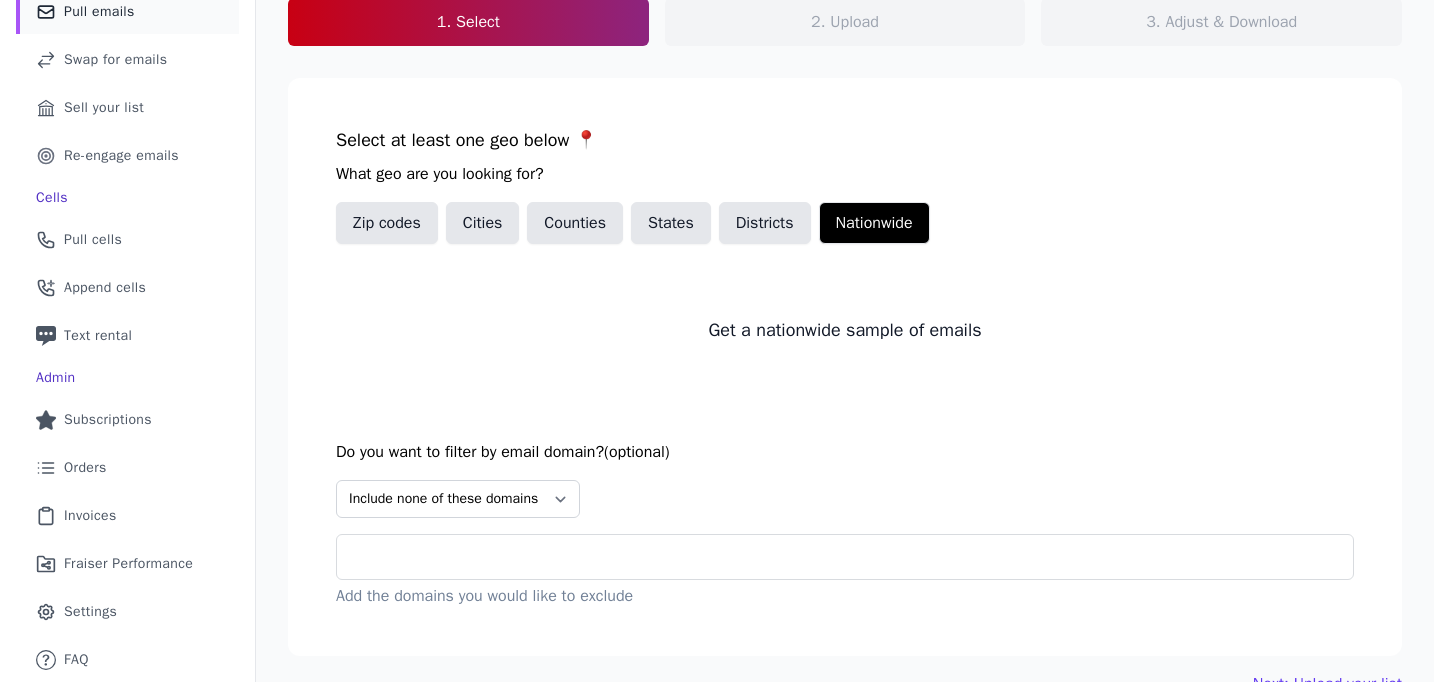 click on "Select at least one geo below 📍   What geo are you looking for?   Zip codes   Cities   Counties   States   Districts     Nationwide     Get a nationwide sample of emails" at bounding box center [845, 259] 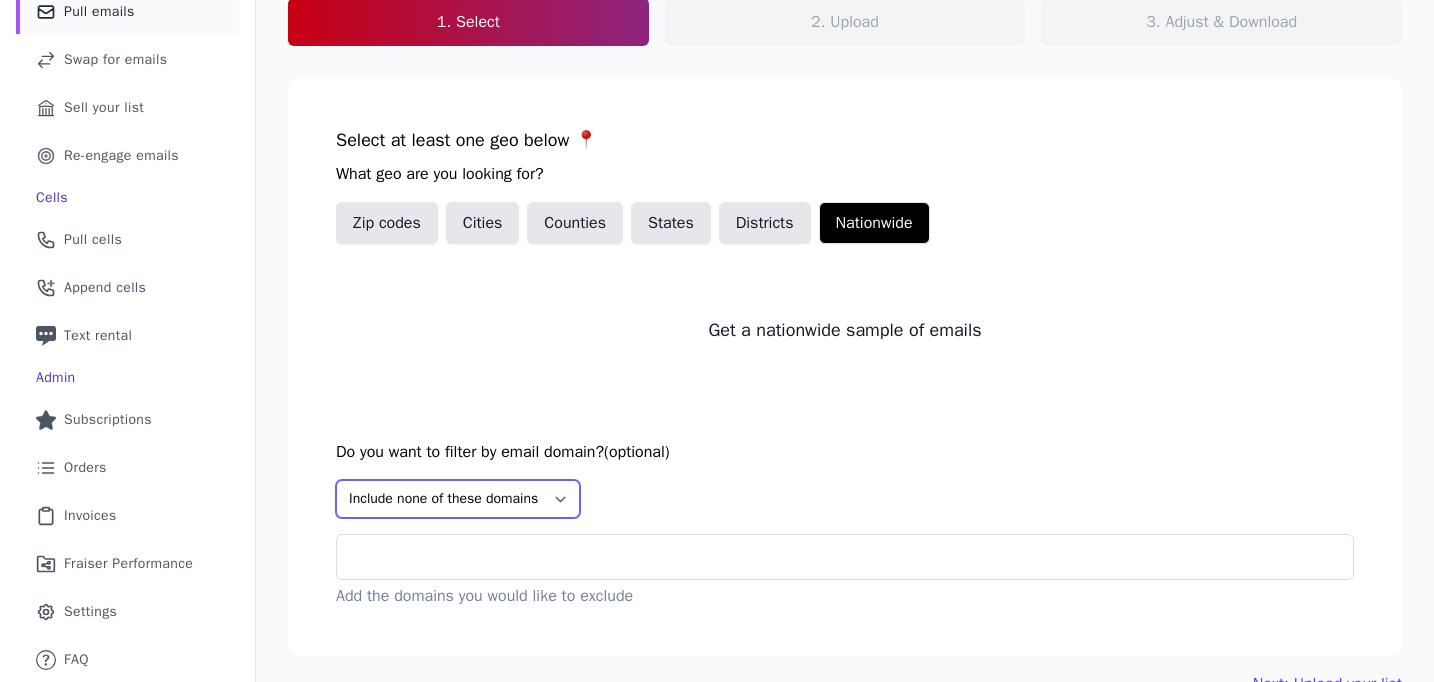click on "Select Include only these domains Include none of these domains" at bounding box center [458, 499] 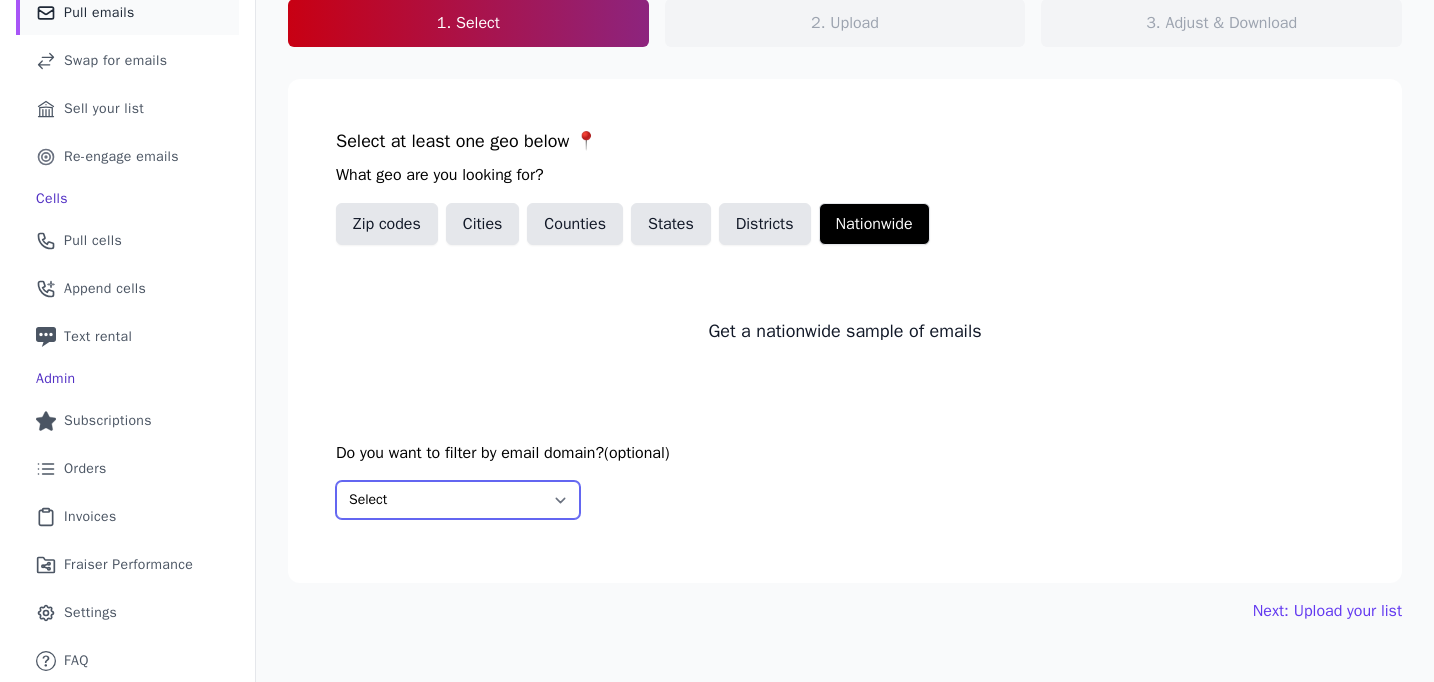 scroll, scrollTop: 223, scrollLeft: 0, axis: vertical 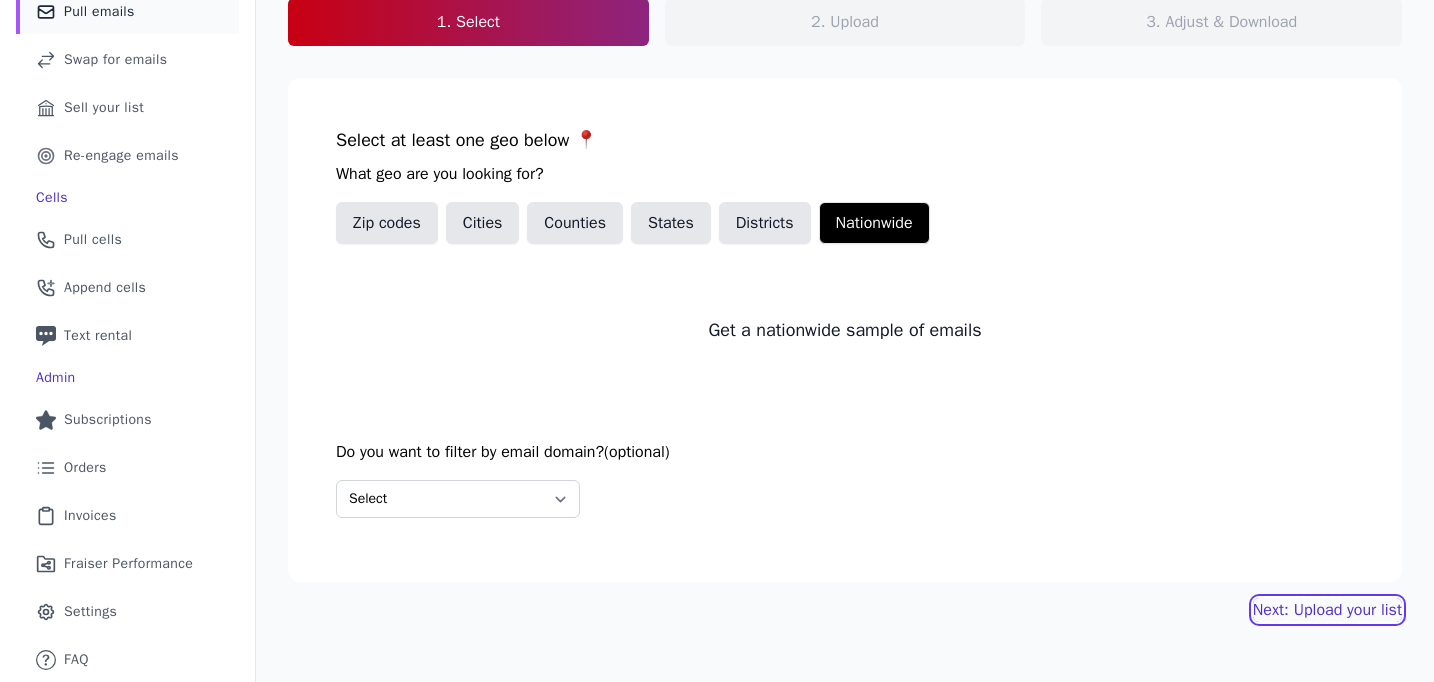 click on "Next: Upload your list" at bounding box center [1327, 610] 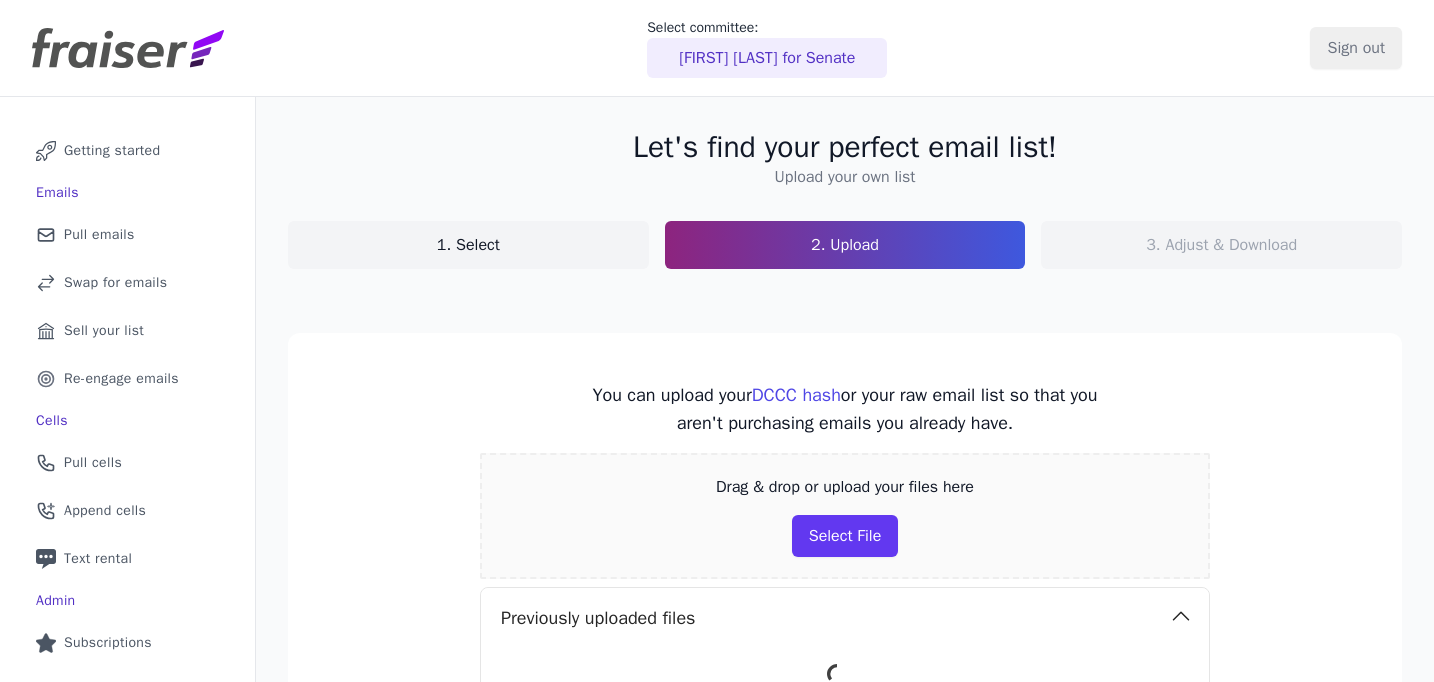scroll, scrollTop: 0, scrollLeft: 0, axis: both 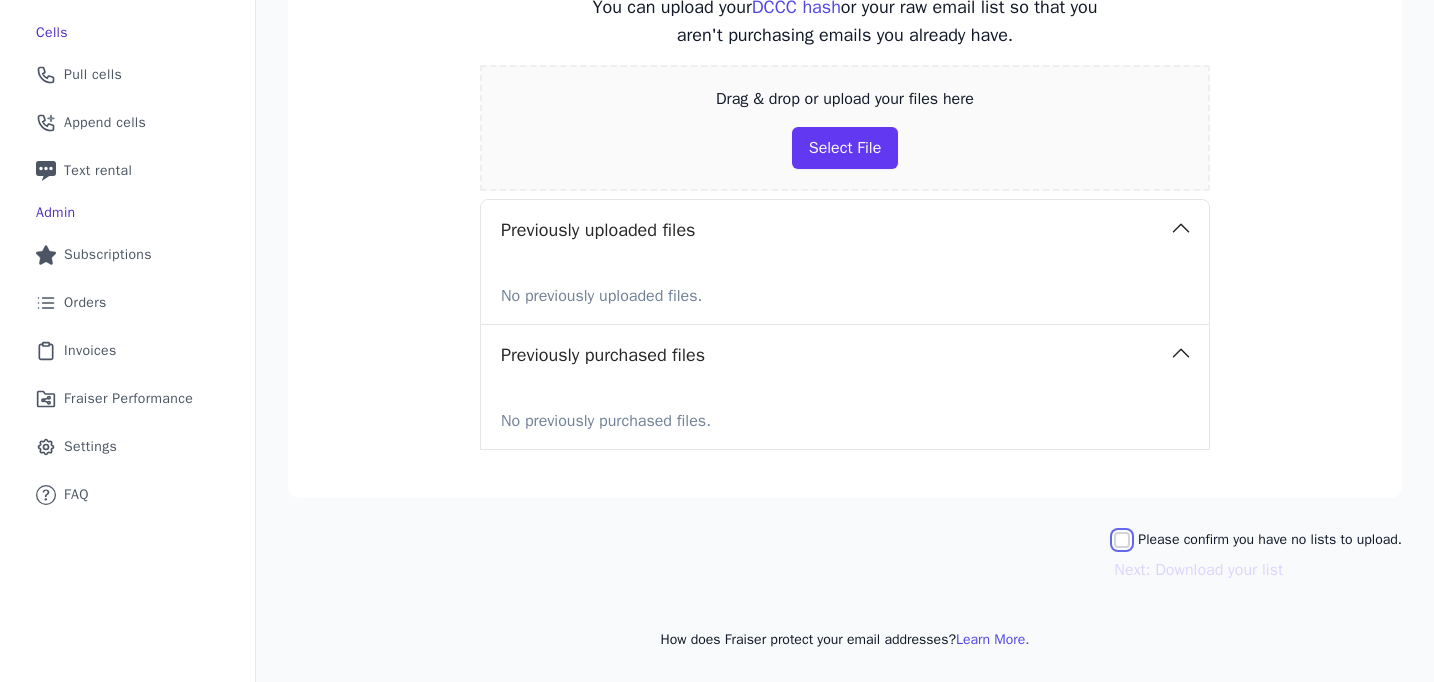 click on "Please confirm you have no lists to upload." at bounding box center [1122, 540] 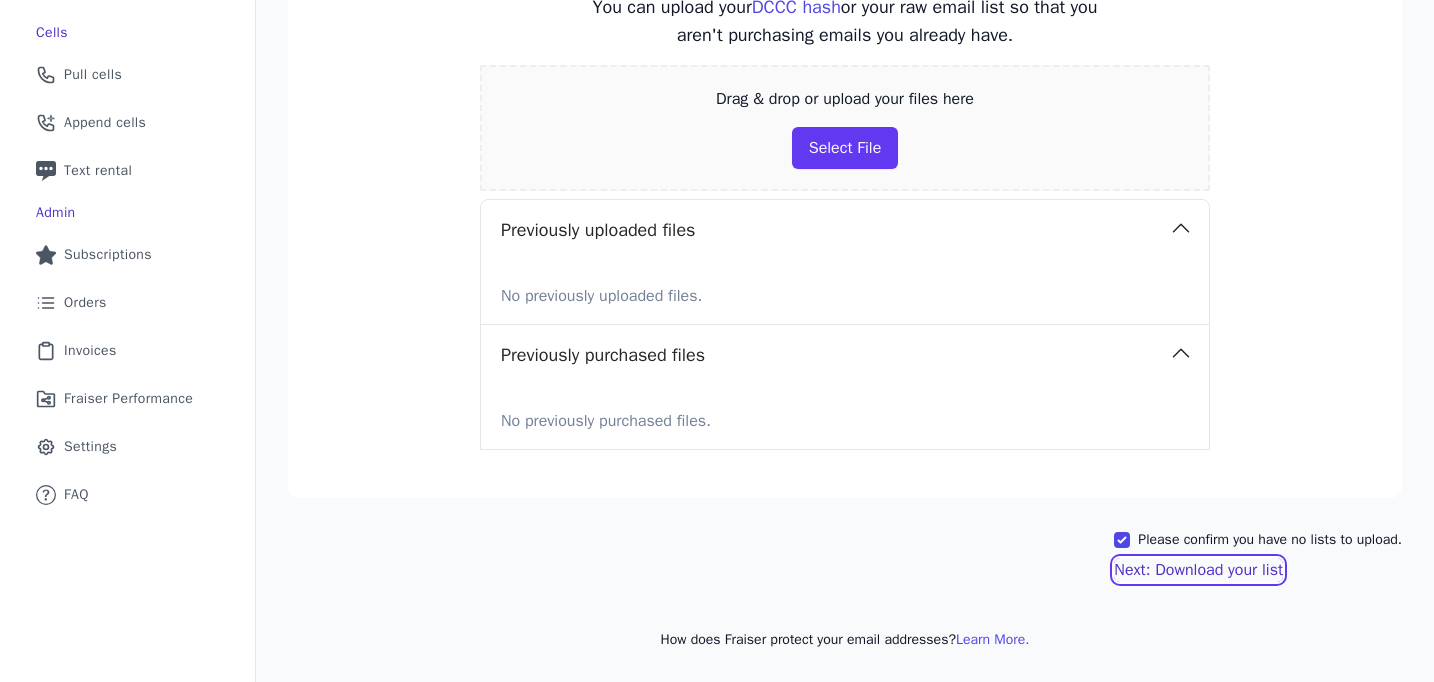 click on "Next: Download your list" at bounding box center (1198, 570) 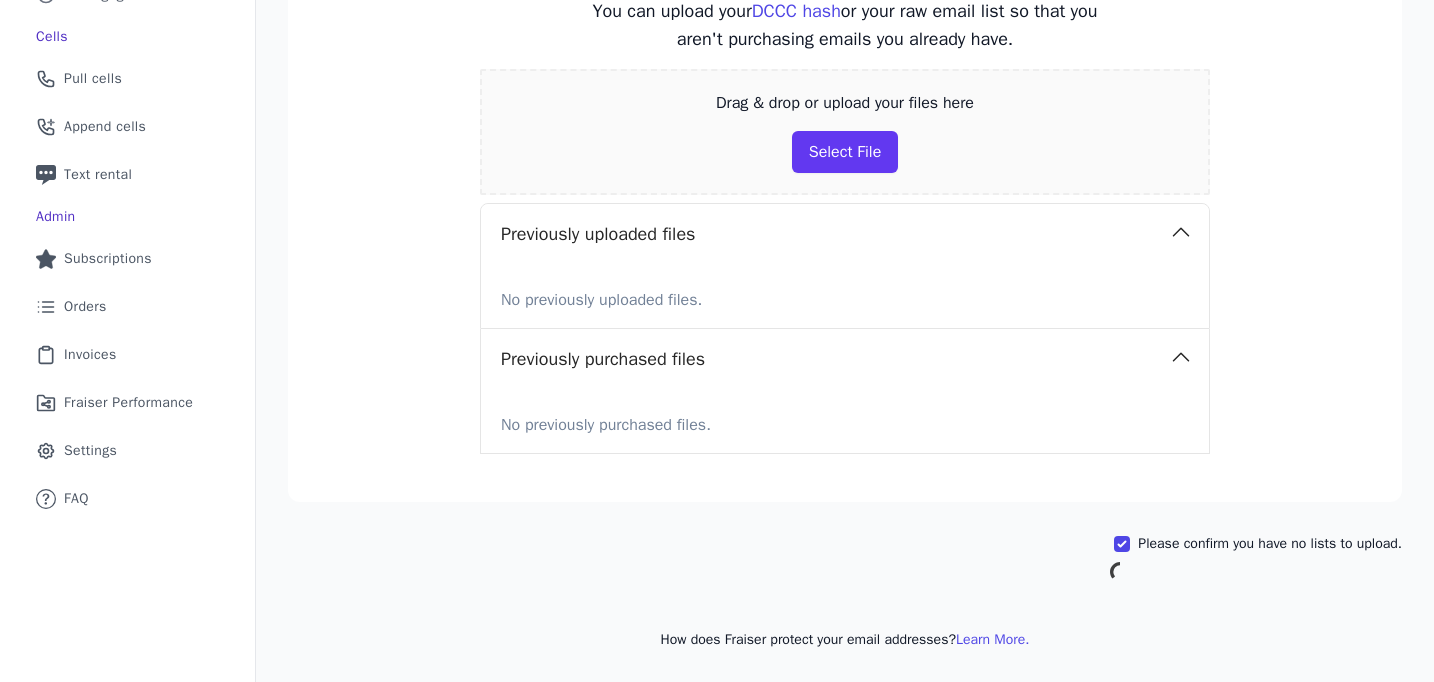scroll, scrollTop: 223, scrollLeft: 0, axis: vertical 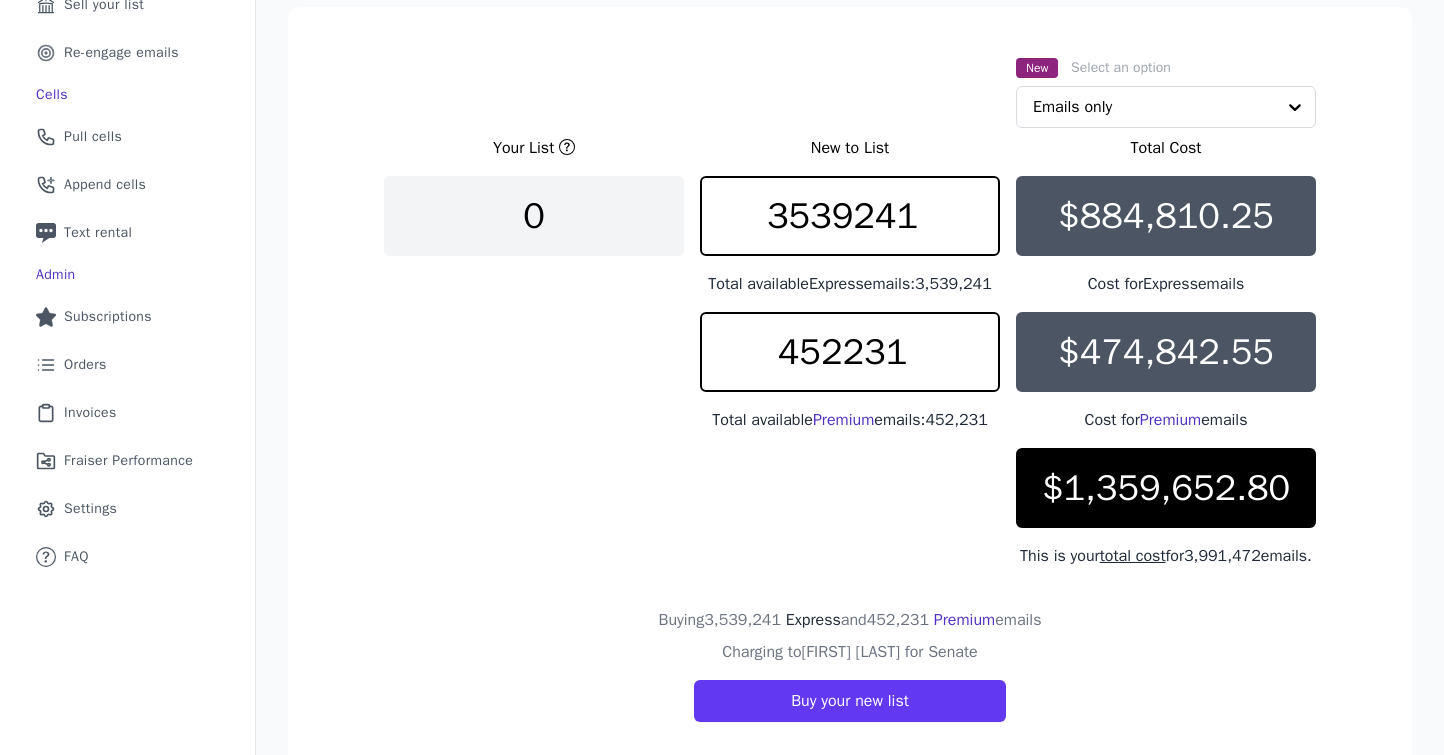 click on "$884,810.25" at bounding box center (1166, 216) 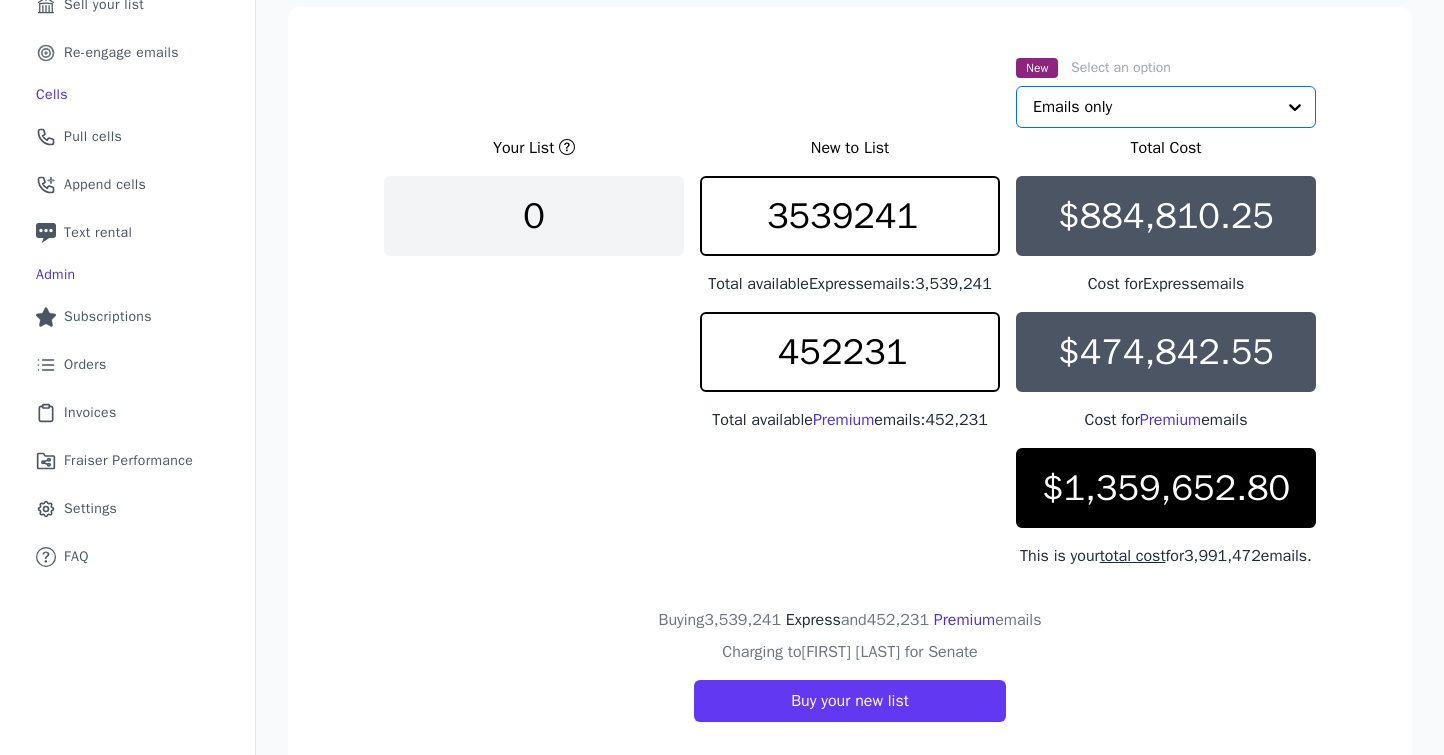 click 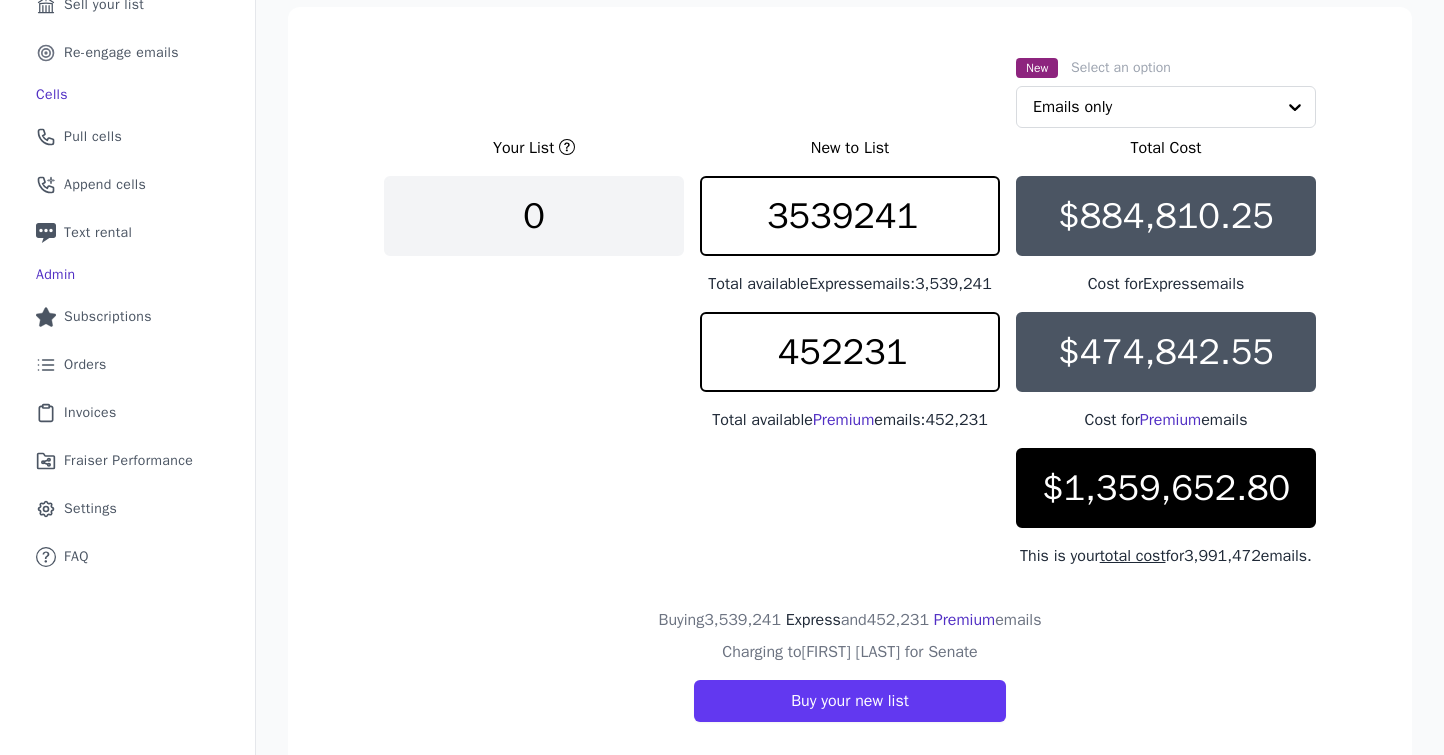 click on "New   Select an option         Emails only               Your List       New to List   Total Cost   0   3539241   Total available  Express  emails:  3,539,241   $884,810.25   Cost for  Express  emails   452231   Total available  Premium
emails:  452,231   $474,842.55   Cost for  Premium  emails     $1,359,652.80   This is your  total cost  for  3,991,472
emails.         Buying  3,539,241   Express
and  452,231   Premium  emails   Charging to  Joey Mendoza Atkins for Senate   Buy your new list" at bounding box center [850, 388] 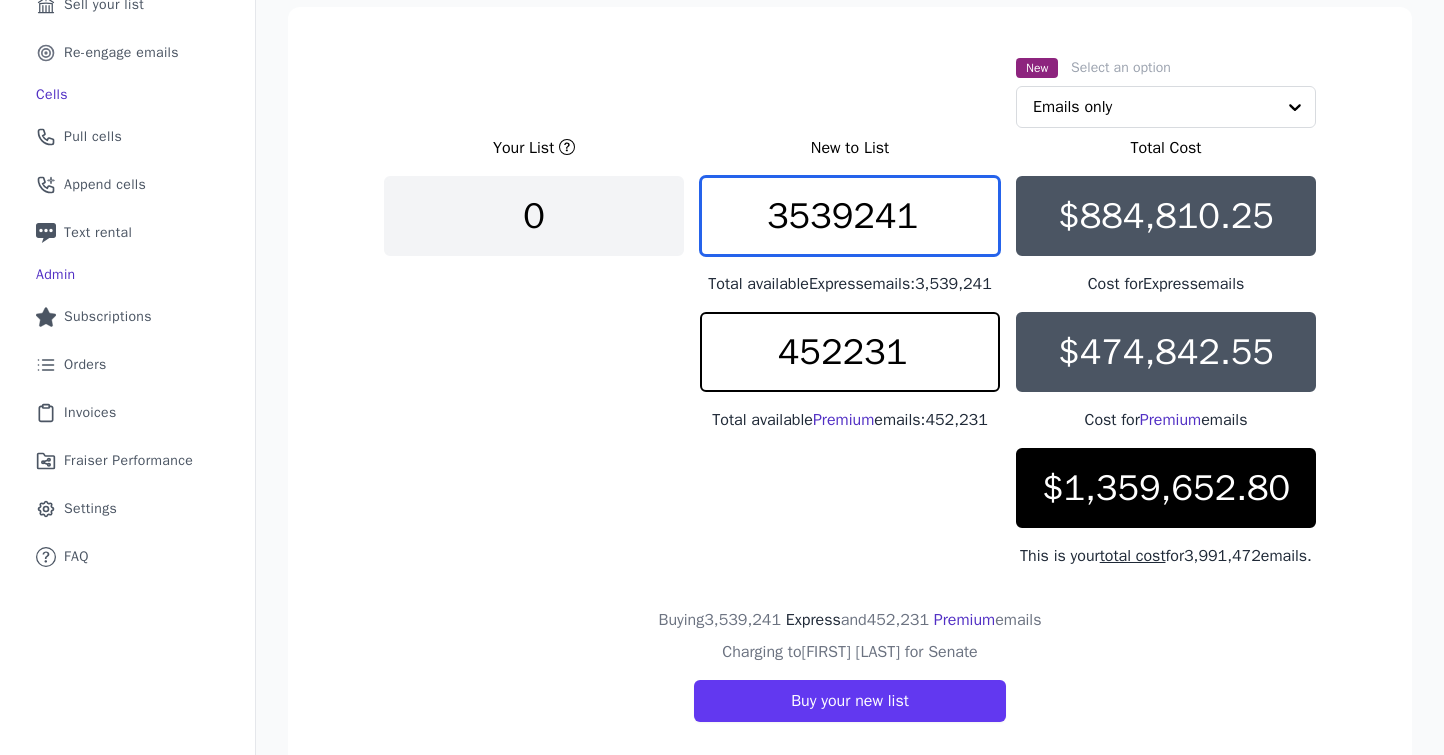 click on "3539241" at bounding box center (850, 216) 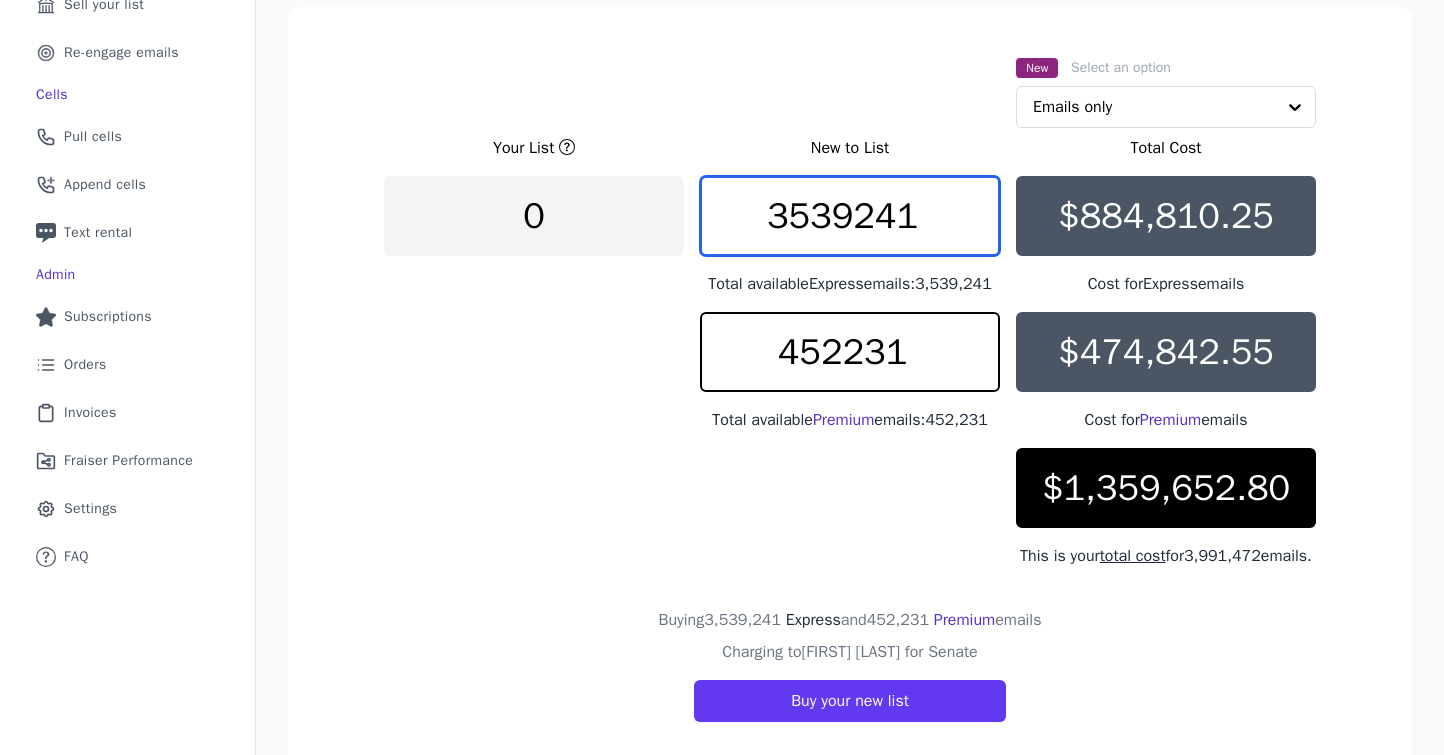 drag, startPoint x: 917, startPoint y: 222, endPoint x: 708, endPoint y: 219, distance: 209.02153 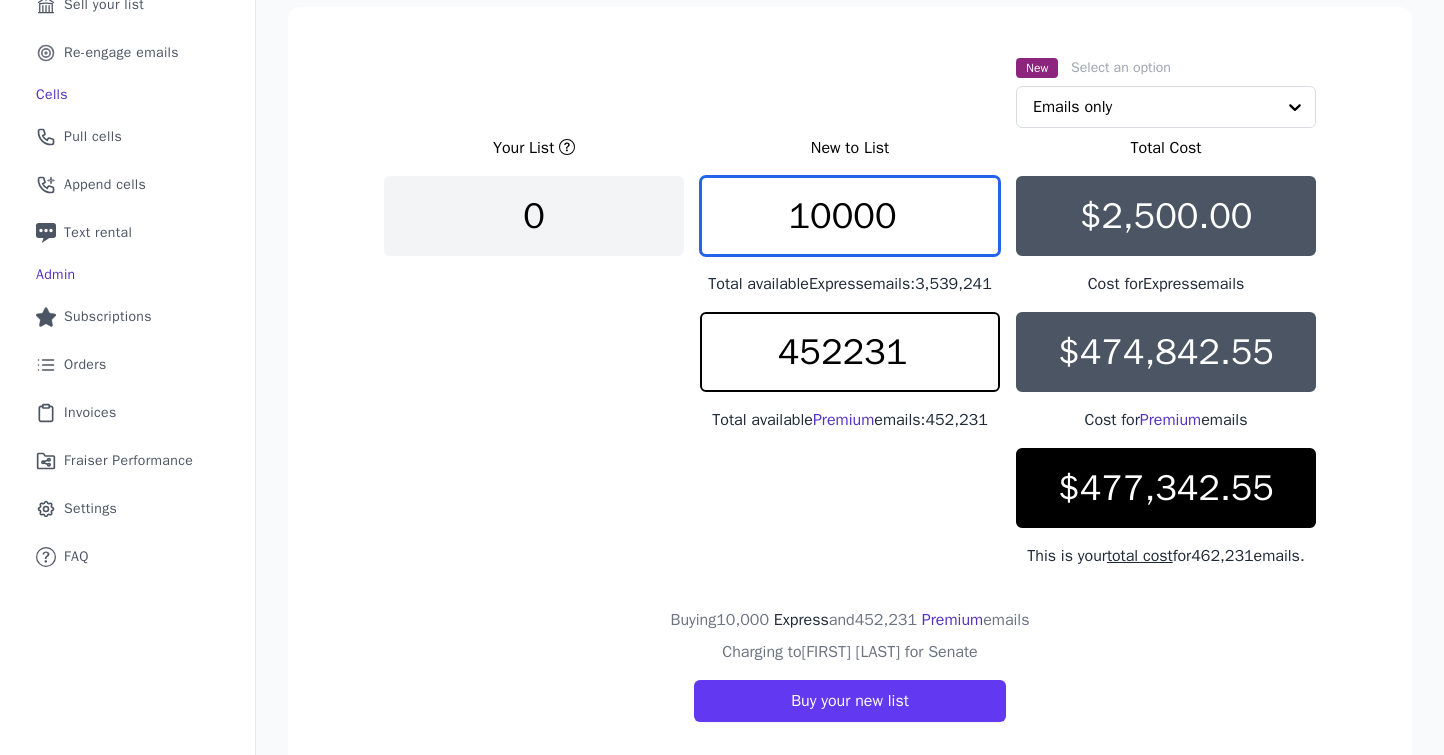 drag, startPoint x: 917, startPoint y: 216, endPoint x: 639, endPoint y: 171, distance: 281.61853 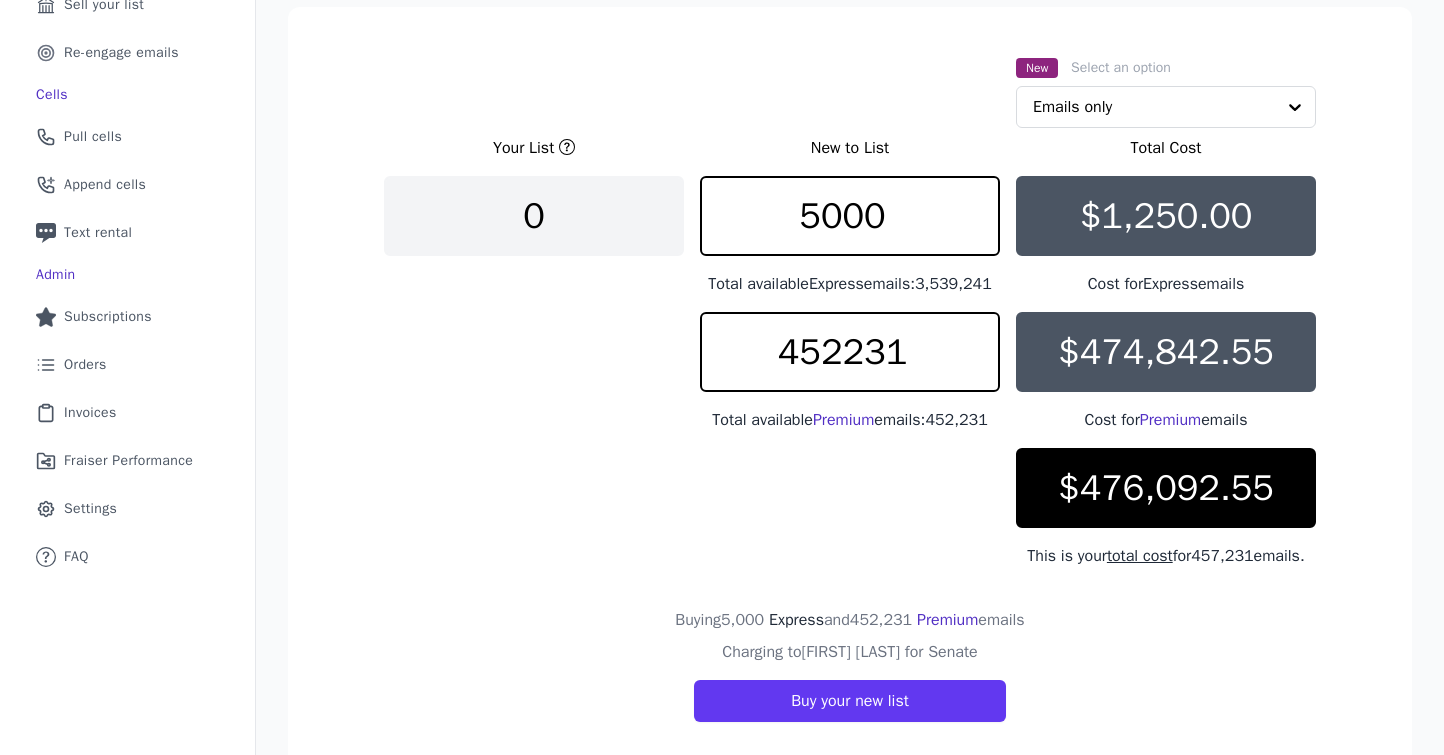click on "Your List       New to List   Total Cost   0   5000   Total available  Express  emails:  3,539,241   $1,250.00   Cost for  Express  emails   452231   Total available  Premium
emails:  452,231   $474,842.55   Cost for  Premium  emails     $476,092.55   This is your  total cost  for  457,231
emails." at bounding box center [850, 352] 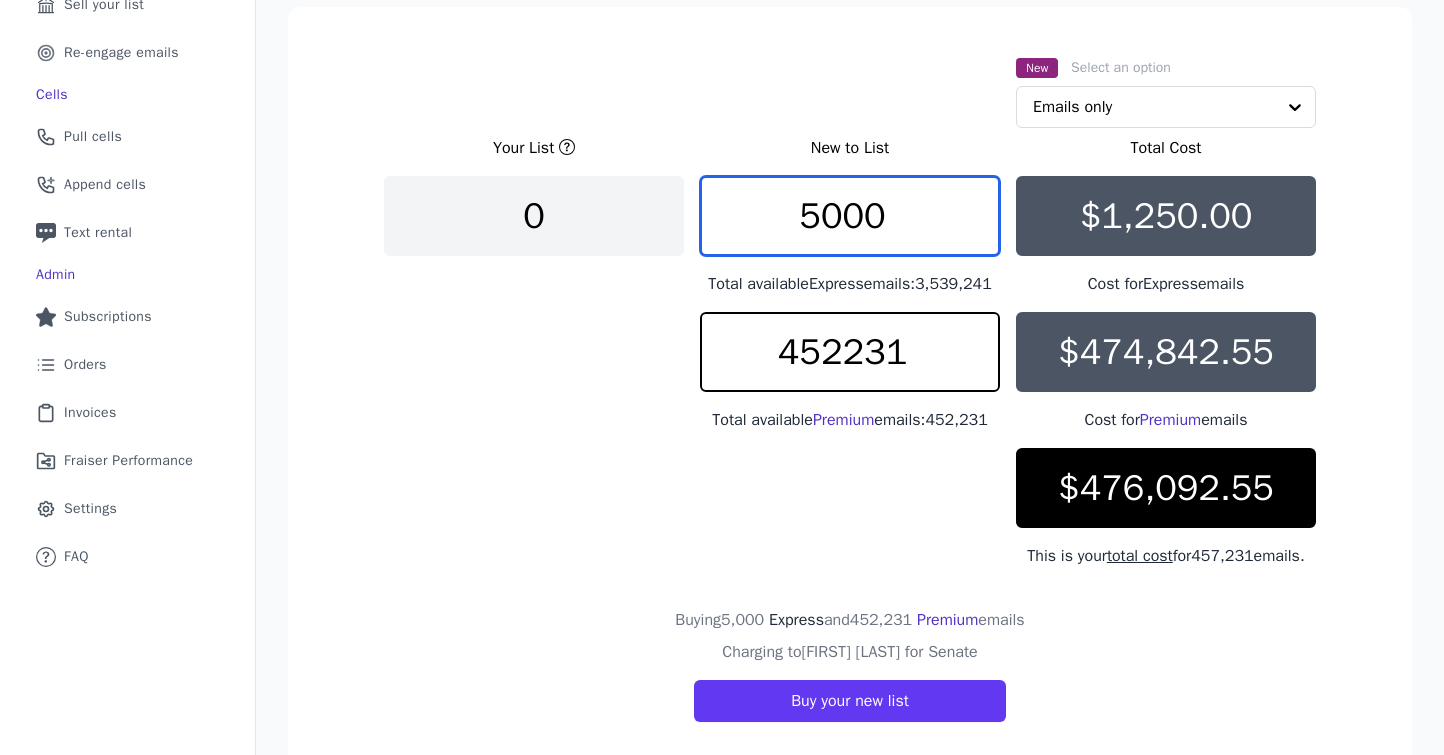 drag, startPoint x: 880, startPoint y: 217, endPoint x: 733, endPoint y: 219, distance: 147.01361 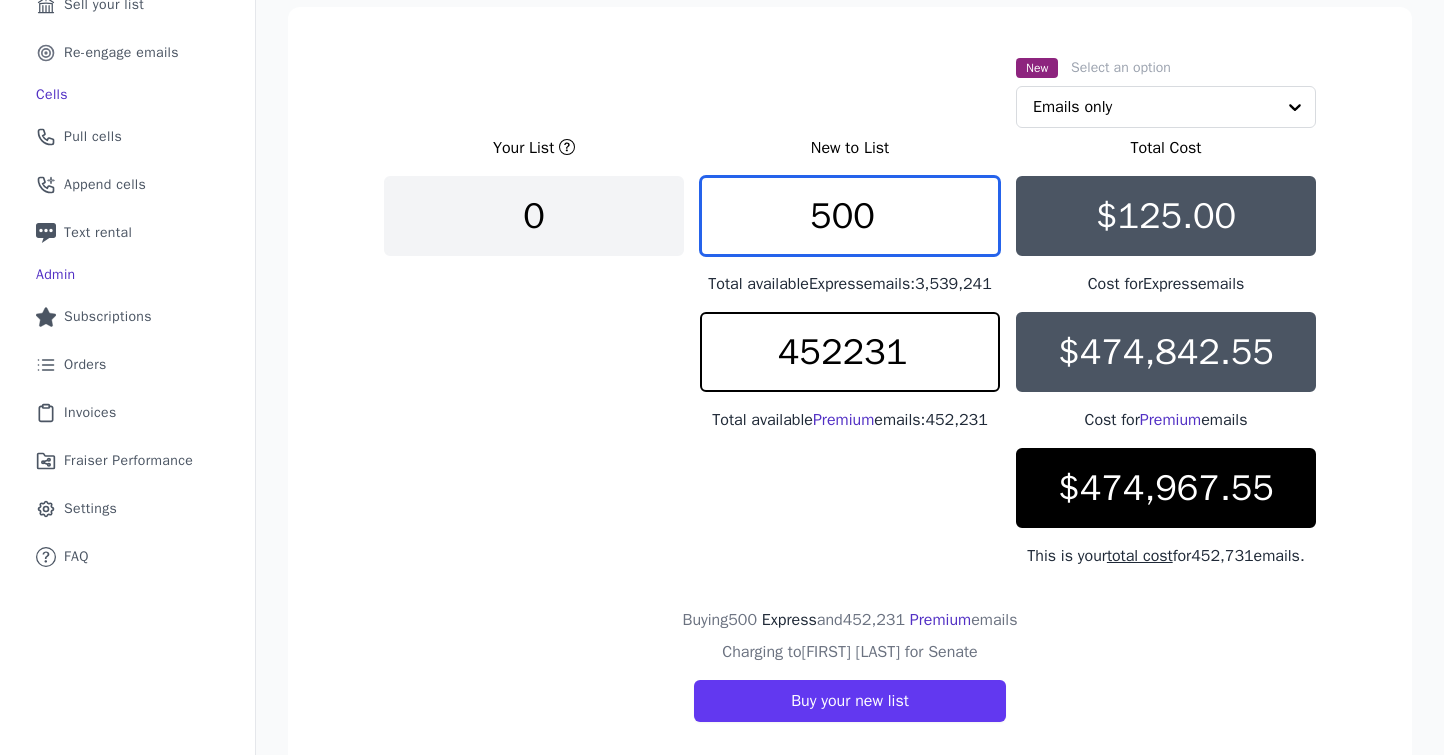 drag, startPoint x: 878, startPoint y: 223, endPoint x: 567, endPoint y: 223, distance: 311 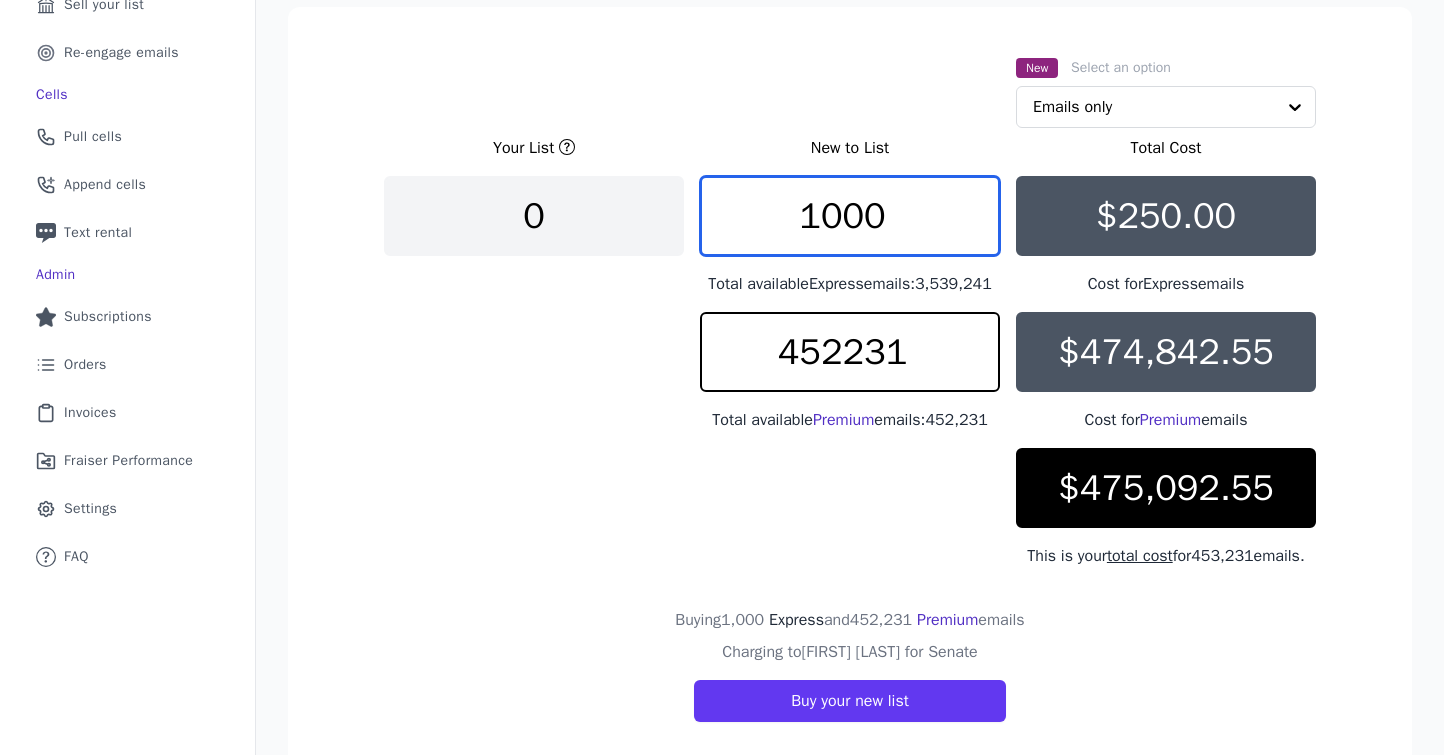 type on "1000" 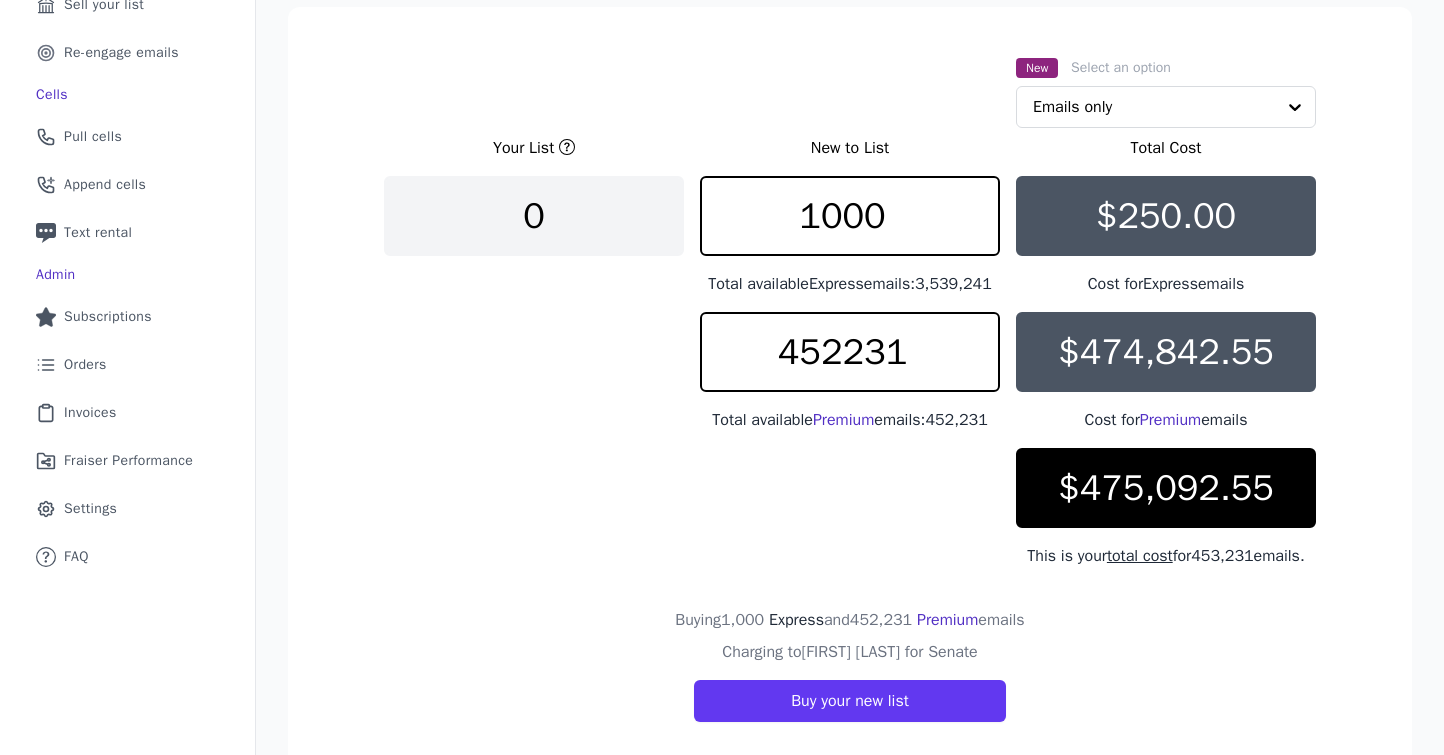 click on "Your List       New to List   Total Cost   0   1000   Total available  Express  emails:  3,539,241   $250.00   Cost for  Express  emails   452231   Total available  Premium
emails:  452,231   $474,842.55   Cost for  Premium  emails     $475,092.55   This is your  total cost  for  453,231
emails." at bounding box center [850, 352] 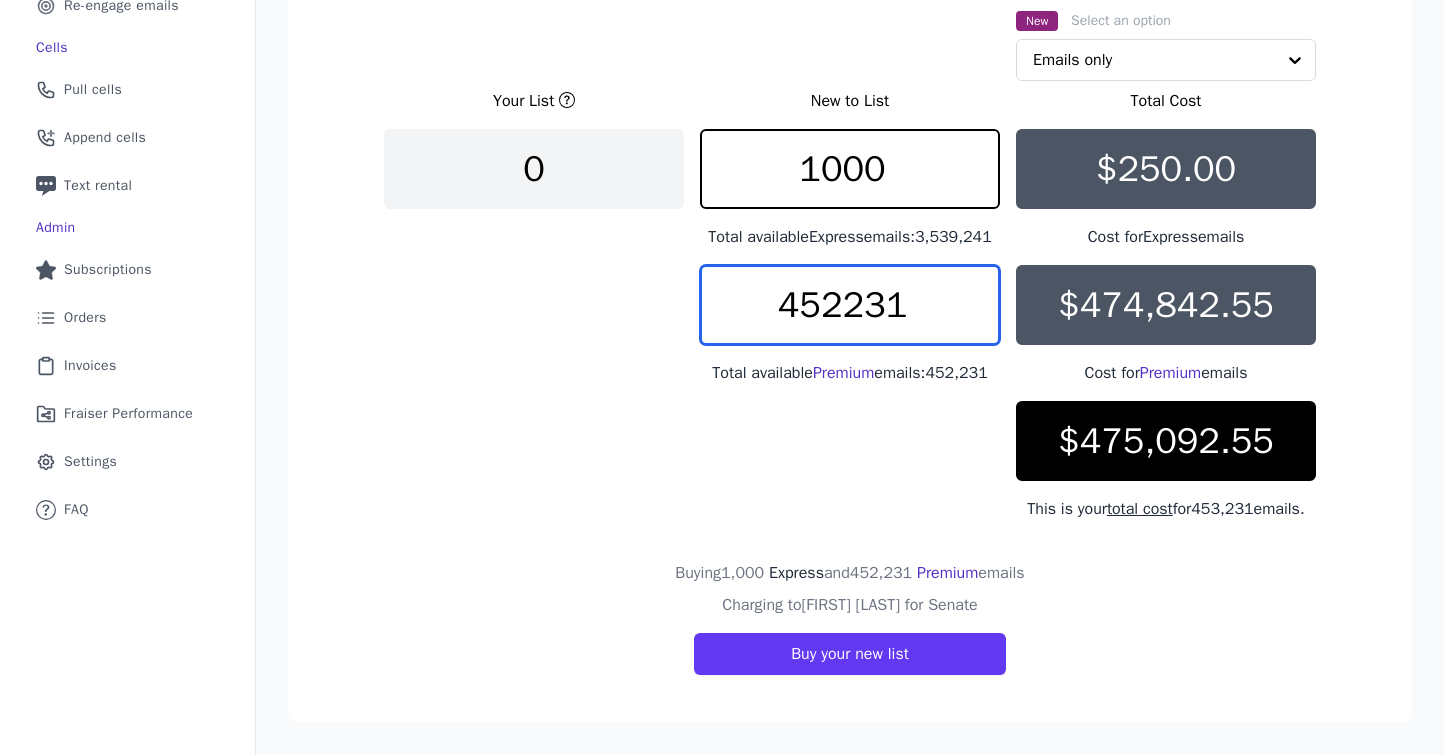drag, startPoint x: 936, startPoint y: 289, endPoint x: 580, endPoint y: 240, distance: 359.35638 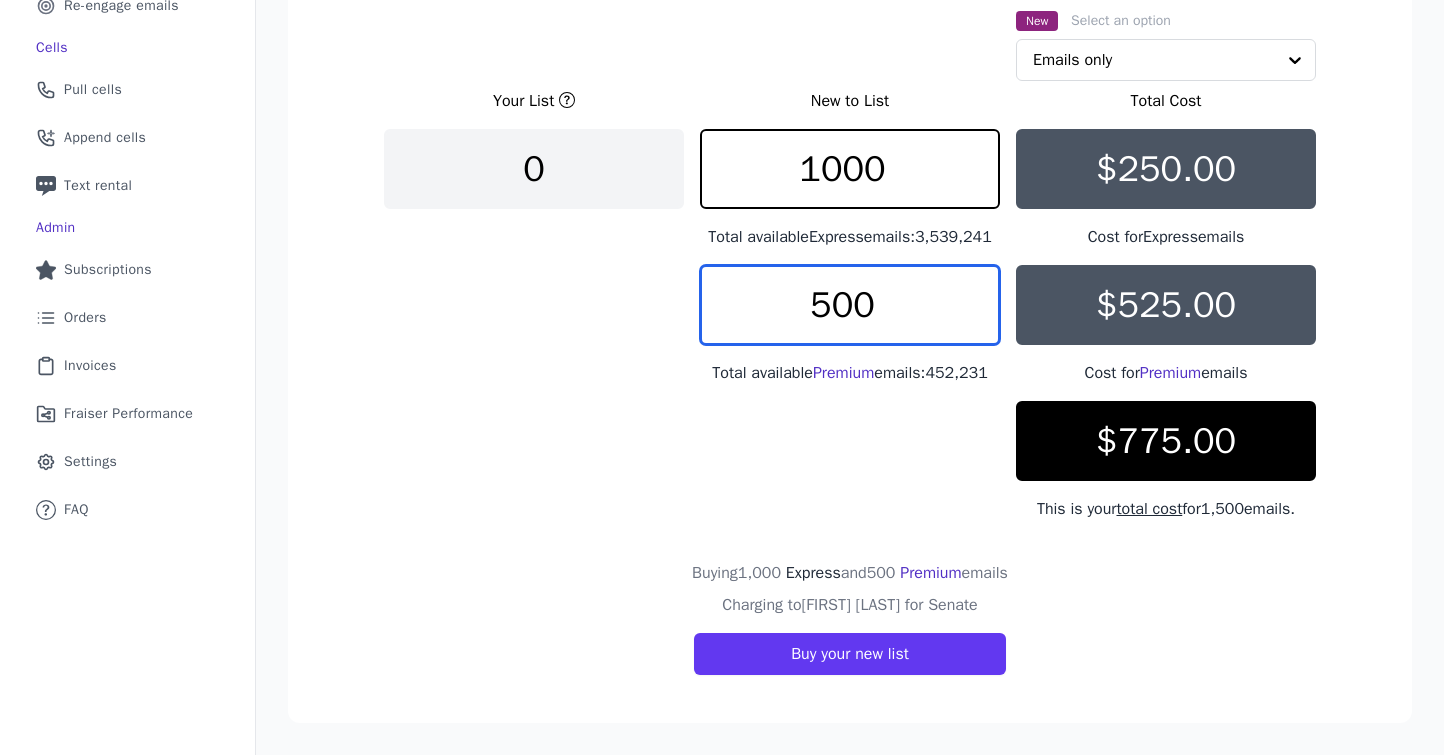 drag, startPoint x: 842, startPoint y: 279, endPoint x: 689, endPoint y: 264, distance: 153.73354 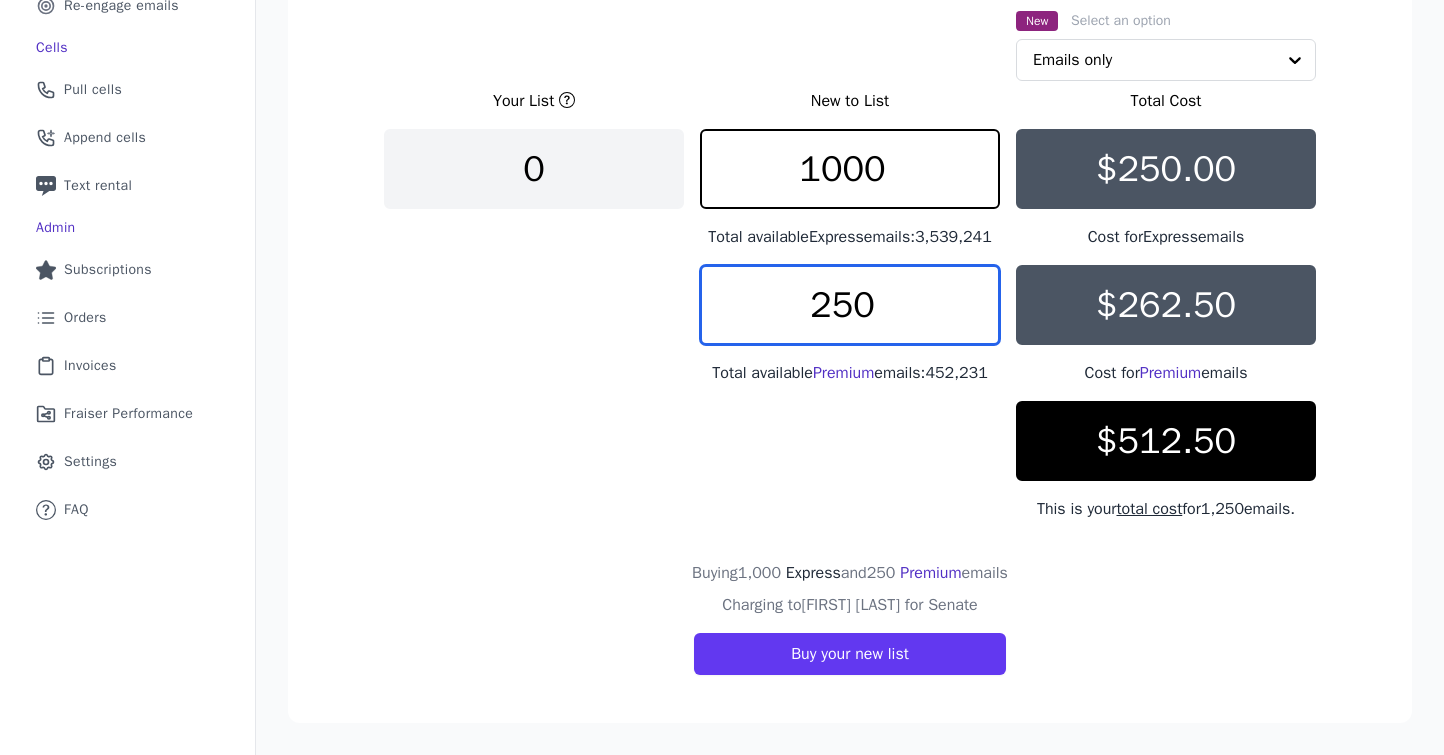 type on "250" 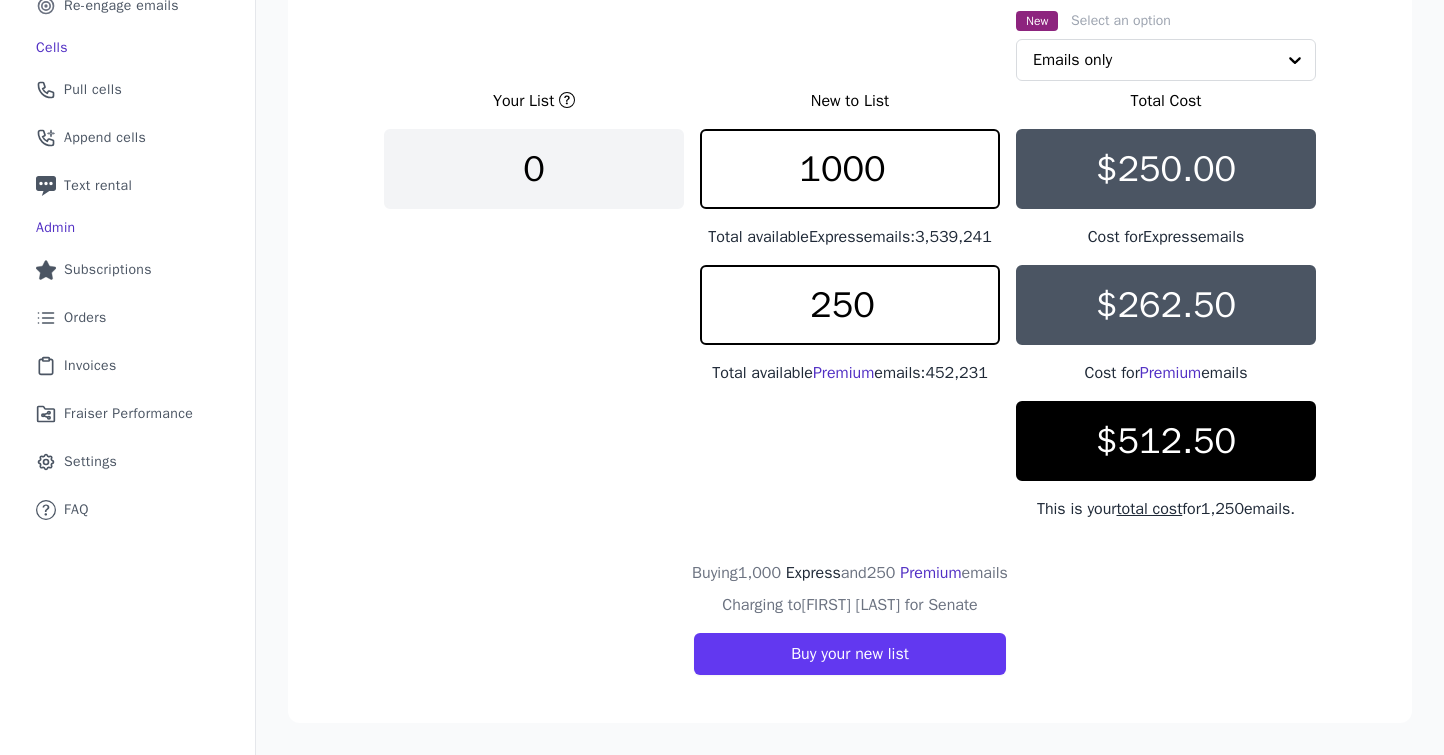 click on "Your List       New to List   Total Cost   0   1000   Total available  Express  emails:  3,539,241   $250.00   Cost for  Express  emails   250   Total available  Premium
emails:  452,231   $262.50   Cost for  Premium  emails     $512.50   This is your  total cost  for  1,250
emails." at bounding box center [850, 305] 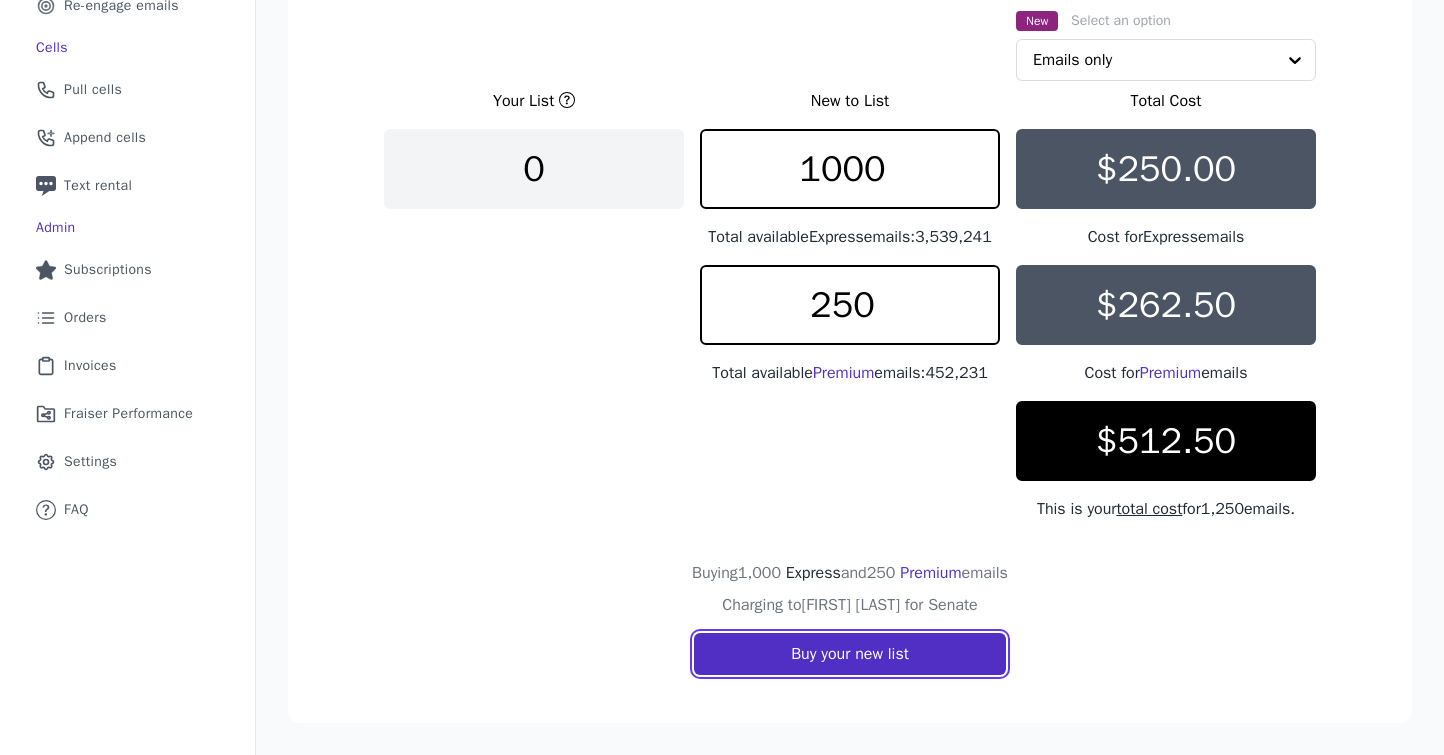 click on "Buy your new list" at bounding box center [850, 654] 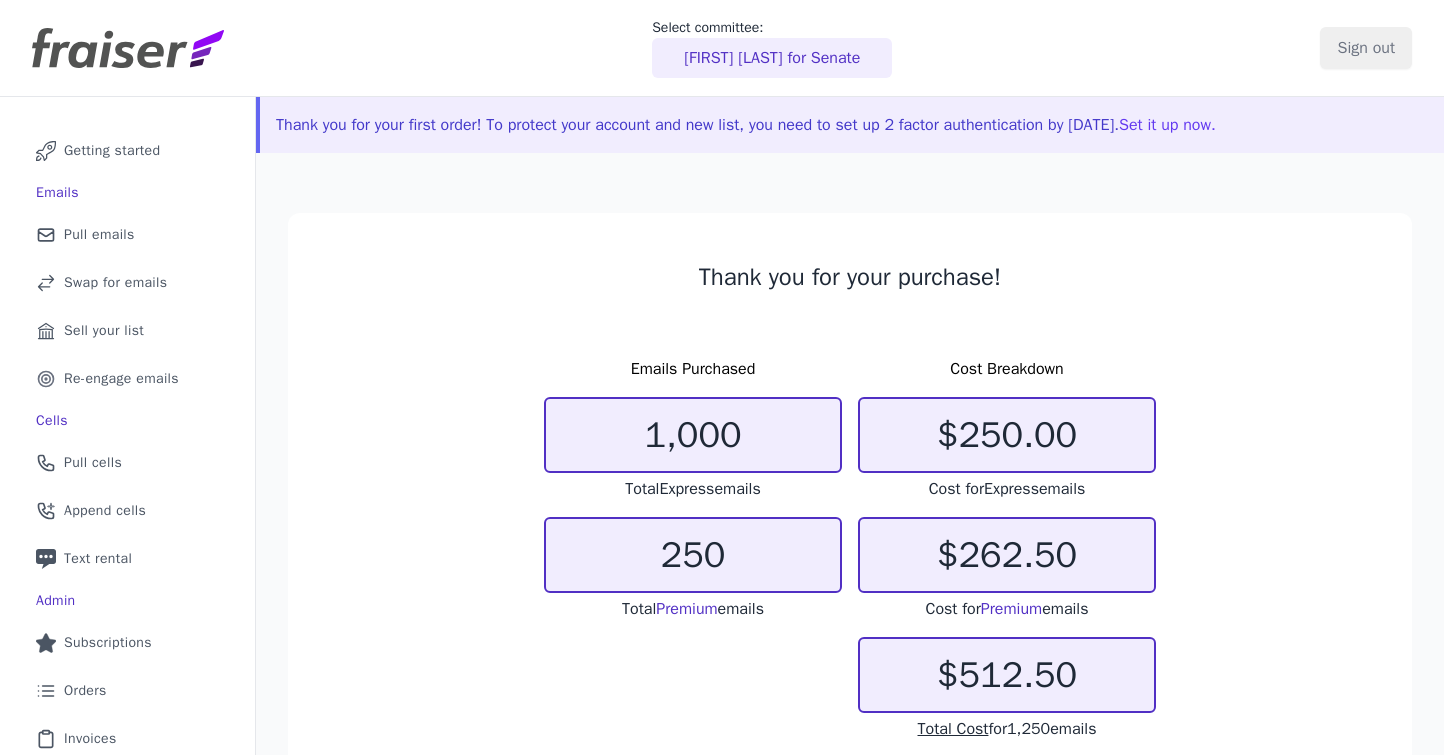 scroll, scrollTop: 0, scrollLeft: 0, axis: both 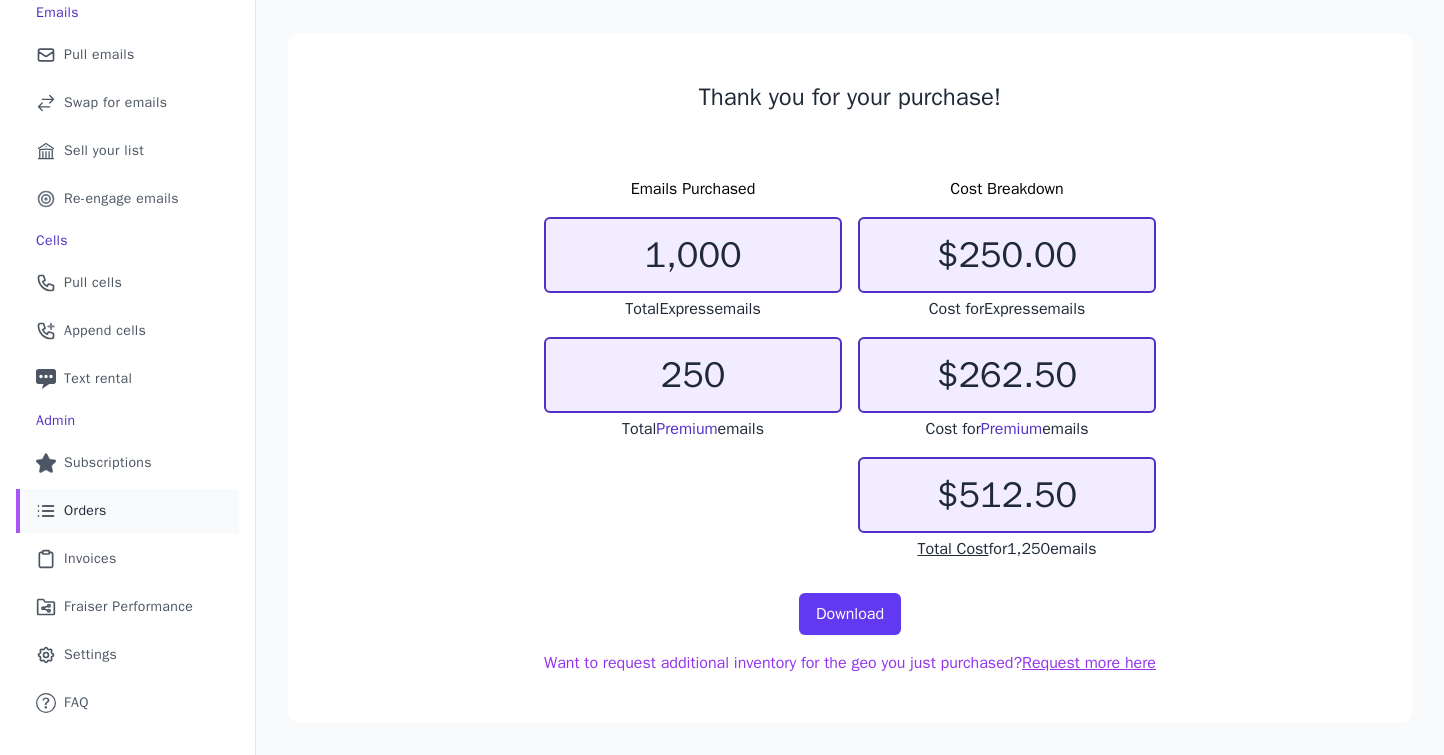 click on "List Icon Outline of bulleted list
Orders" at bounding box center [127, 511] 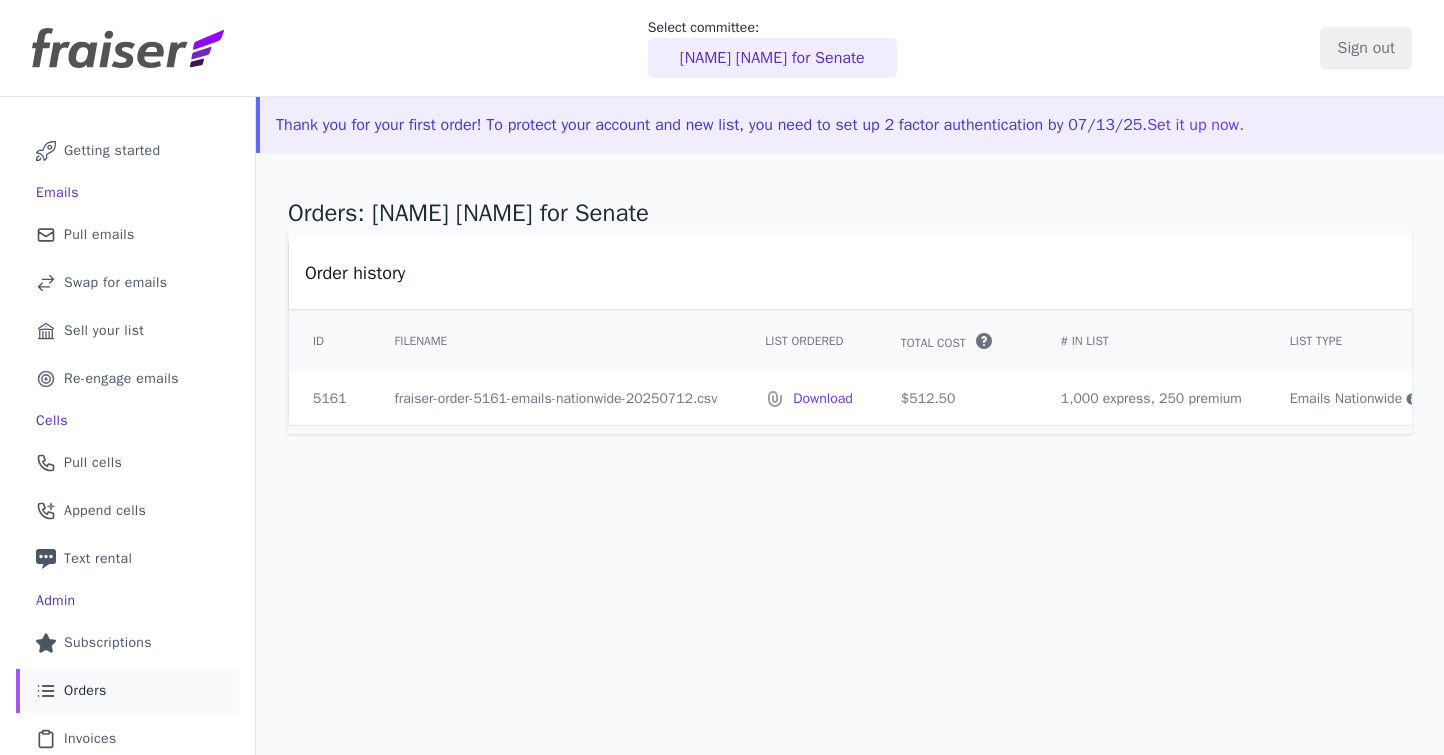 scroll, scrollTop: 0, scrollLeft: 0, axis: both 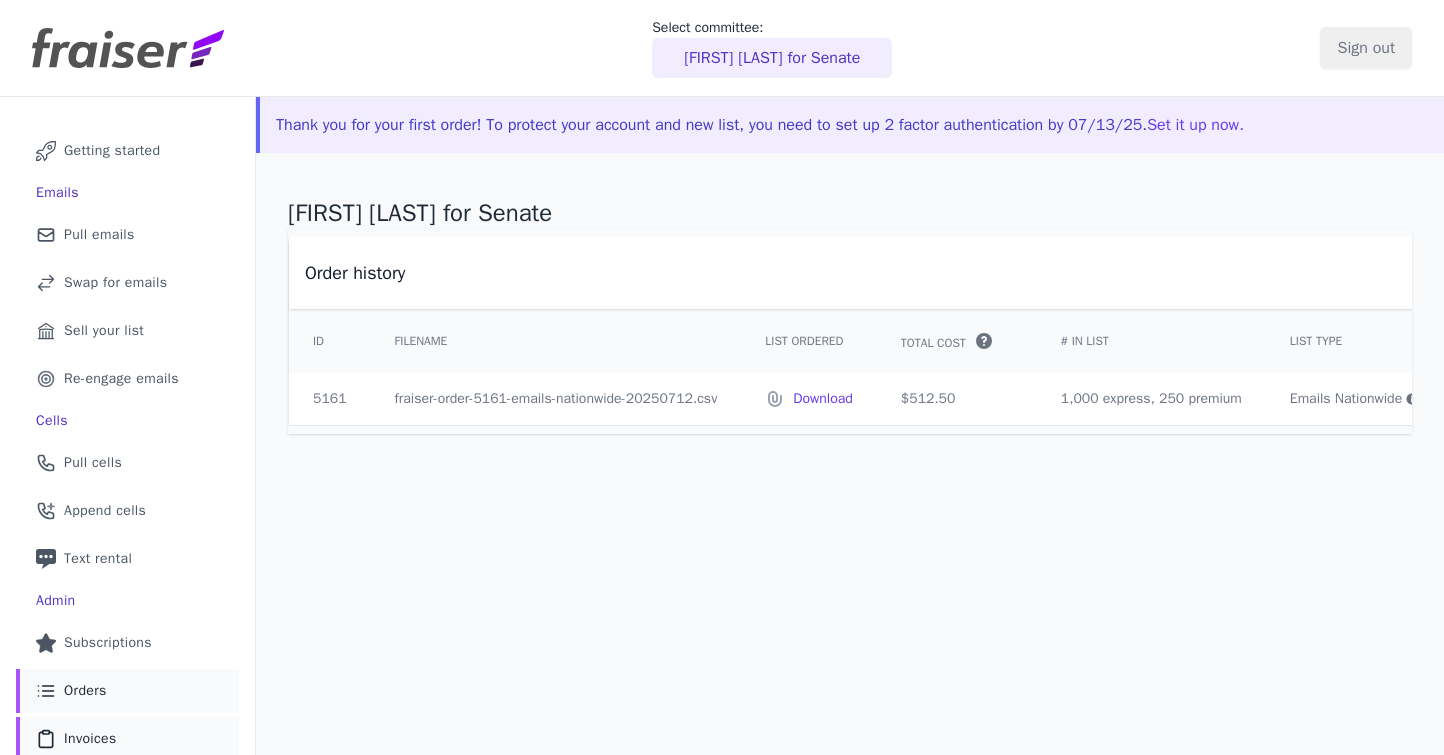 click on "Invoices" at bounding box center [90, 739] 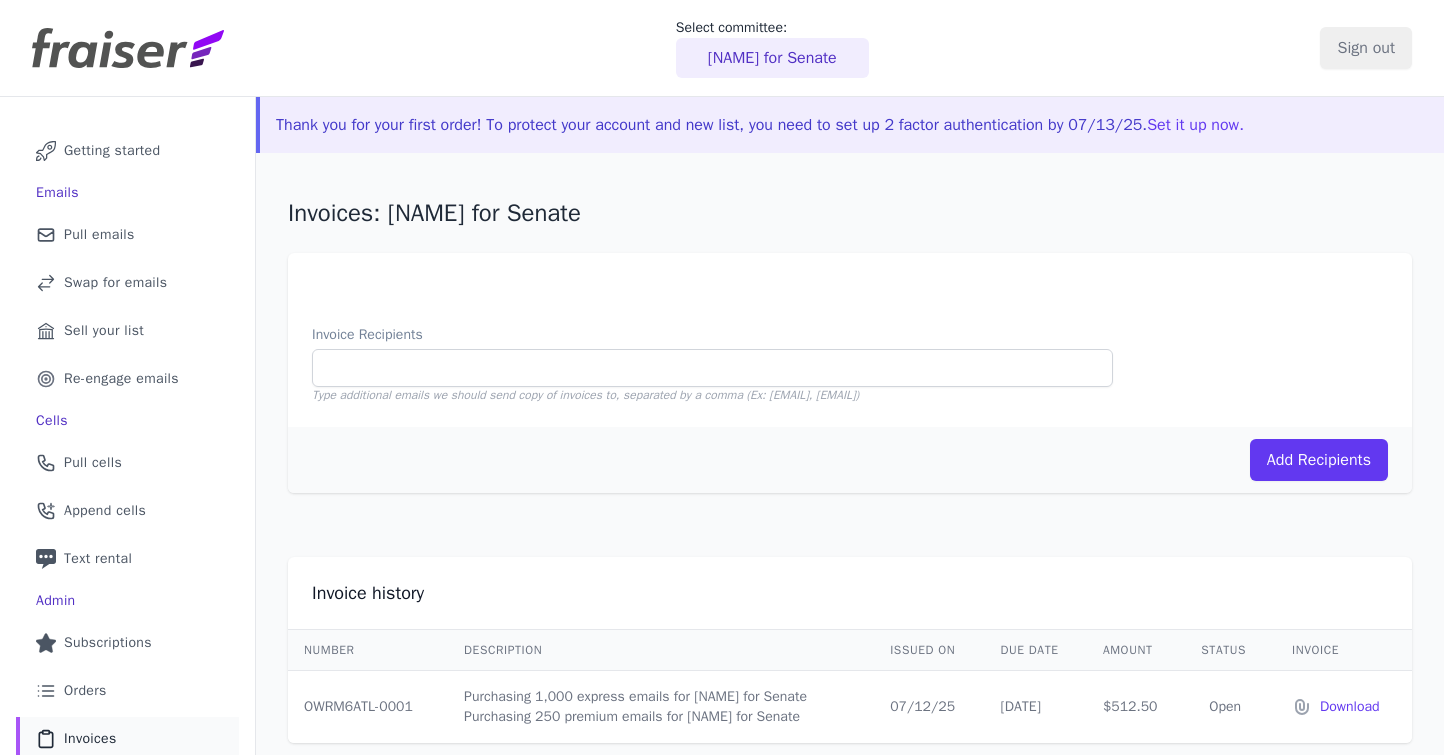 scroll, scrollTop: 0, scrollLeft: 0, axis: both 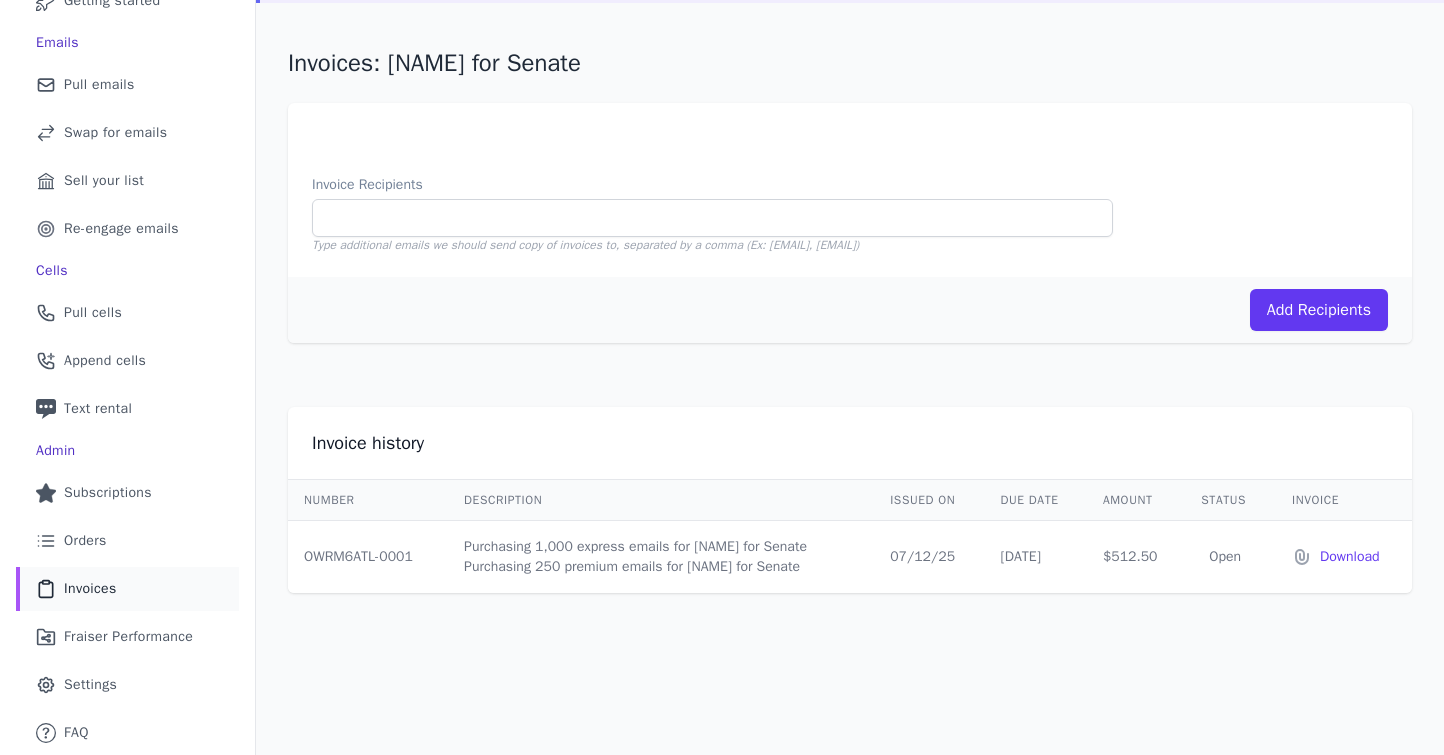 drag, startPoint x: 1086, startPoint y: 571, endPoint x: 1025, endPoint y: 578, distance: 61.400326 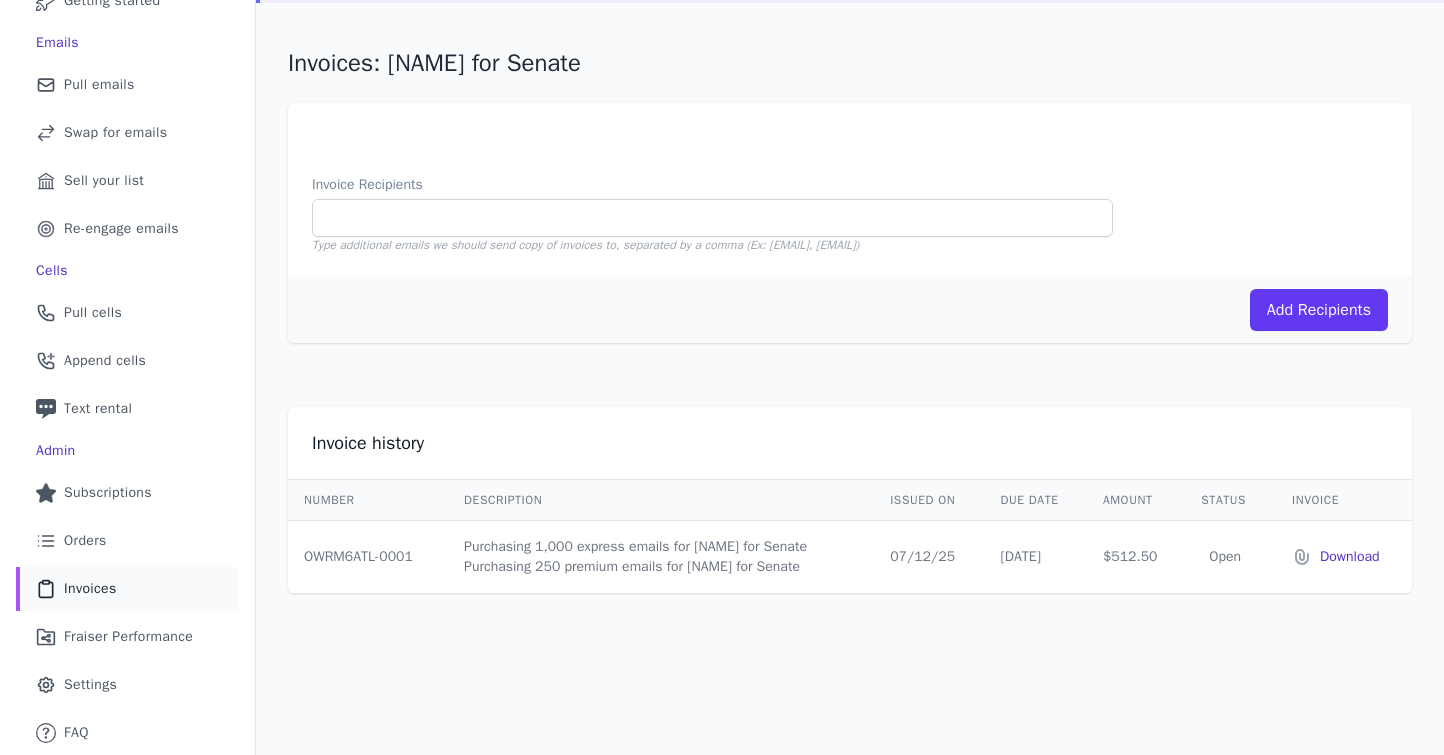 click on "Download" at bounding box center (1358, 557) 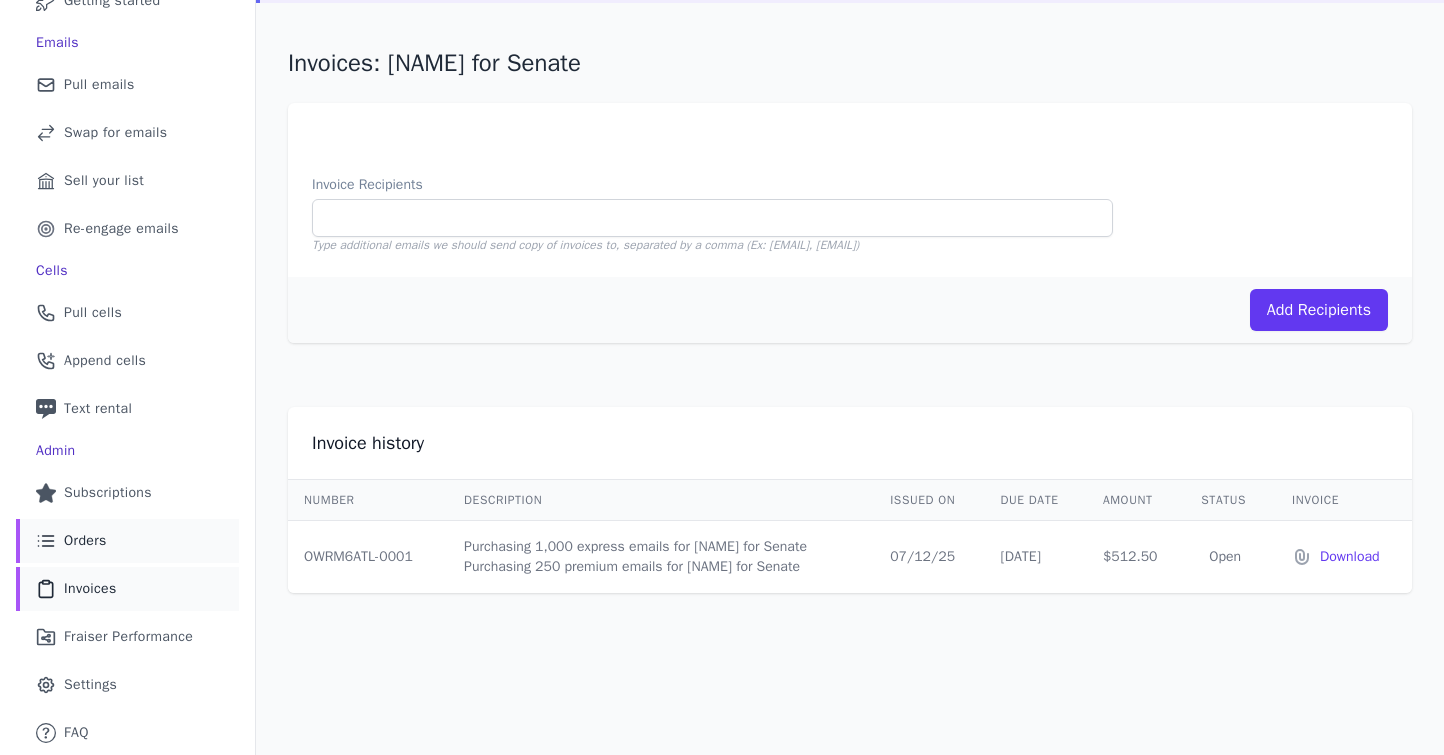 click on "List Icon Outline of bulleted list
Orders" at bounding box center (127, 541) 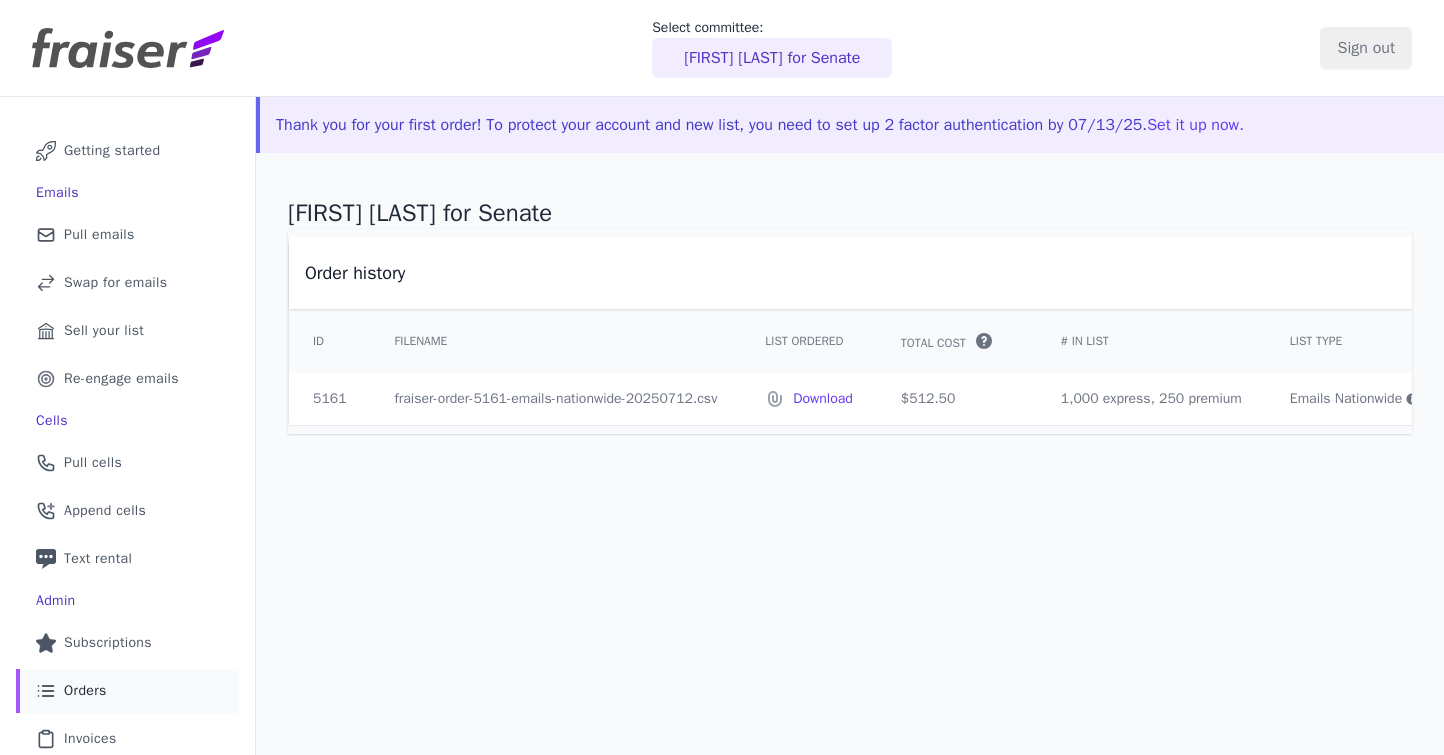 scroll, scrollTop: 0, scrollLeft: 0, axis: both 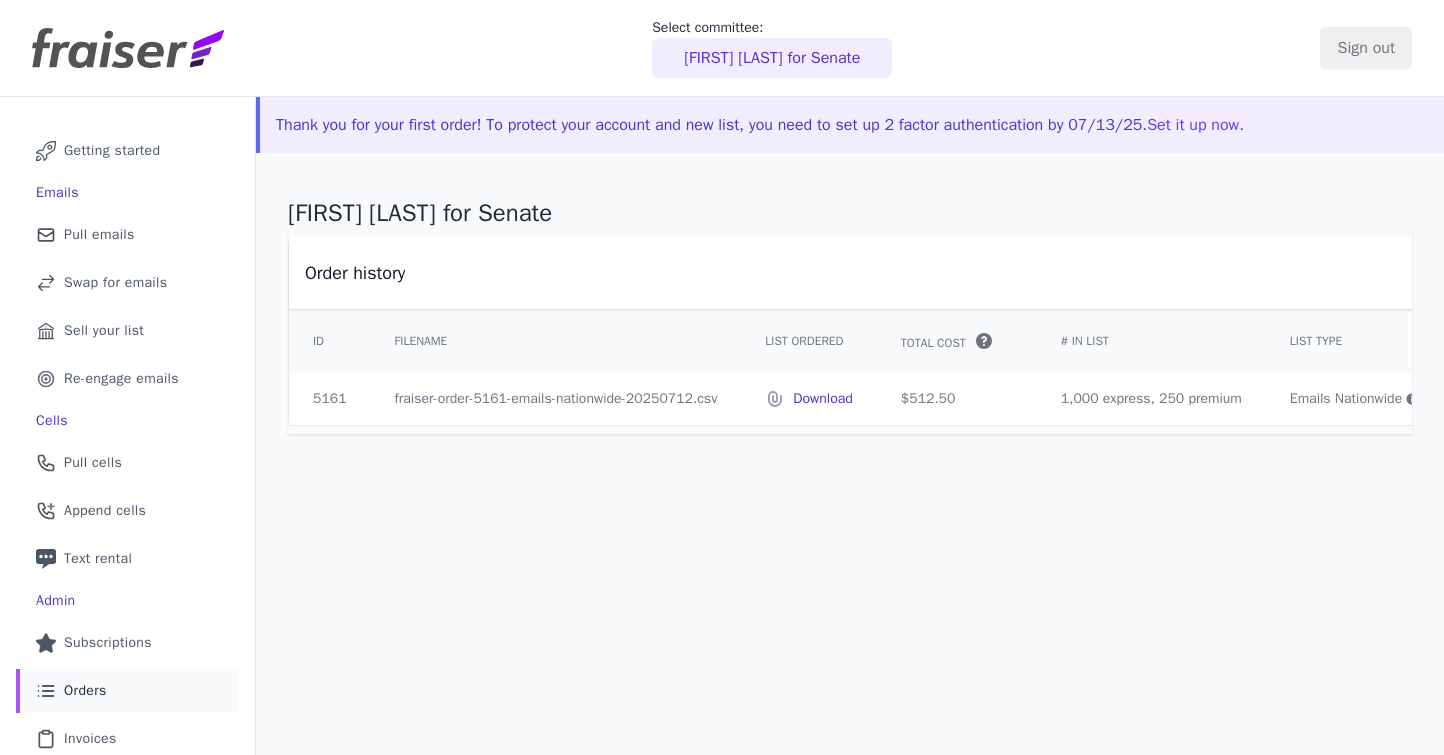 click on "Download" at bounding box center (823, 399) 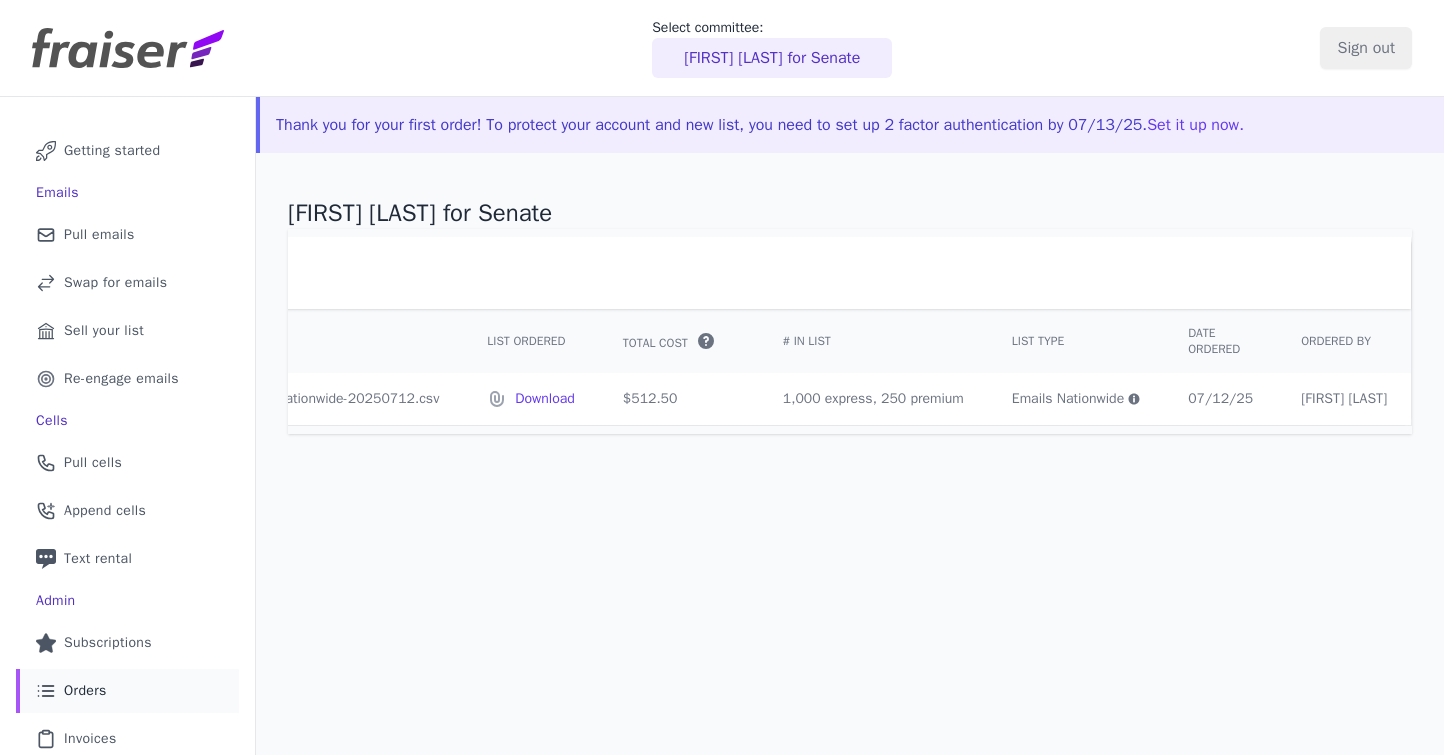 scroll, scrollTop: 0, scrollLeft: 0, axis: both 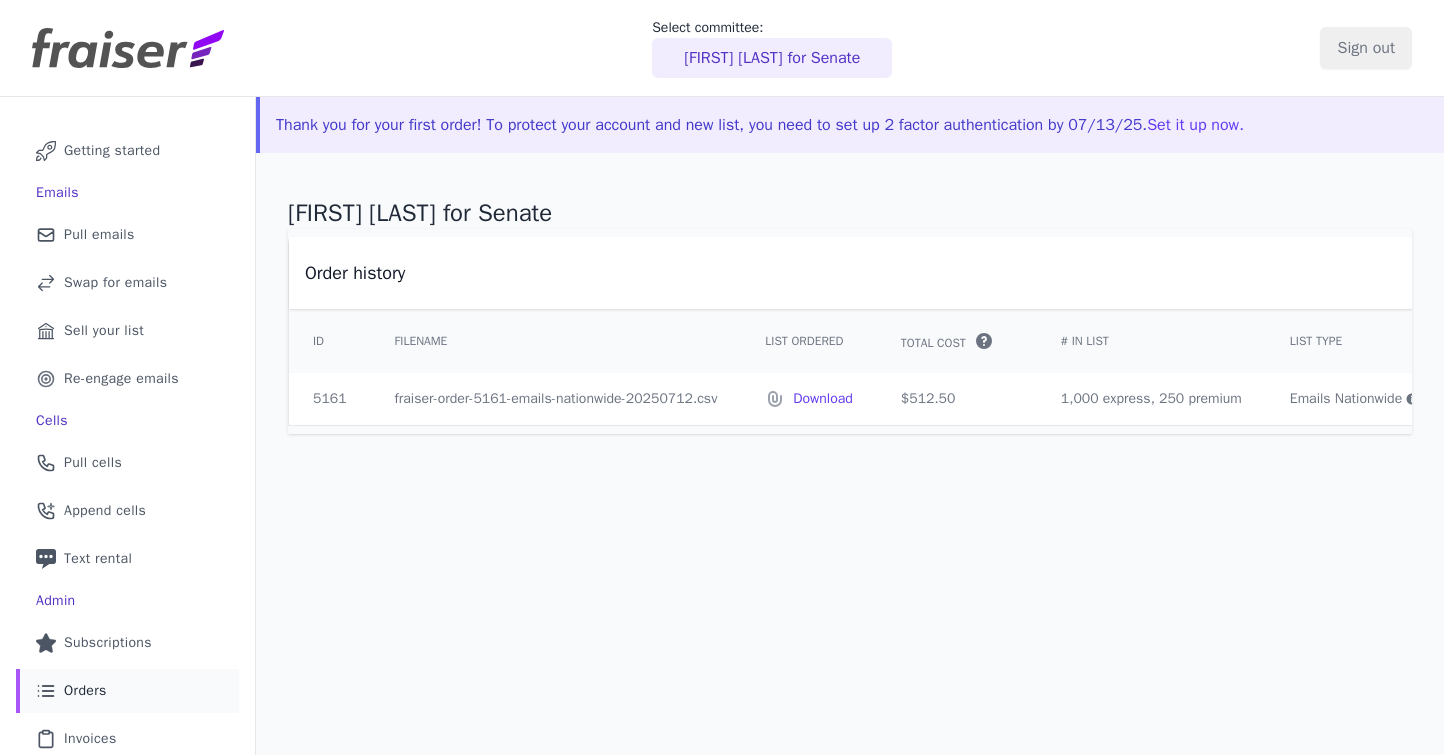 click on "fraiser-order-5161-emails-nationwide-20250712.csv" at bounding box center [556, 399] 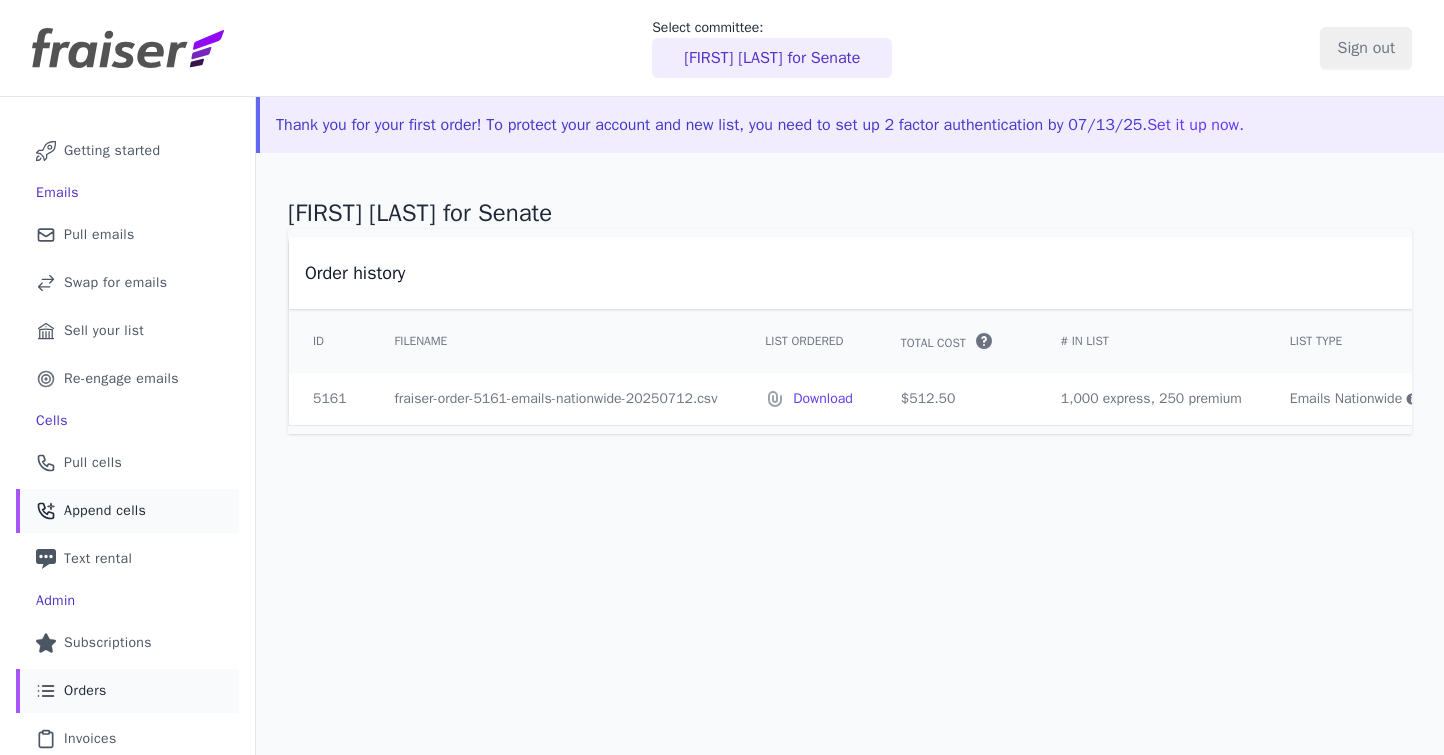 click on "Append cells" at bounding box center [105, 511] 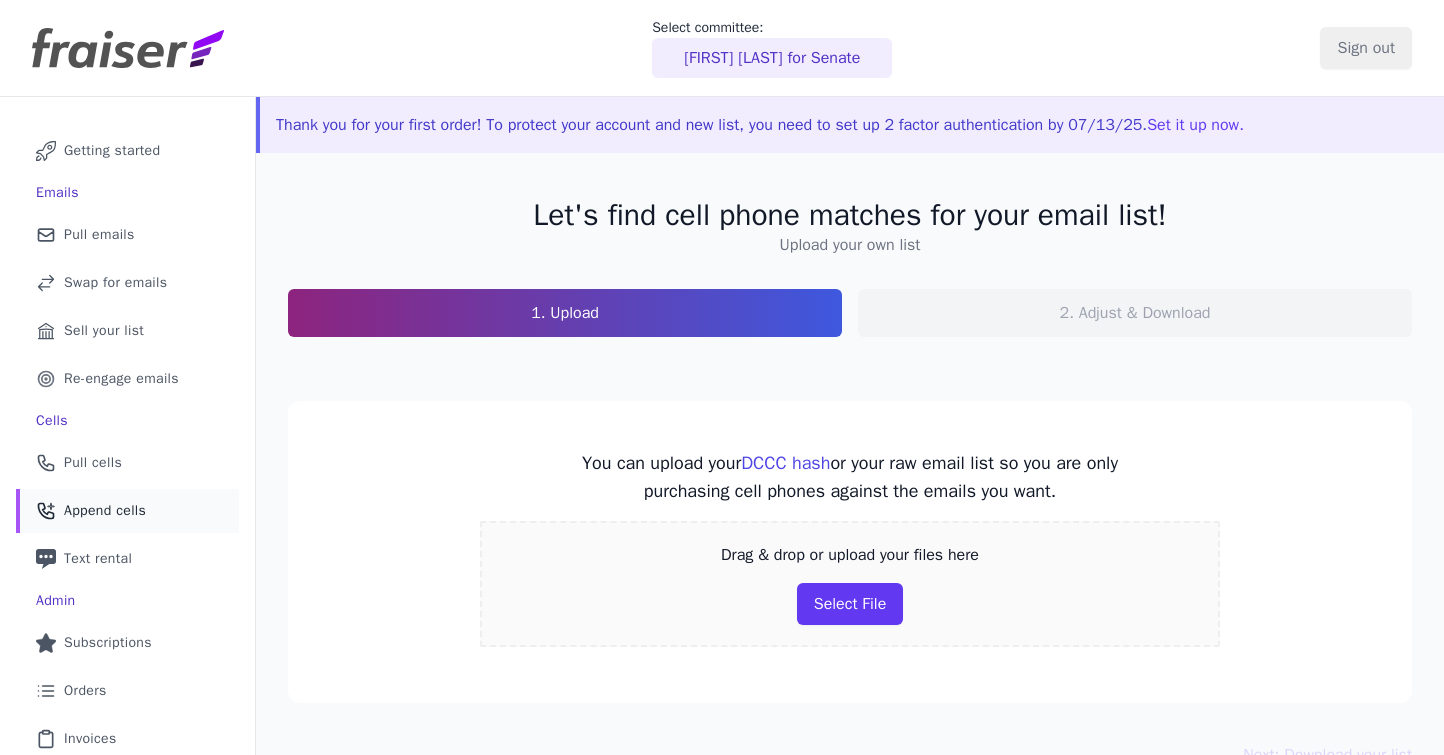 scroll, scrollTop: 0, scrollLeft: 0, axis: both 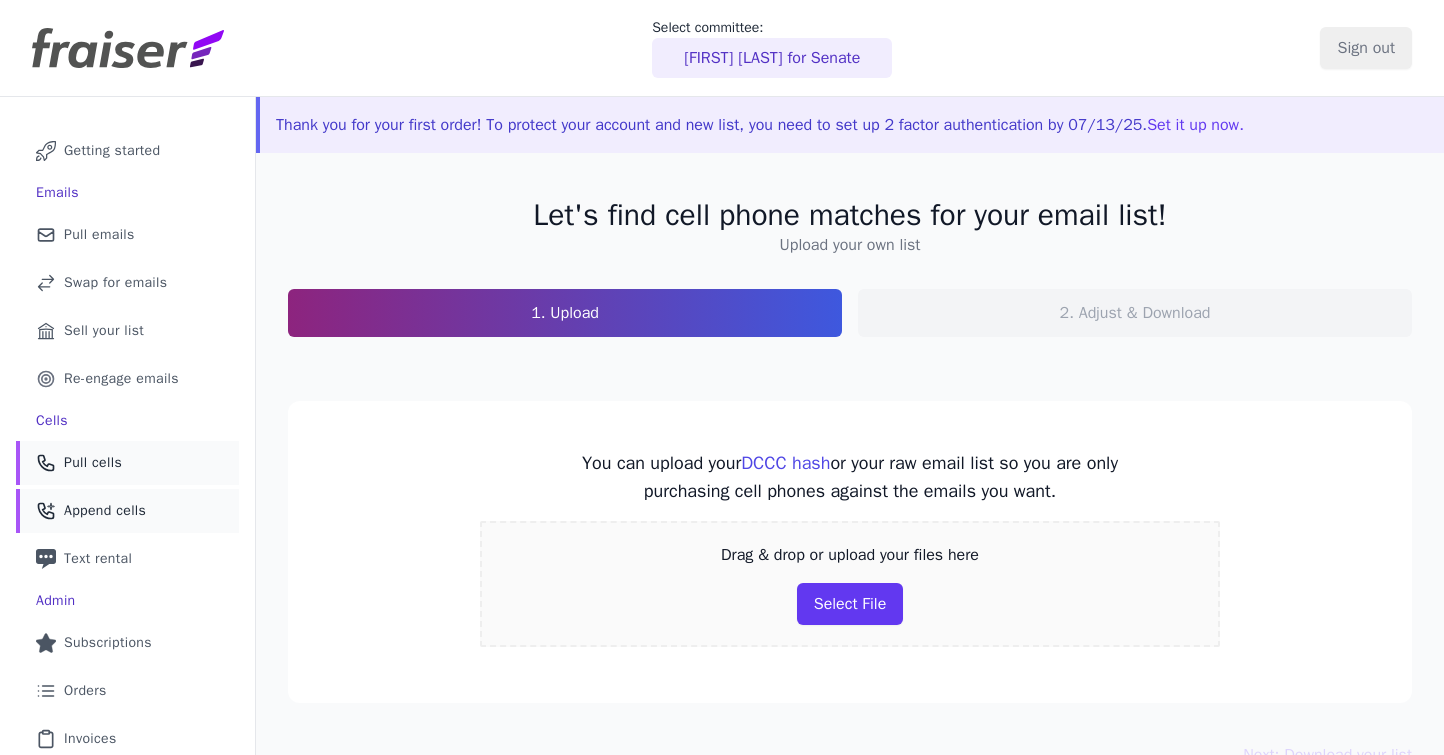 click on "Phone Icon Outline of a phone
Pull cells" at bounding box center [127, 463] 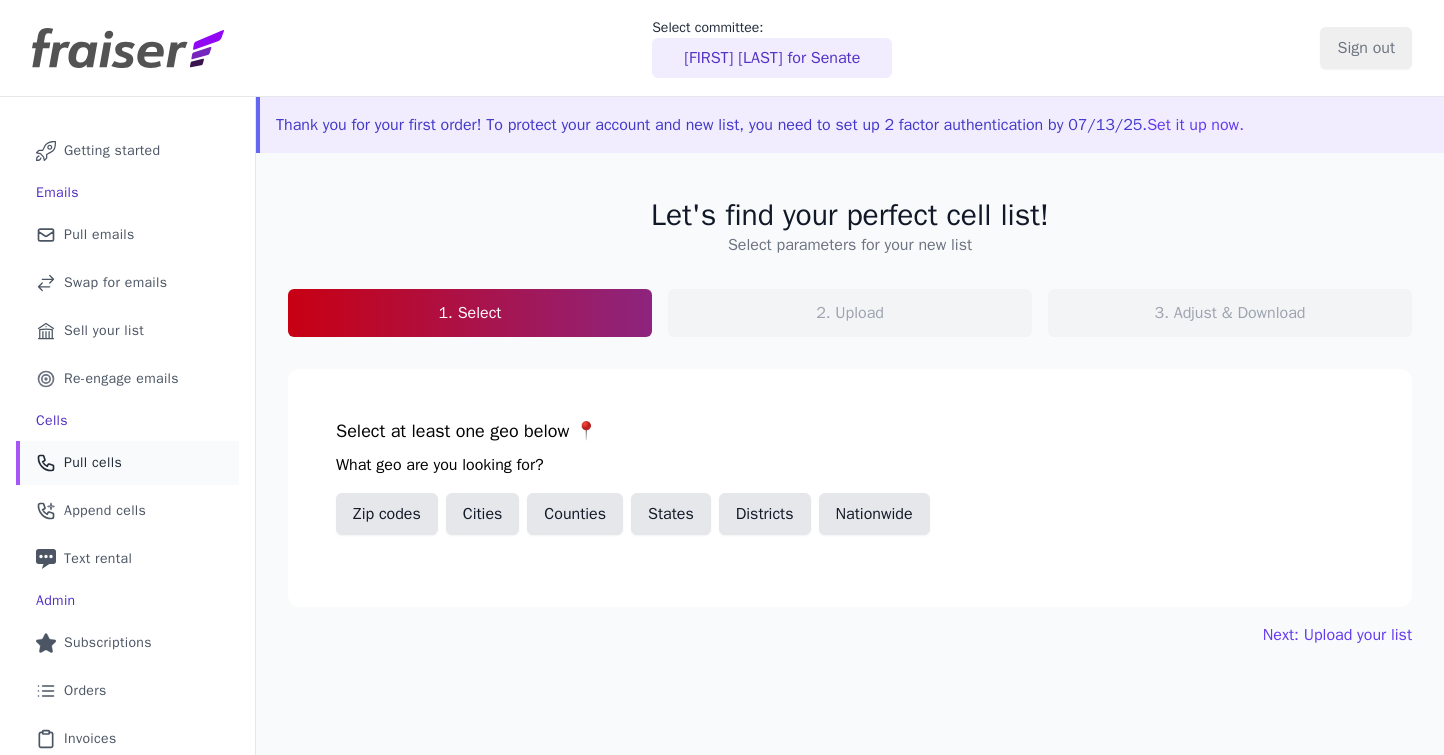 scroll, scrollTop: 0, scrollLeft: 0, axis: both 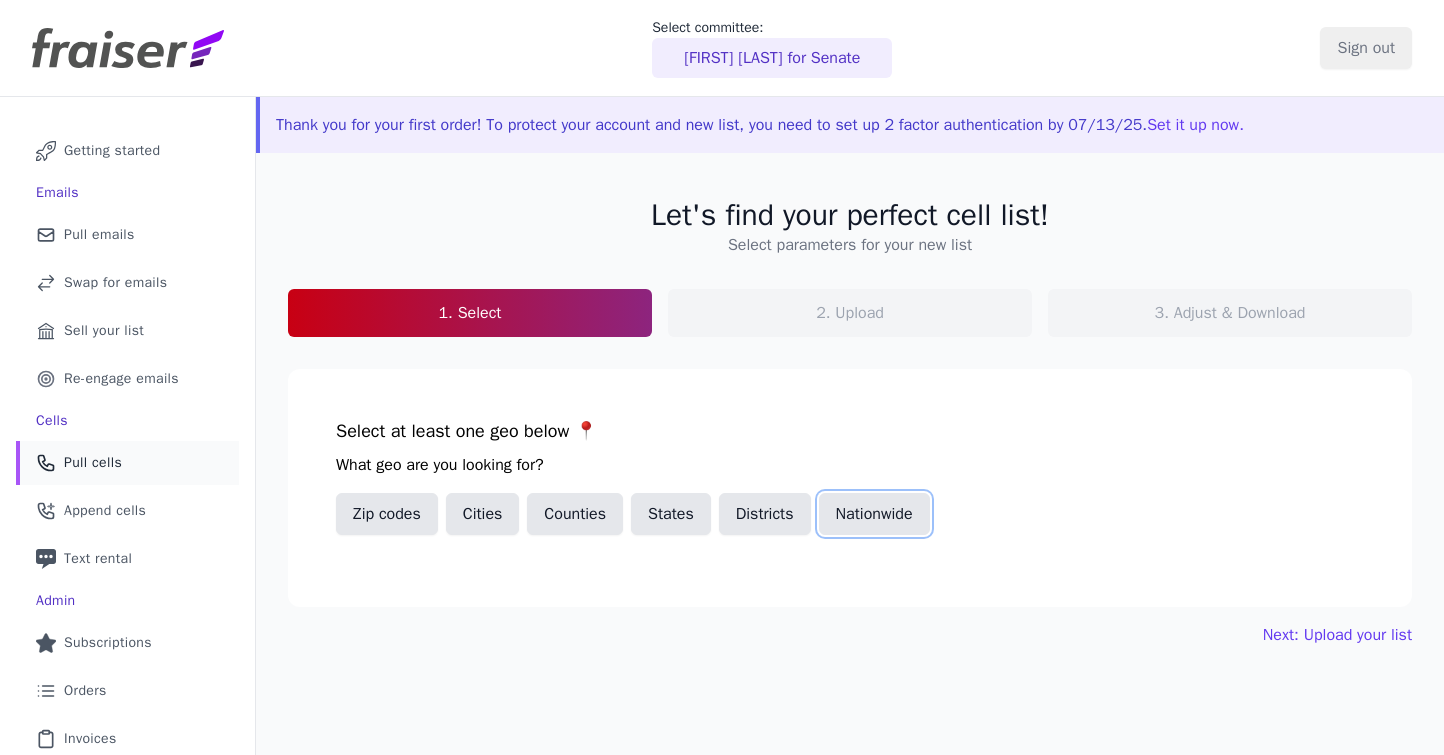 click on "Nationwide" at bounding box center [874, 514] 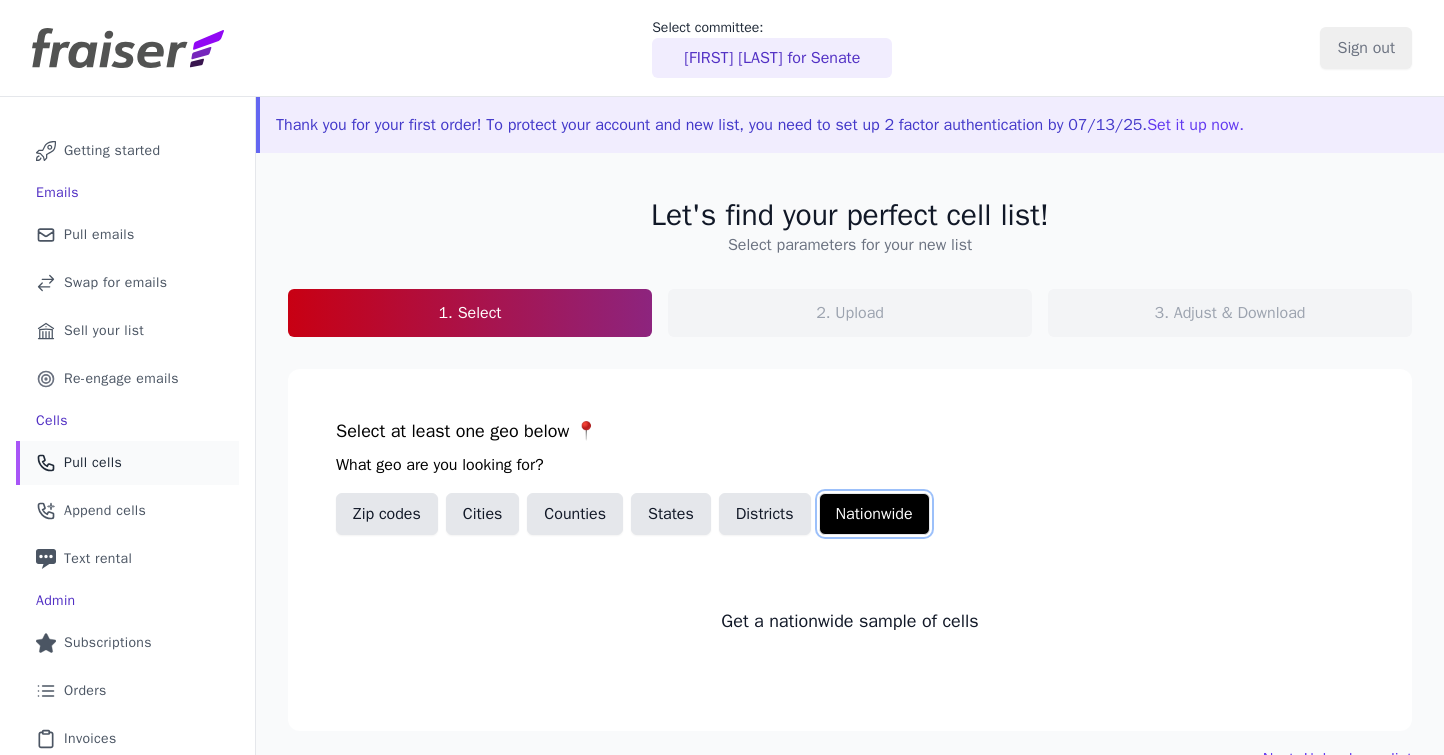 scroll, scrollTop: 150, scrollLeft: 0, axis: vertical 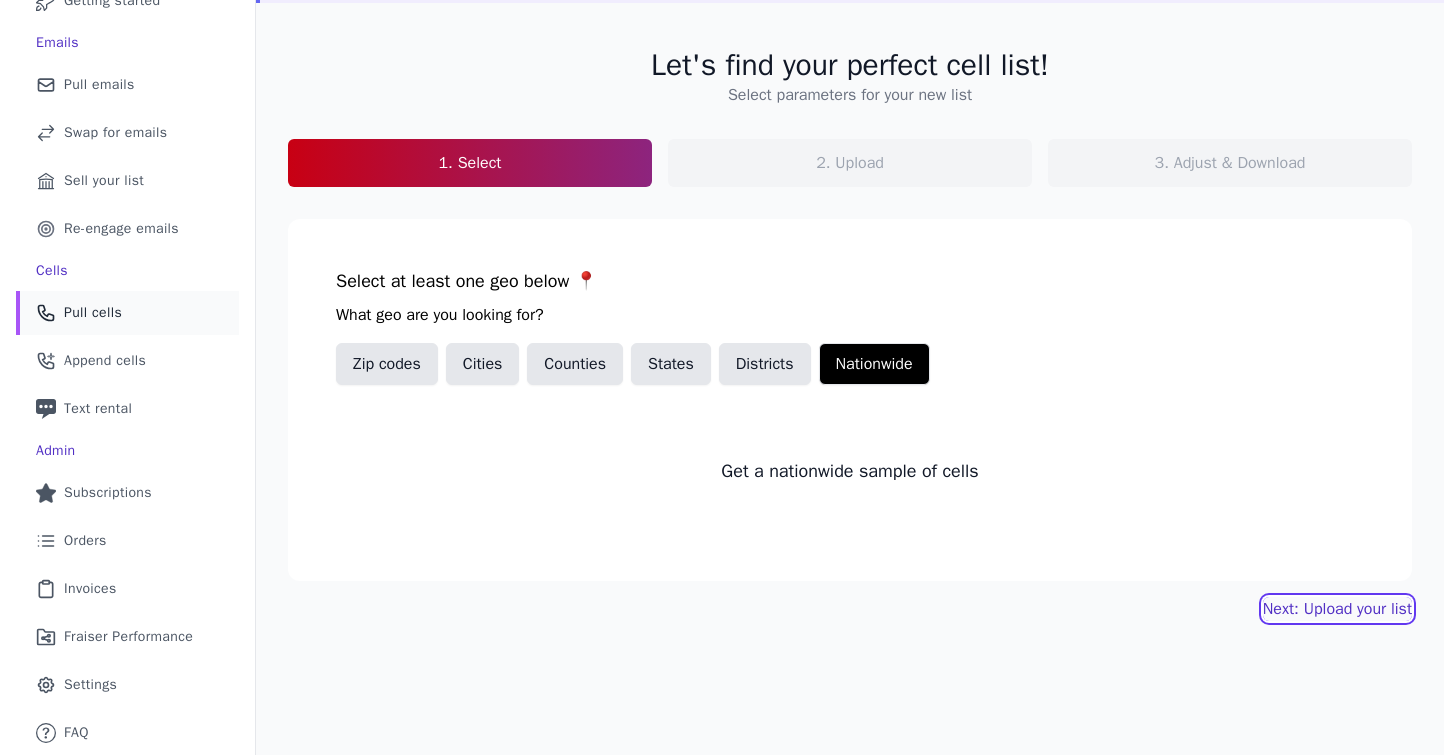 click on "Next: Upload your list" at bounding box center (1337, 609) 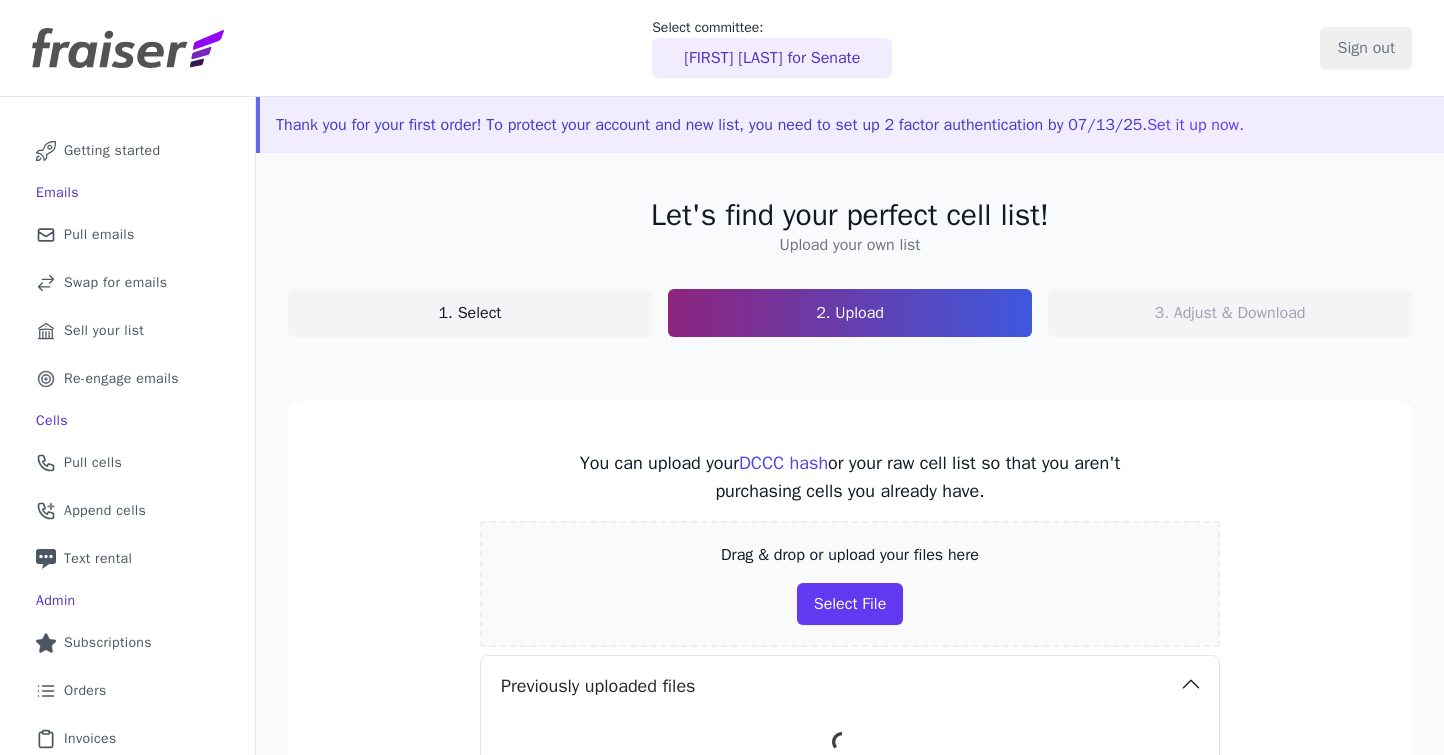 scroll, scrollTop: 0, scrollLeft: 0, axis: both 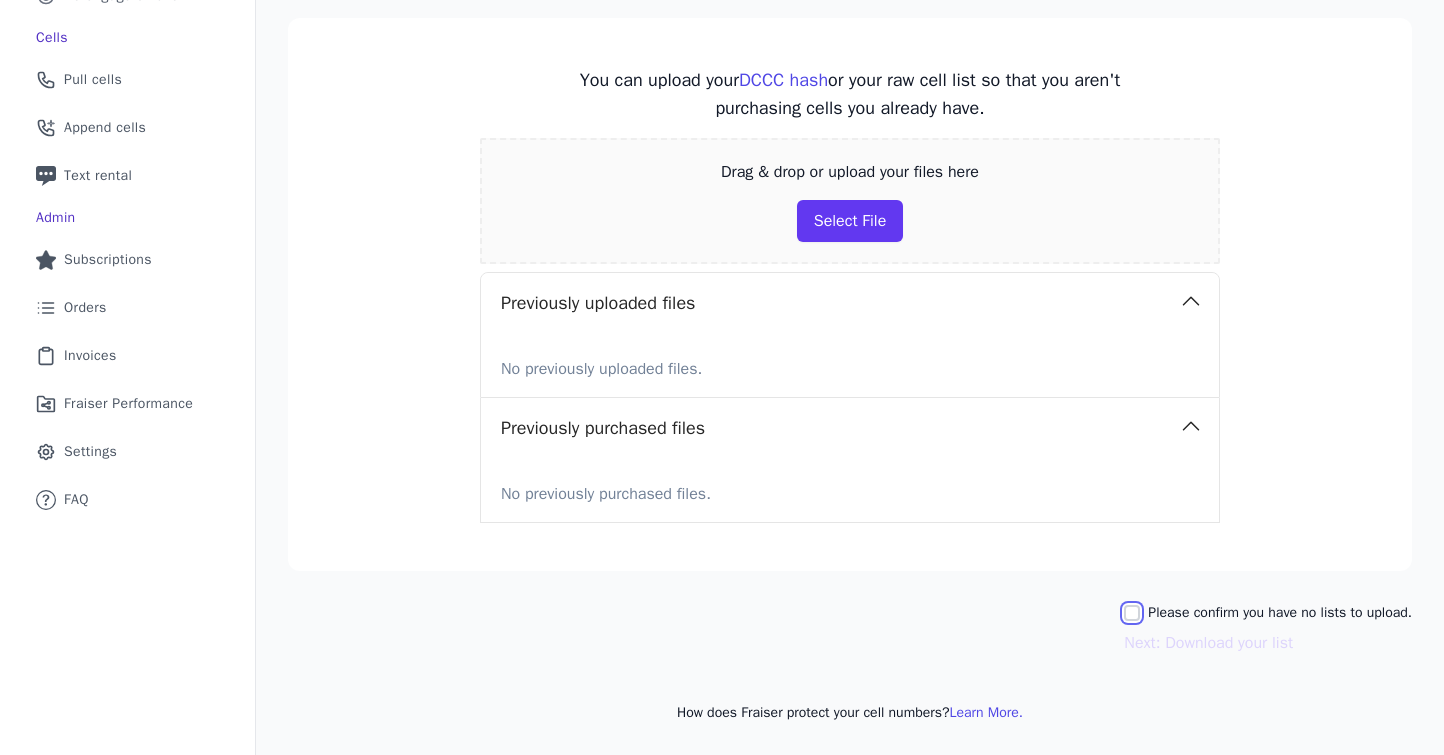 click on "Please confirm you have no lists to upload." at bounding box center (1132, 613) 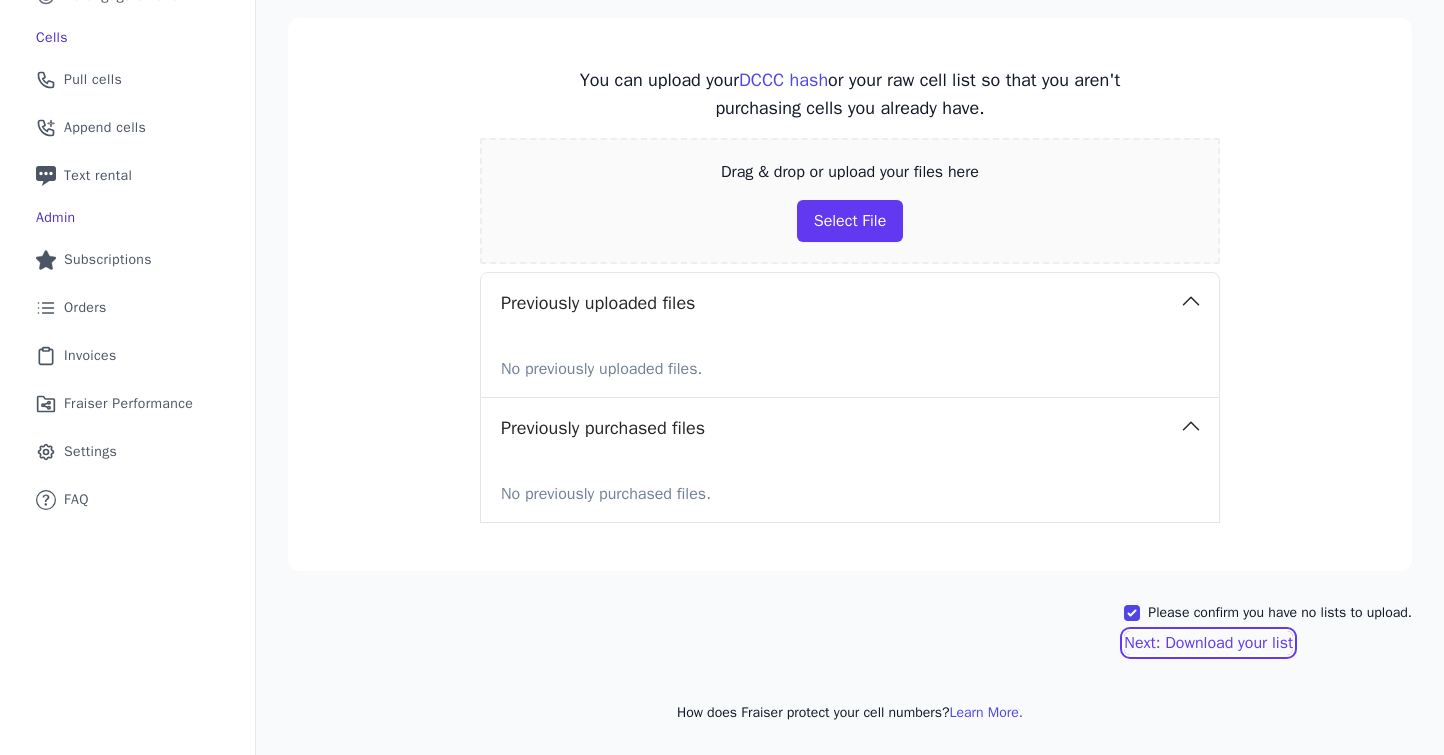 drag, startPoint x: 1169, startPoint y: 643, endPoint x: 1212, endPoint y: 517, distance: 133.13527 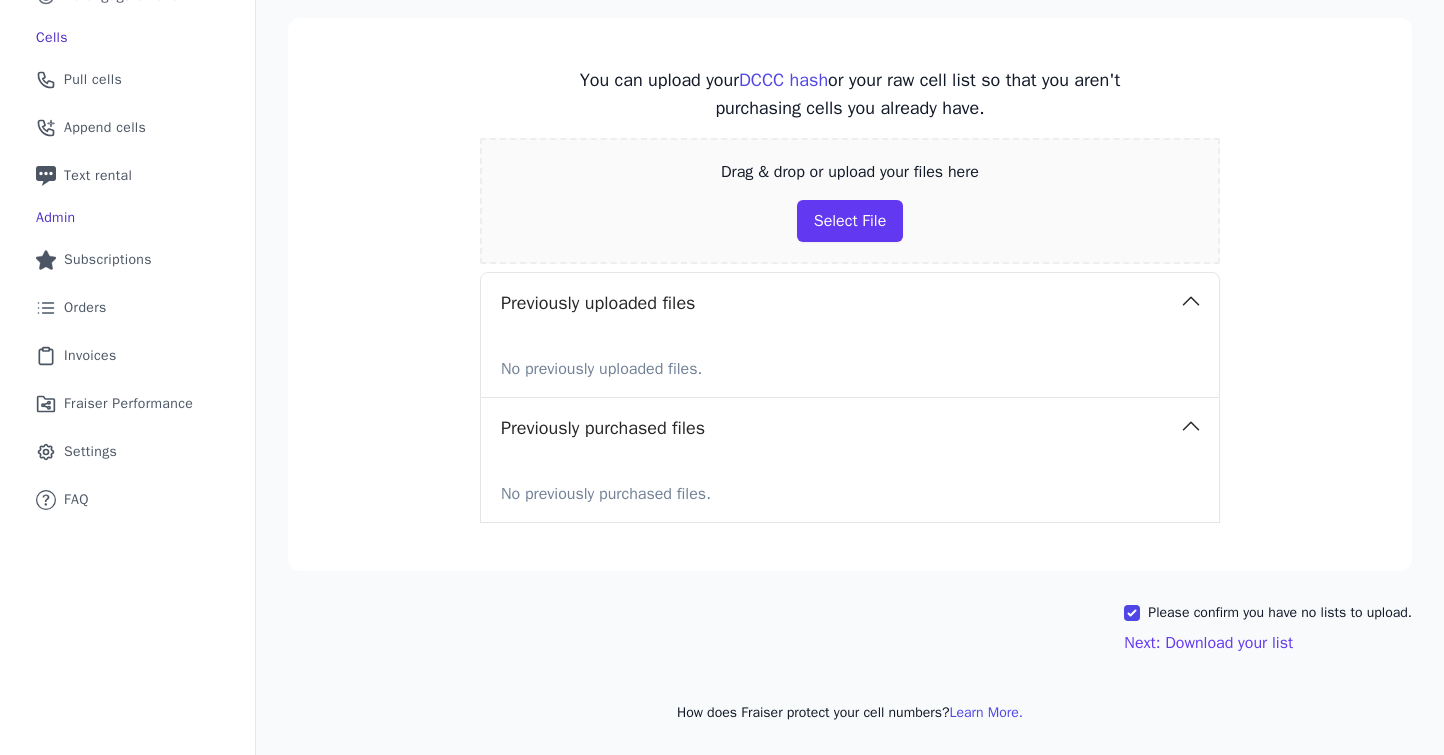 click on "You can upload your  DCCC hash
or your raw cell list so that you aren't purchasing cells you already have.   Drag & drop or upload your files here
Select File     Previously uploaded files      No previously uploaded files.   Previously purchased files      No previously purchased files." at bounding box center (850, 294) 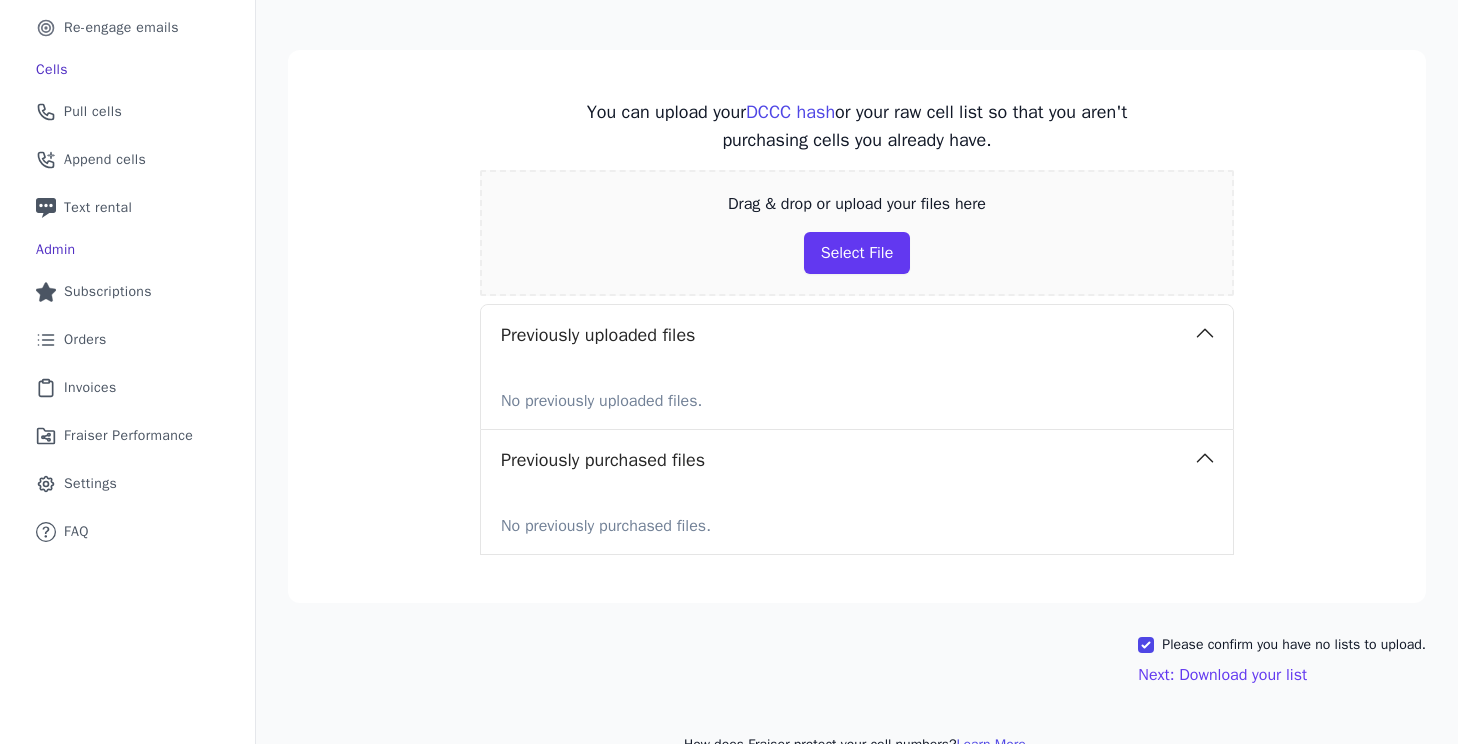 scroll, scrollTop: 354, scrollLeft: 0, axis: vertical 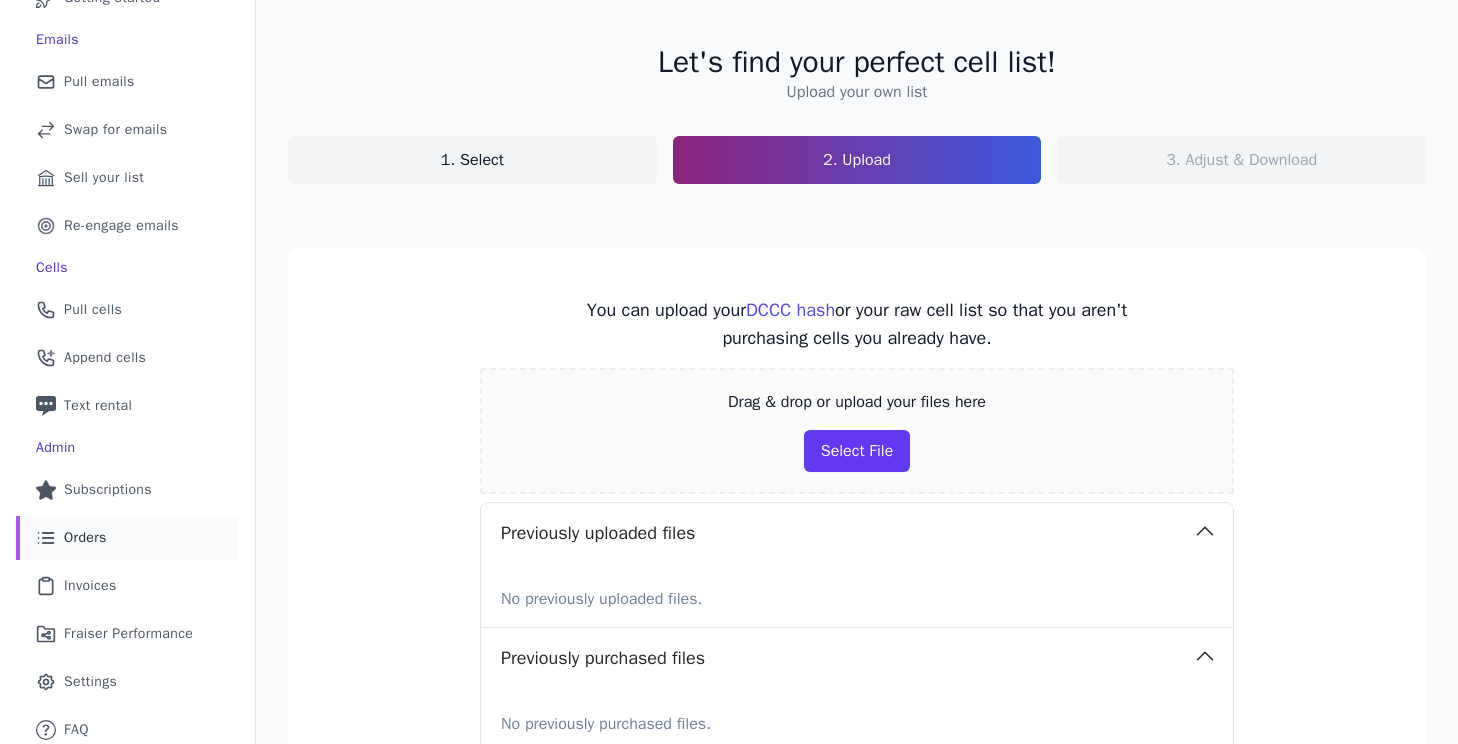 click on "List Icon Outline of bulleted list
Orders" at bounding box center (127, 538) 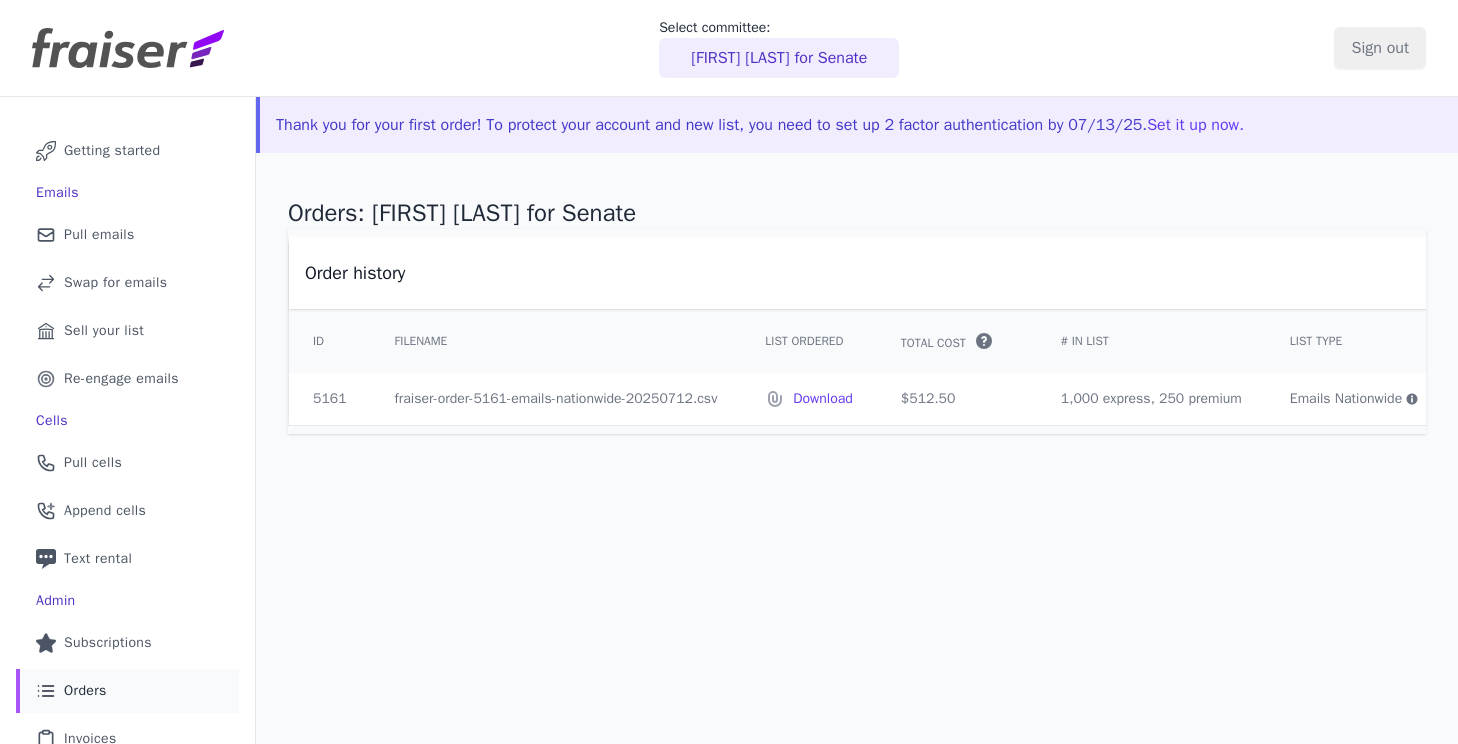 scroll, scrollTop: 0, scrollLeft: 0, axis: both 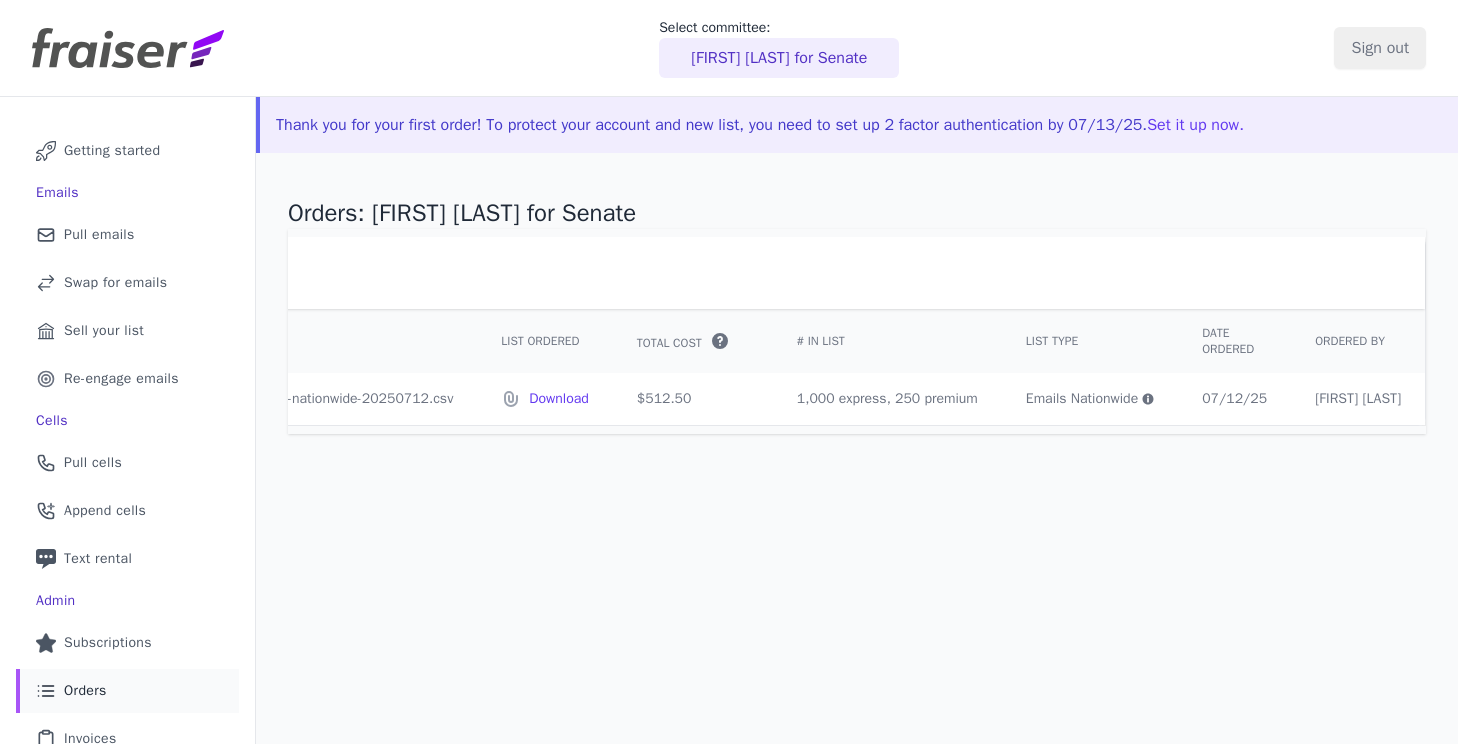 click 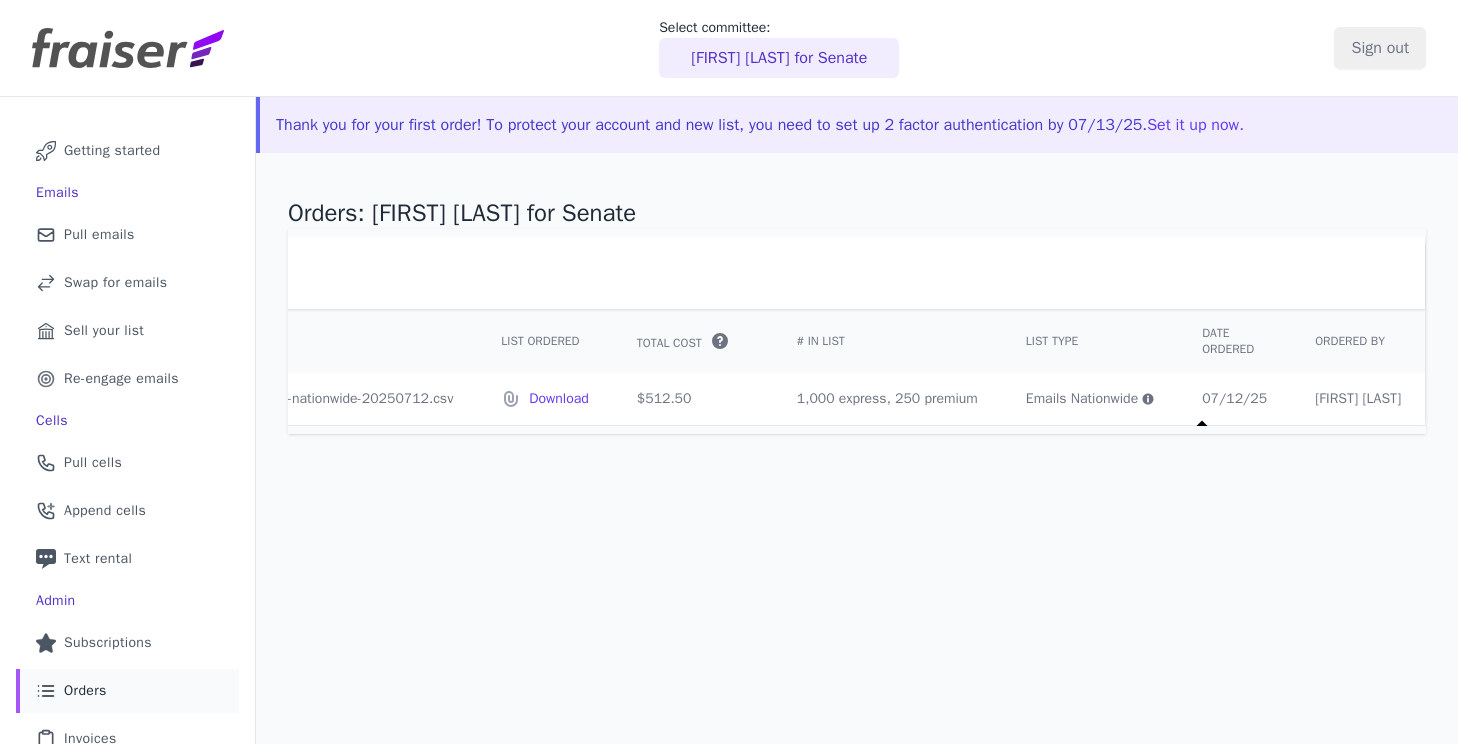 click on "Emails Nationwide
The parameters you selected for this order are: By nationwide: All" at bounding box center (1090, 399) 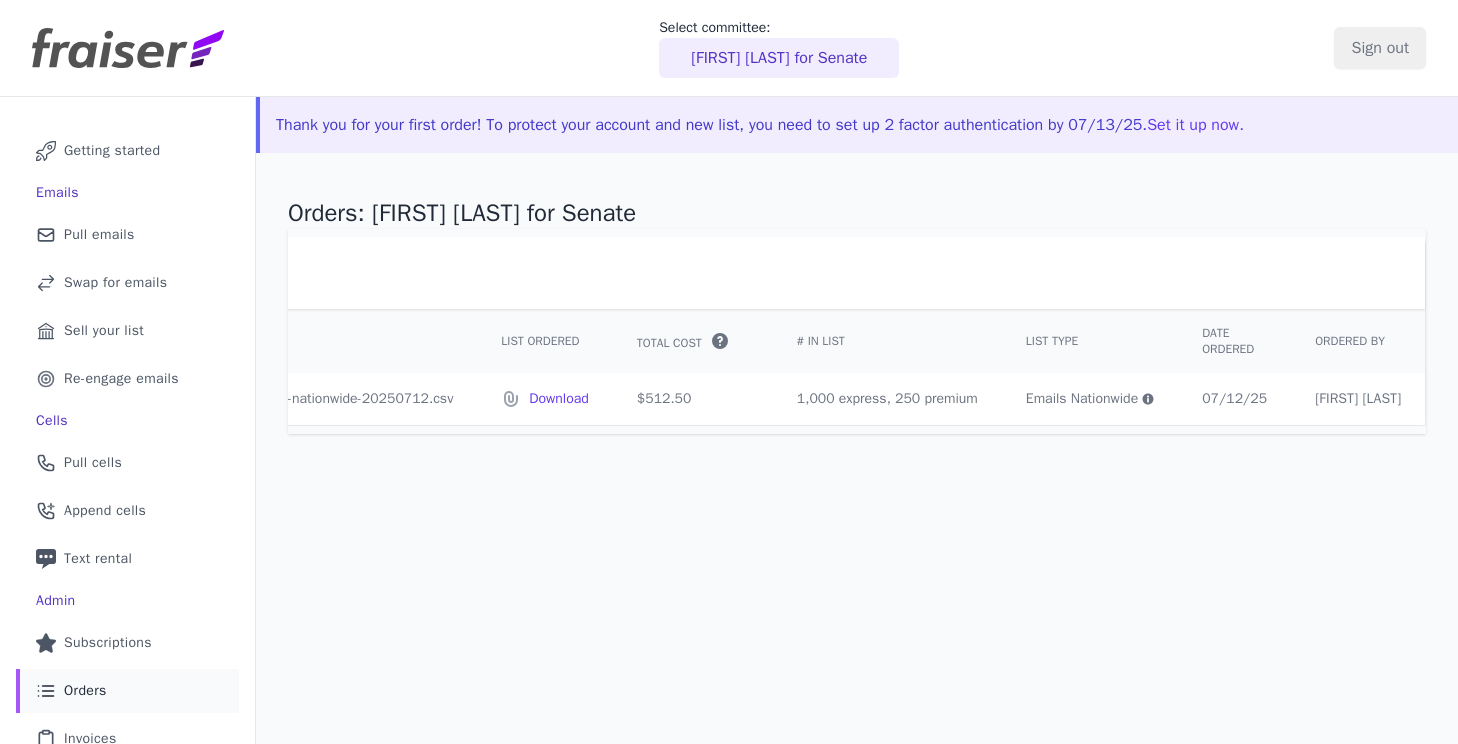 click 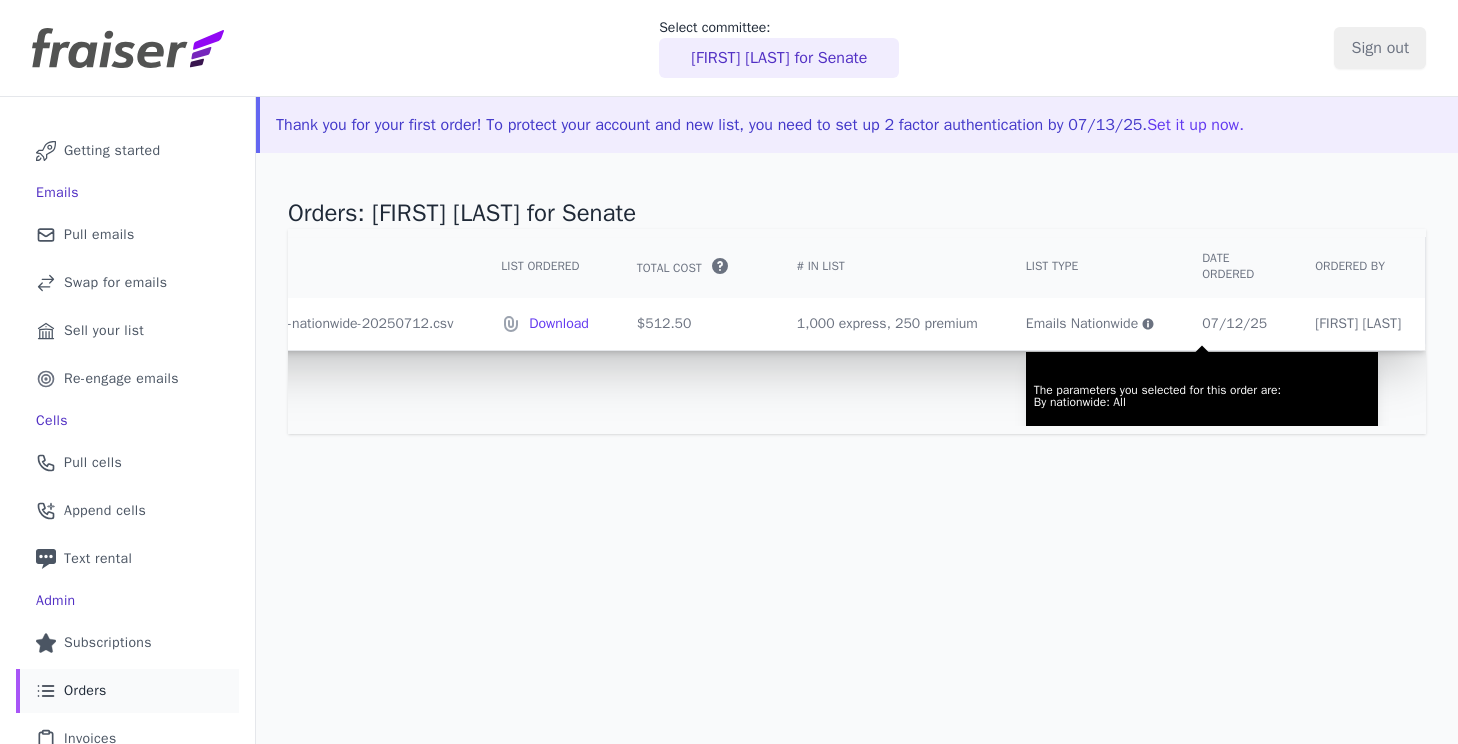 scroll, scrollTop: 89, scrollLeft: 284, axis: both 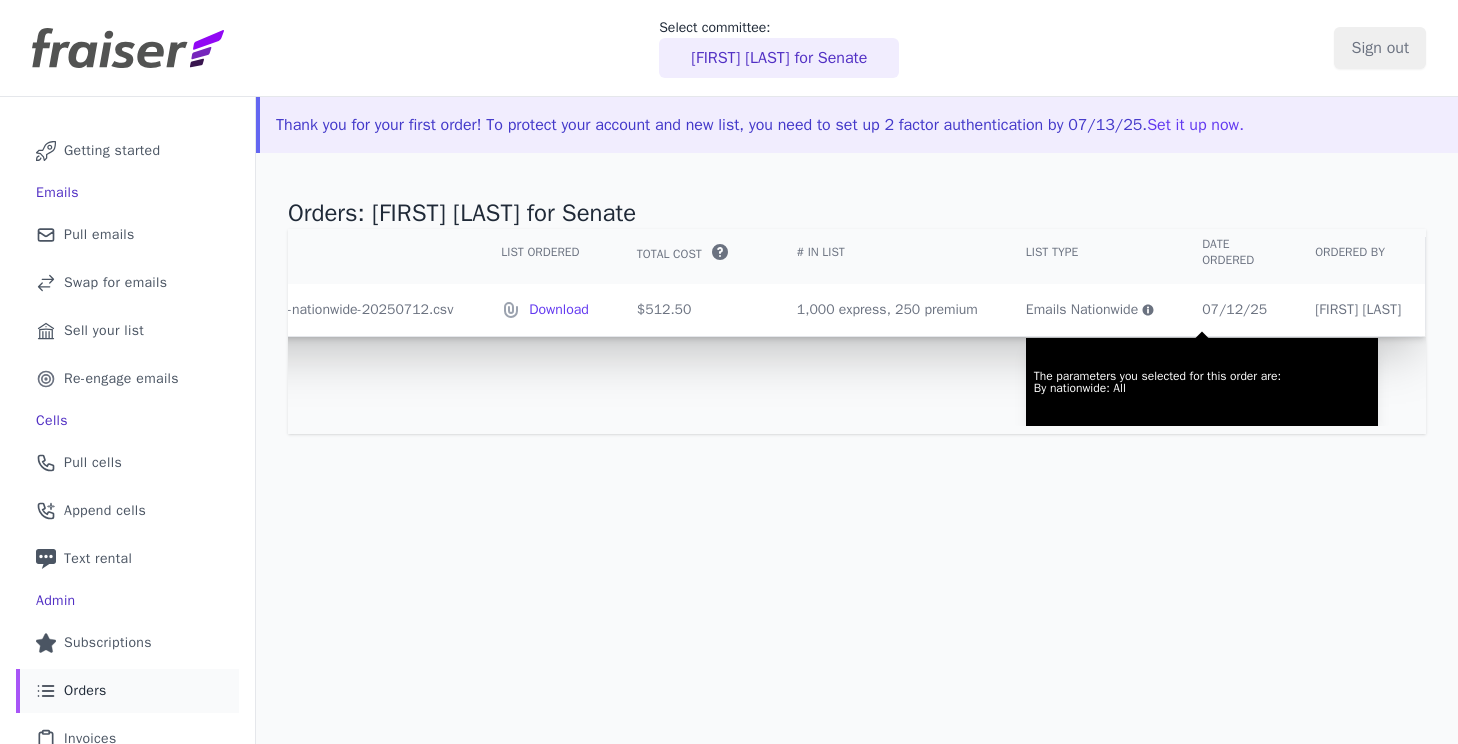 click on "Thank you for your first order! To protect your account and new list, you need to set up 2 factor authentication by 07/13/25.
Set it up now.
Setting up 2 factor authentication
Sign out now" at bounding box center [857, 501] 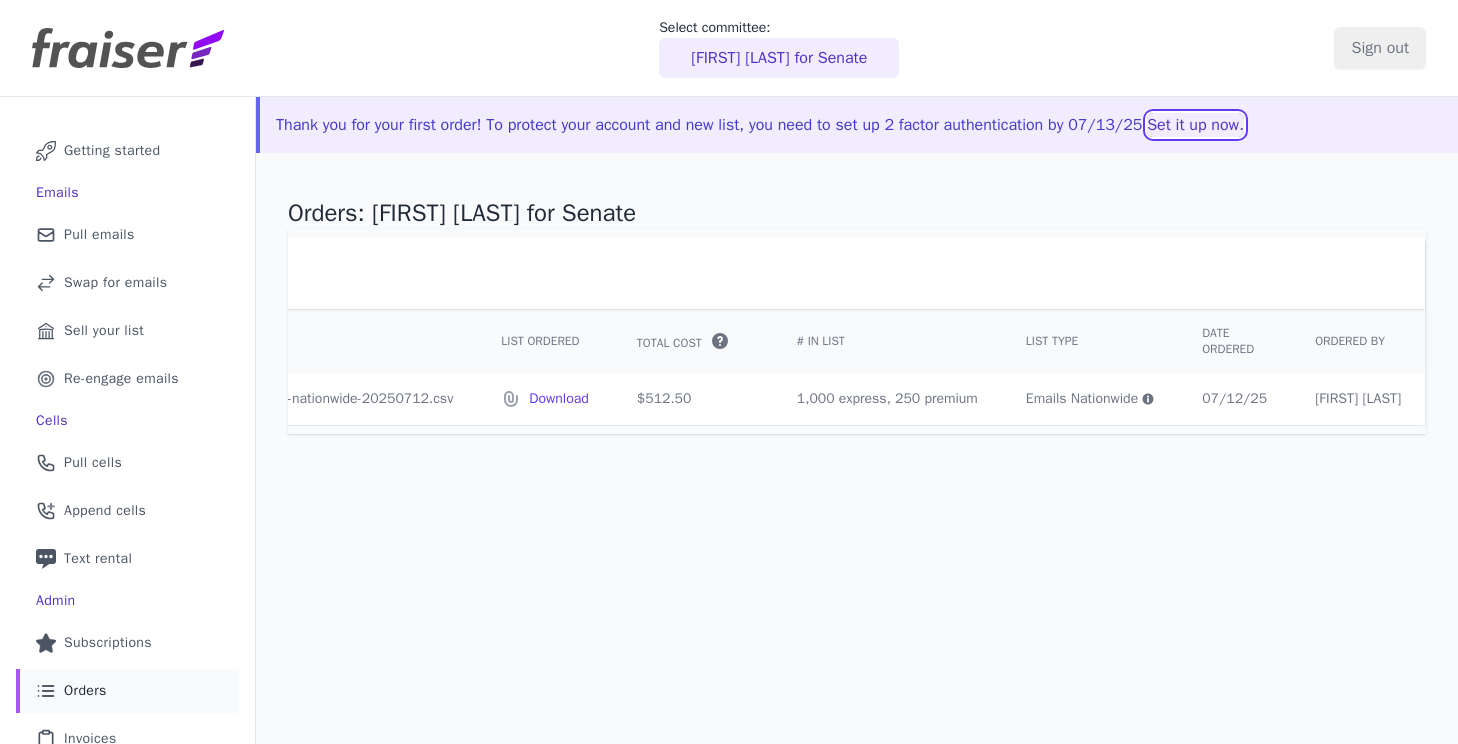 click on "Set it up now." at bounding box center [1195, 125] 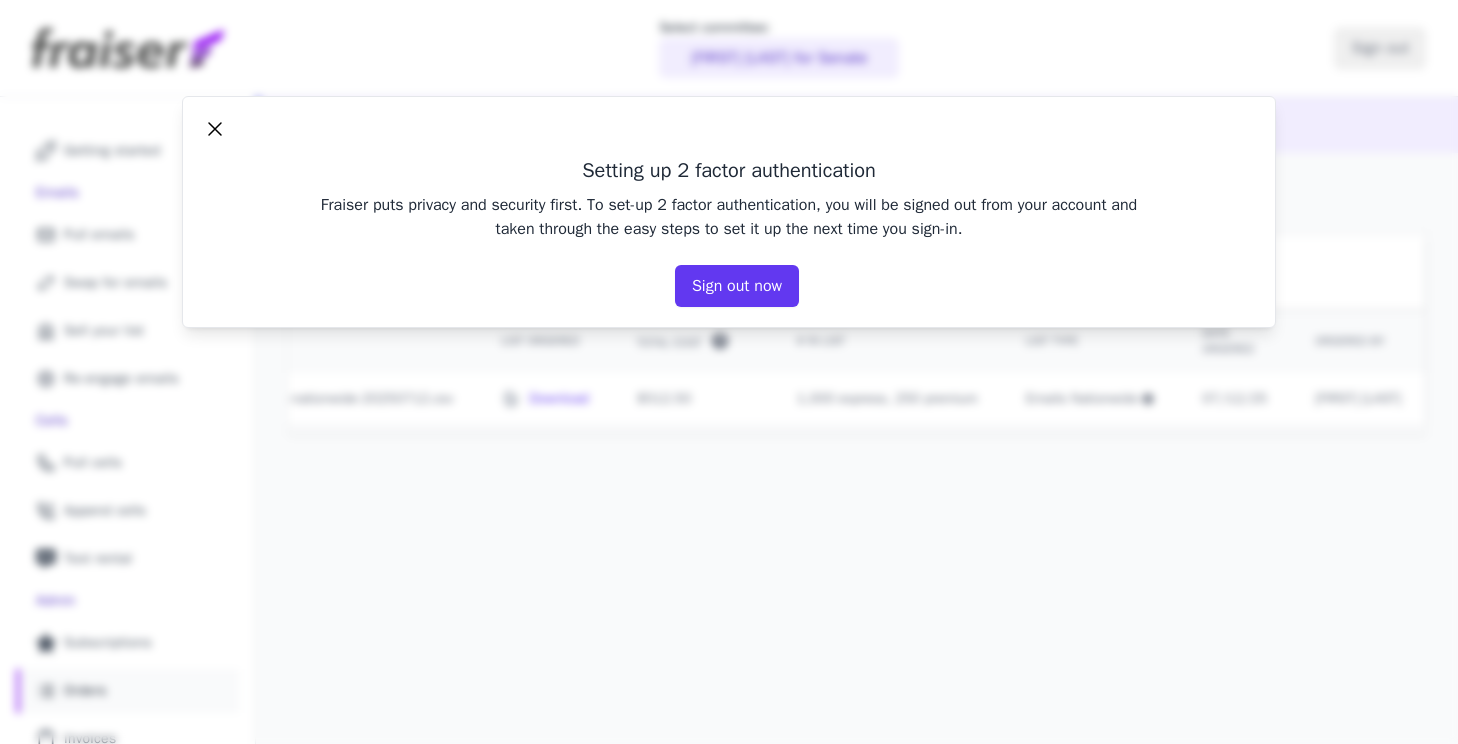 click at bounding box center (729, 349) 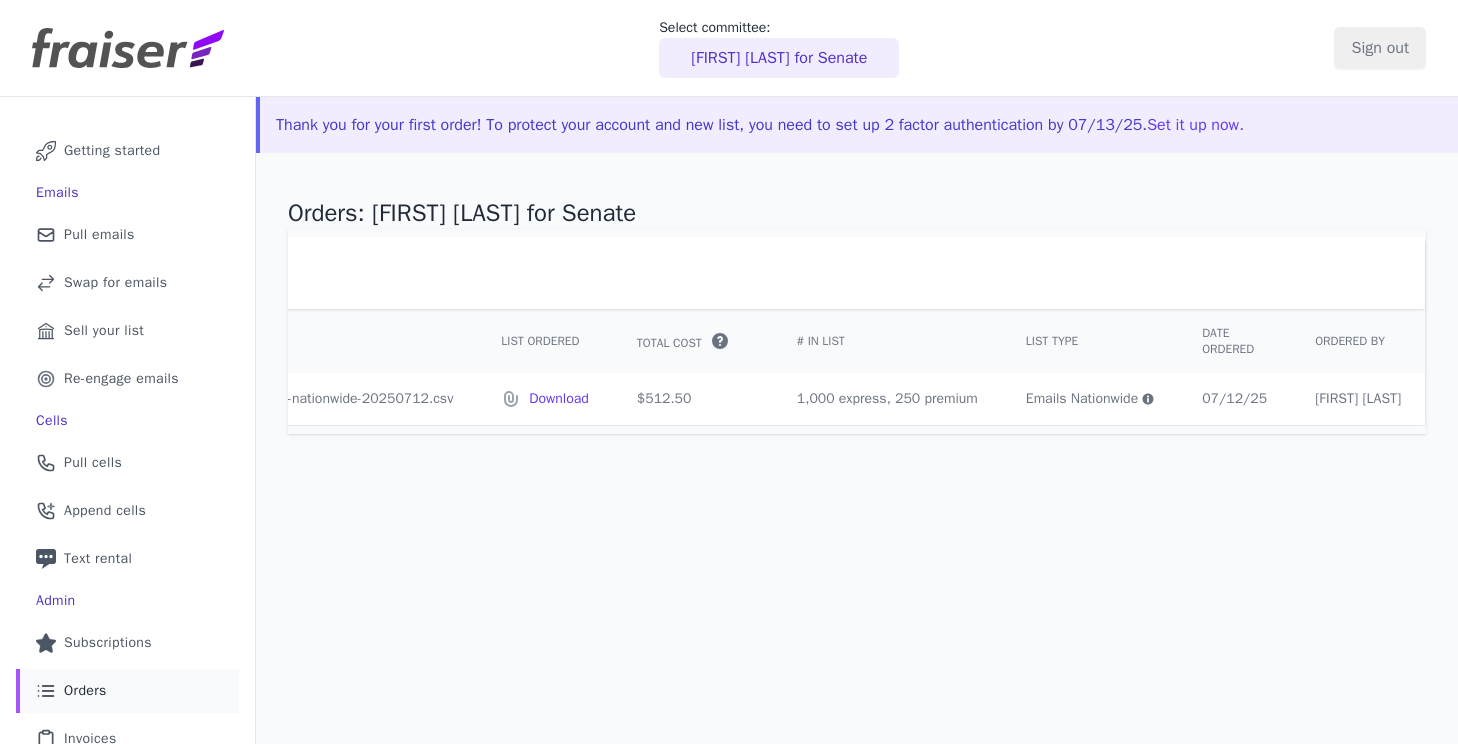click on "Thank you for your first order! To protect your account and new list, you need to set up 2 factor authentication by 07/13/25.
Set it up now.
Setting up 2 factor authentication
Sign out now" at bounding box center [857, 501] 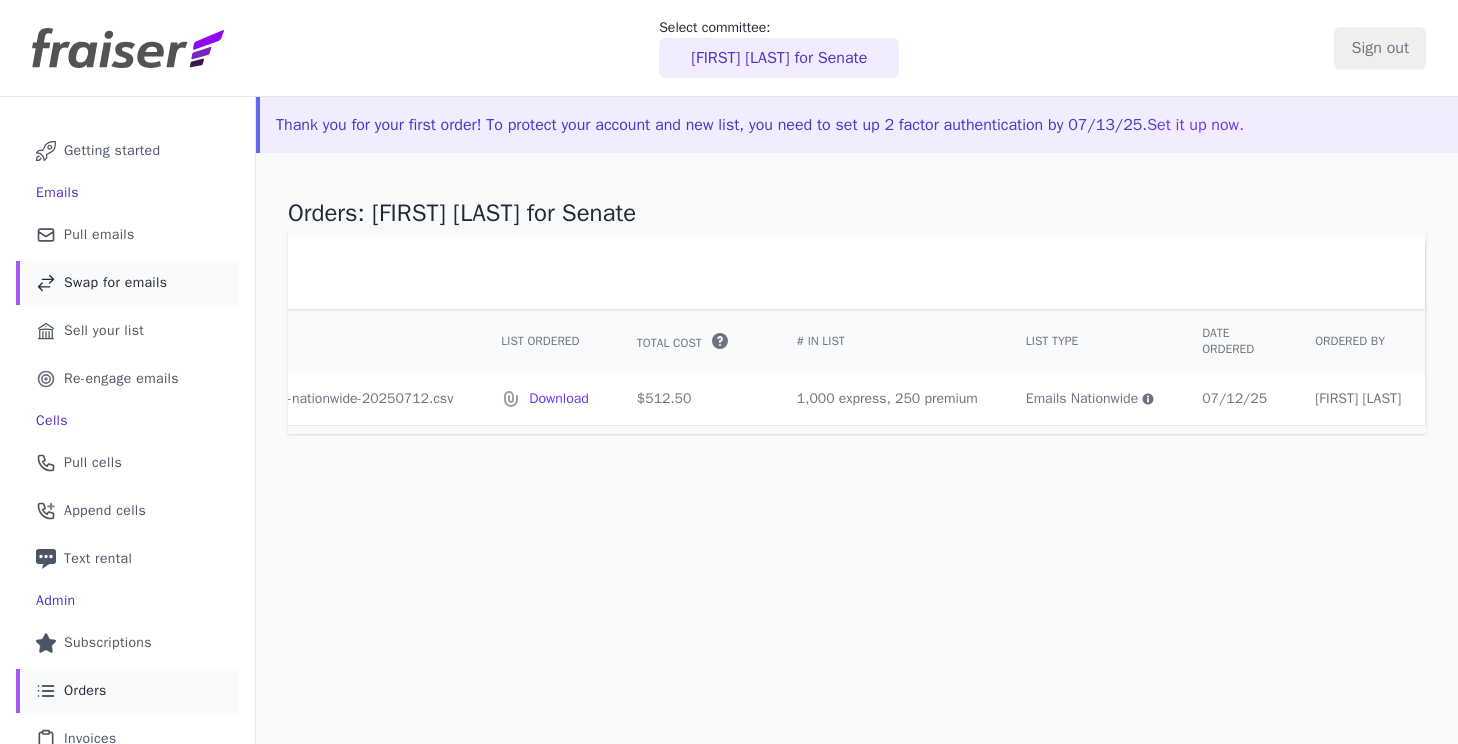 click on "Swap for emails" at bounding box center (115, 283) 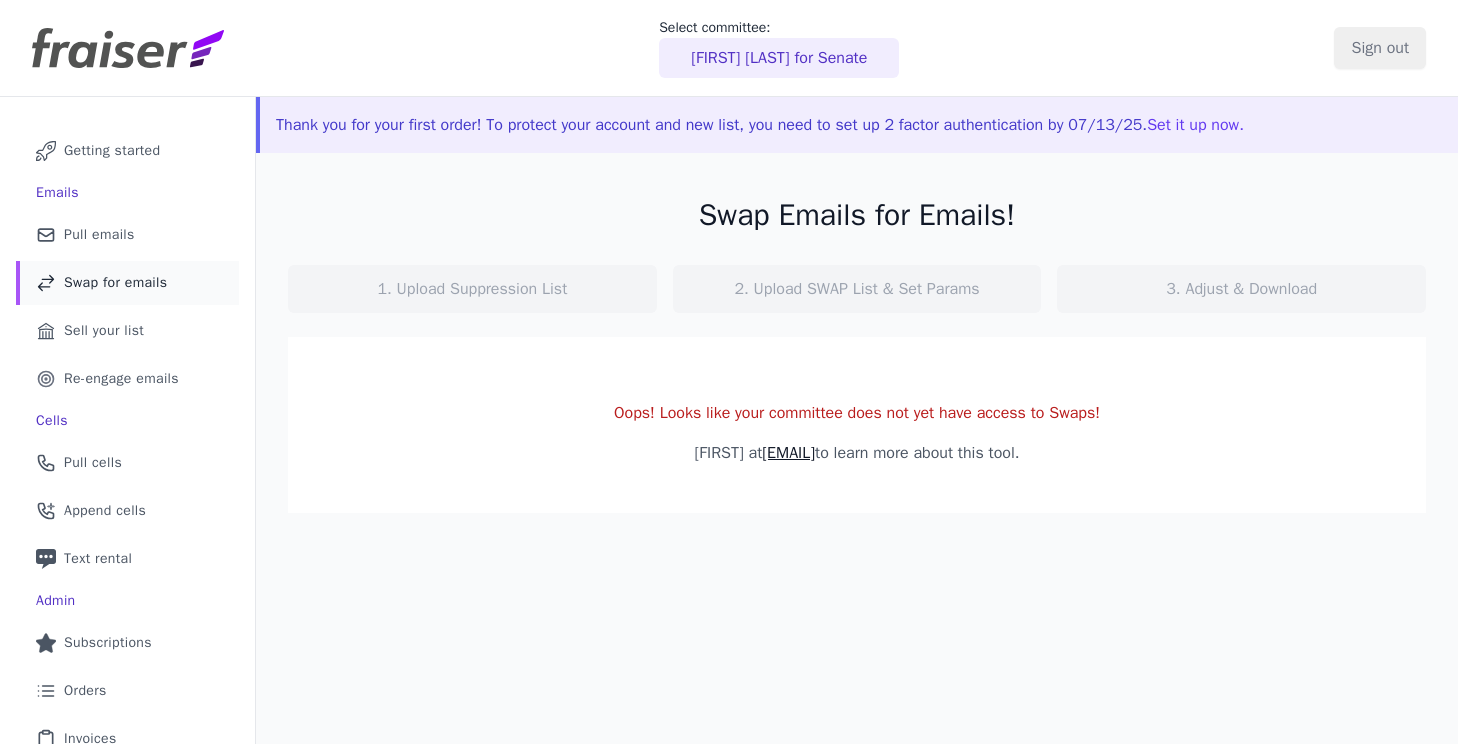 scroll, scrollTop: 0, scrollLeft: 0, axis: both 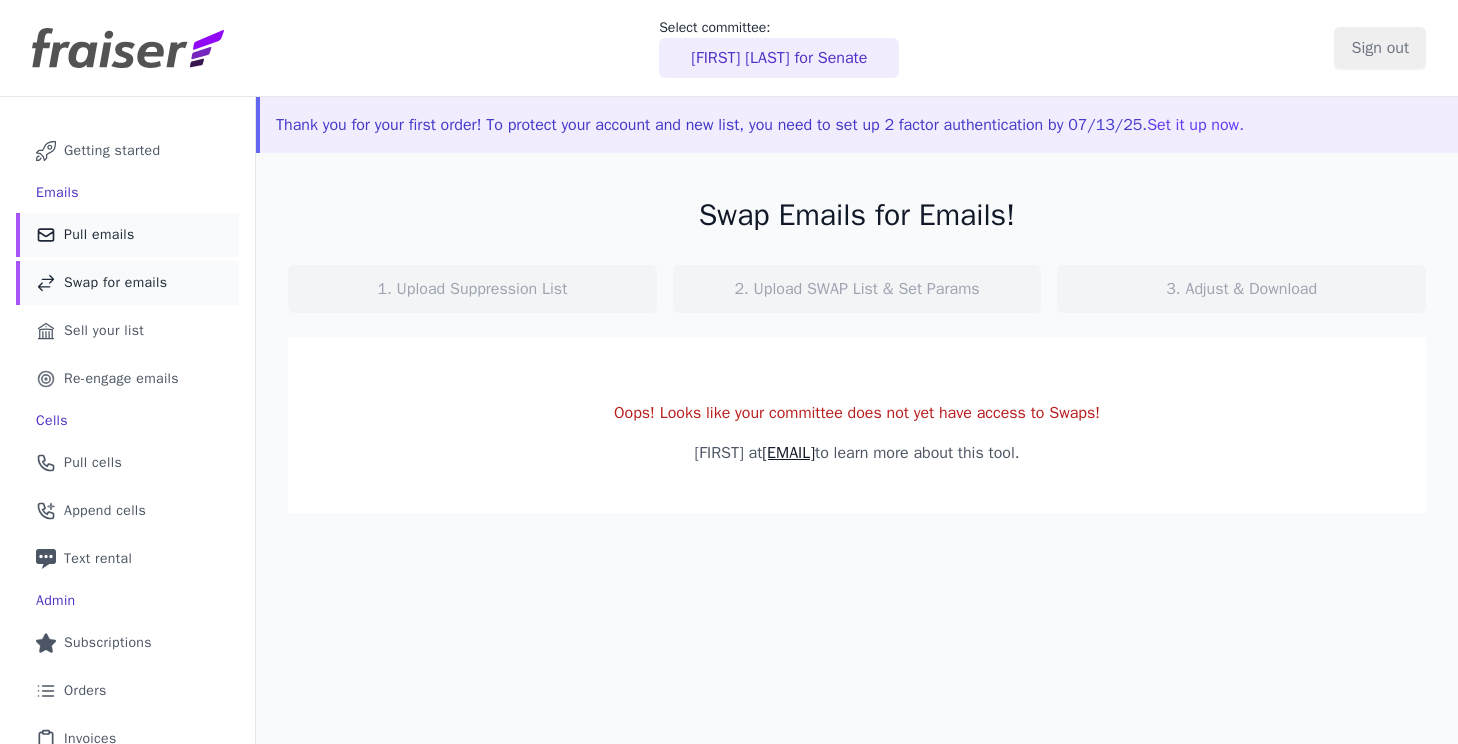 click on "Mail Icon Outline of a mail envelope
Pull emails" at bounding box center [127, 235] 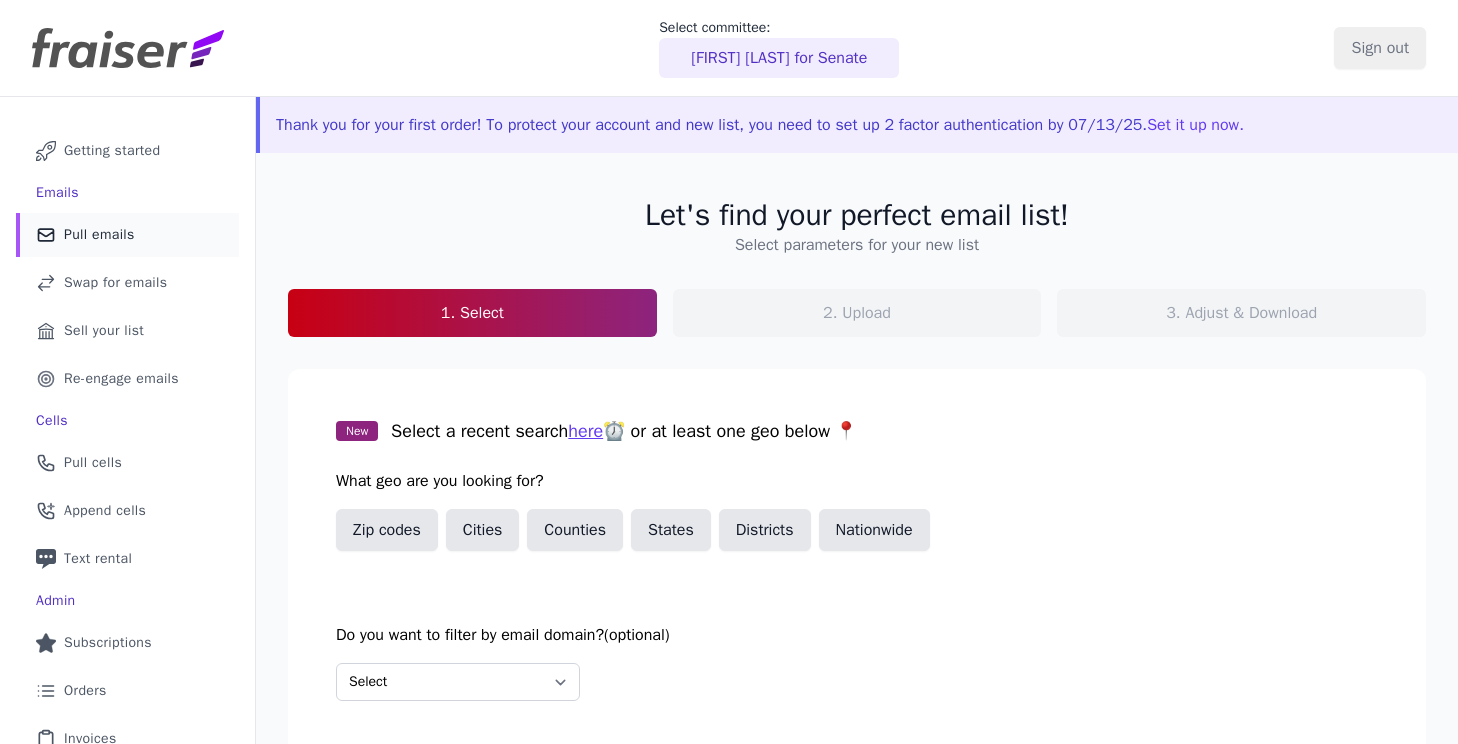 scroll, scrollTop: 0, scrollLeft: 0, axis: both 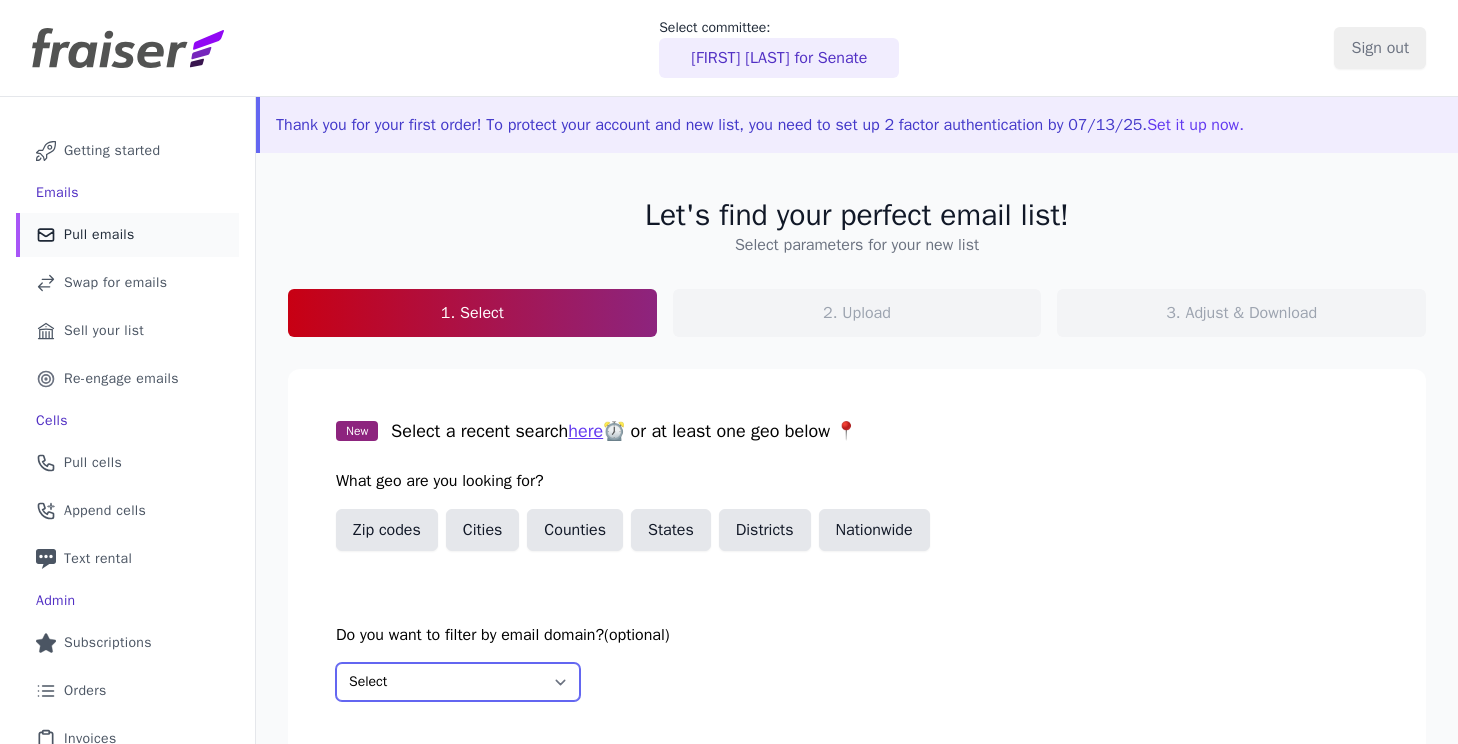 click on "Select Include only these domains Include none of these domains" at bounding box center [458, 682] 